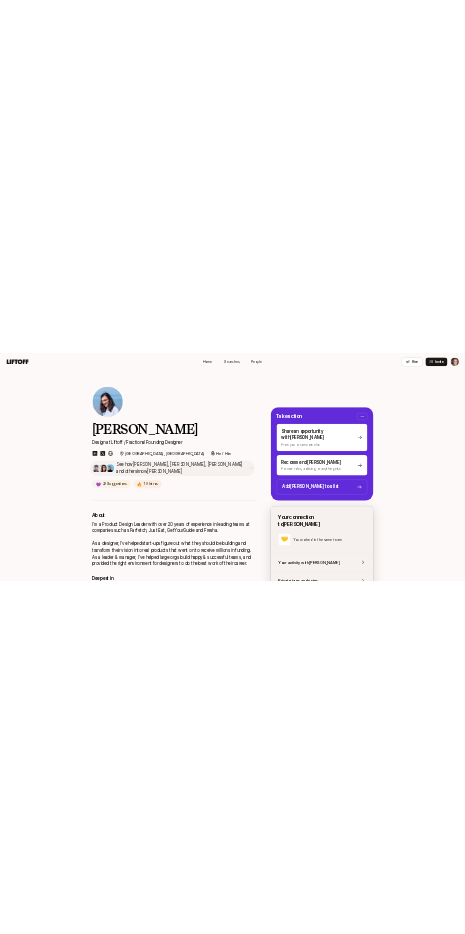 scroll, scrollTop: 0, scrollLeft: 0, axis: both 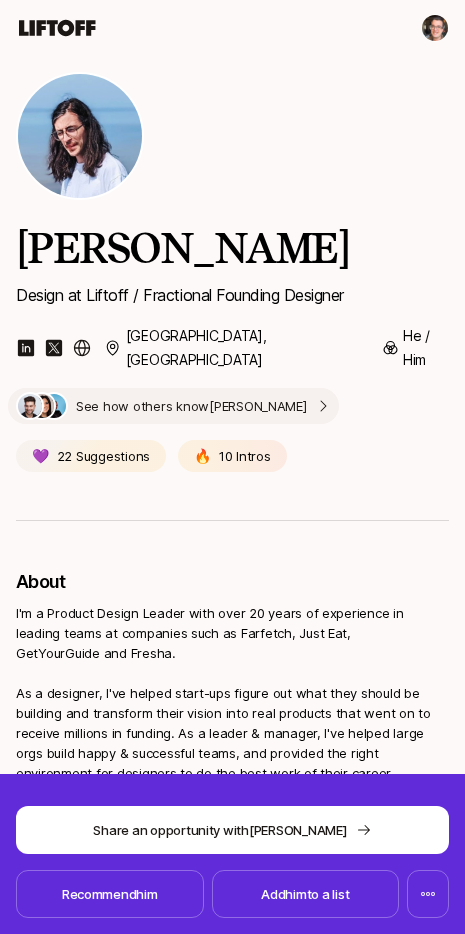 click at bounding box center (232, 28) 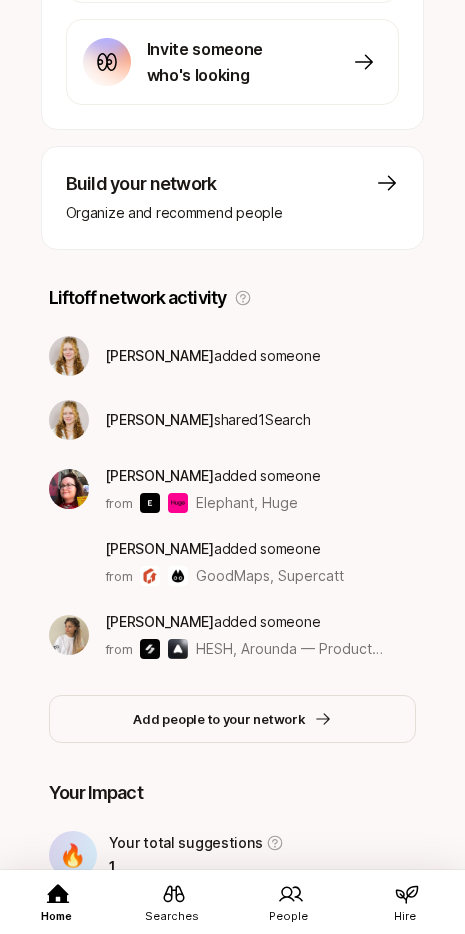 click 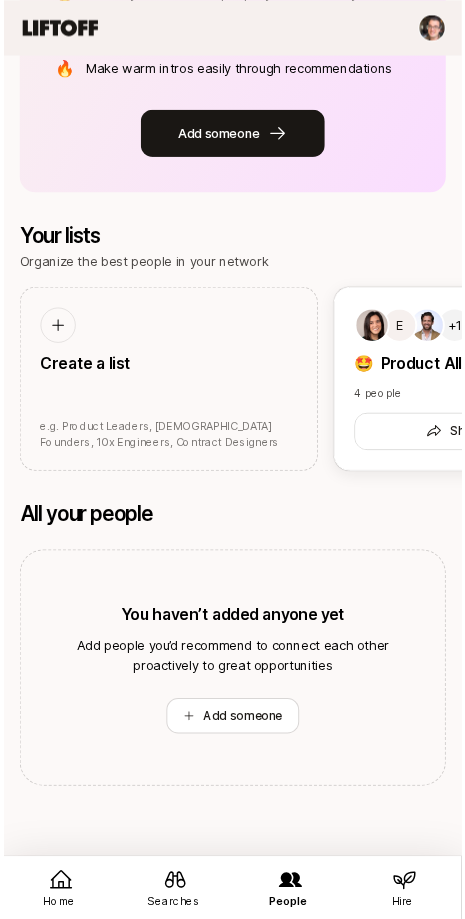 scroll, scrollTop: 0, scrollLeft: 0, axis: both 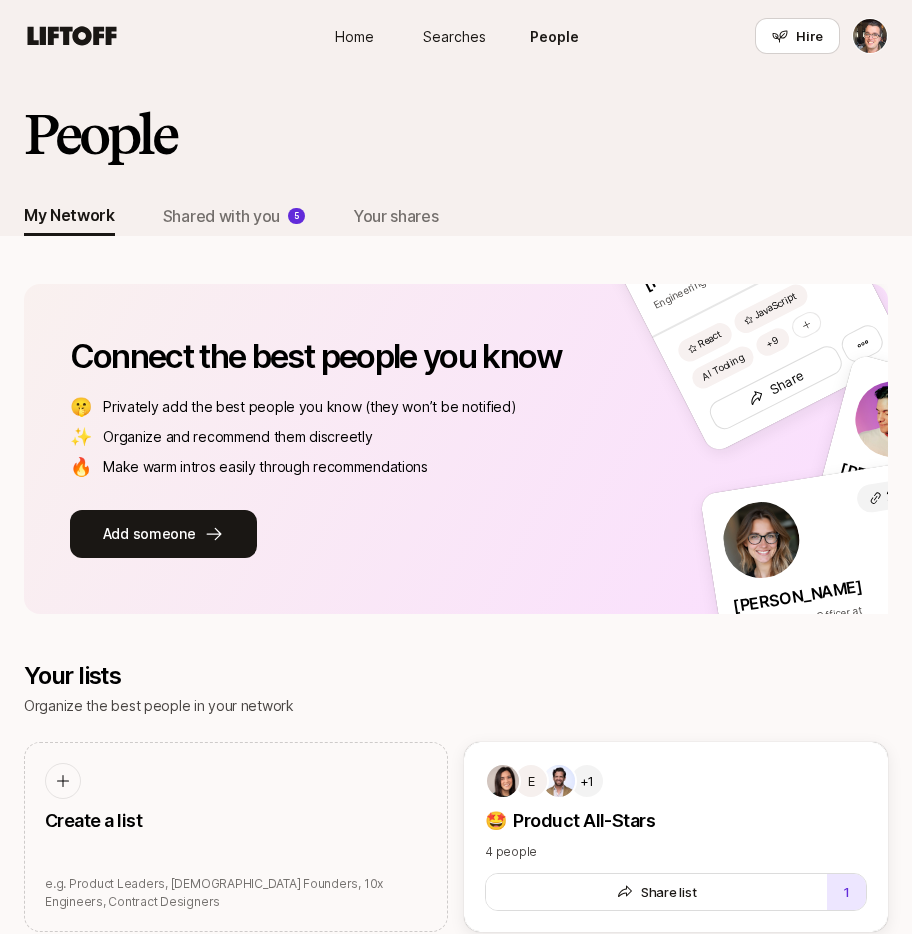 click on "Searches" at bounding box center (454, 36) 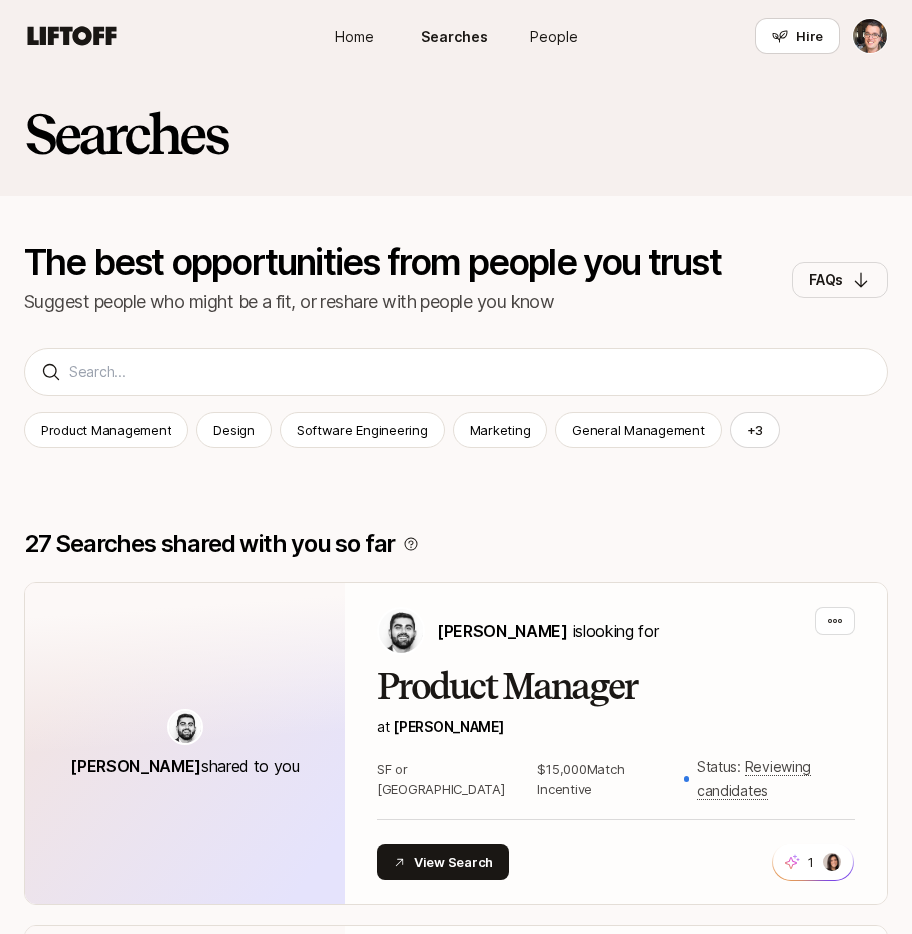 click on "Home" at bounding box center (354, 36) 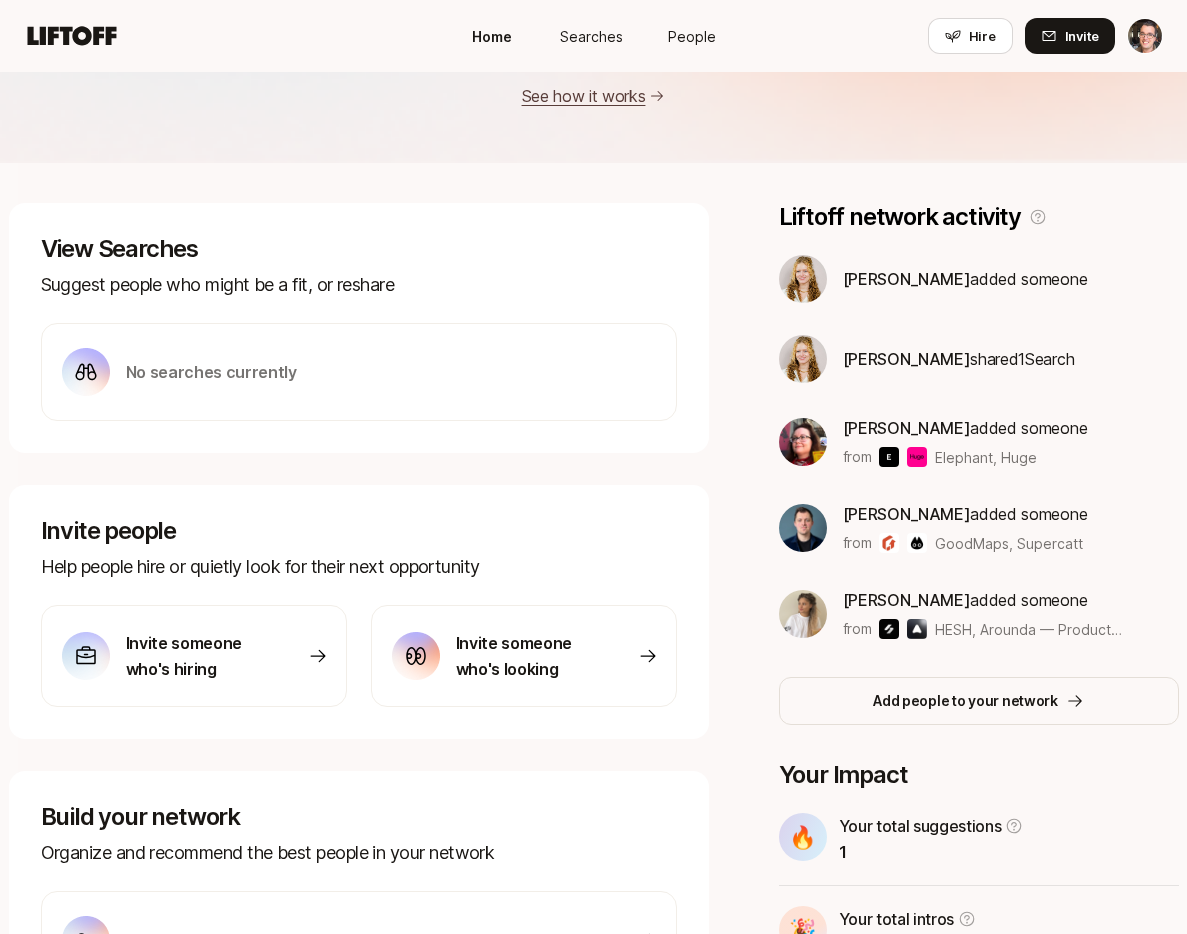 scroll, scrollTop: 0, scrollLeft: 0, axis: both 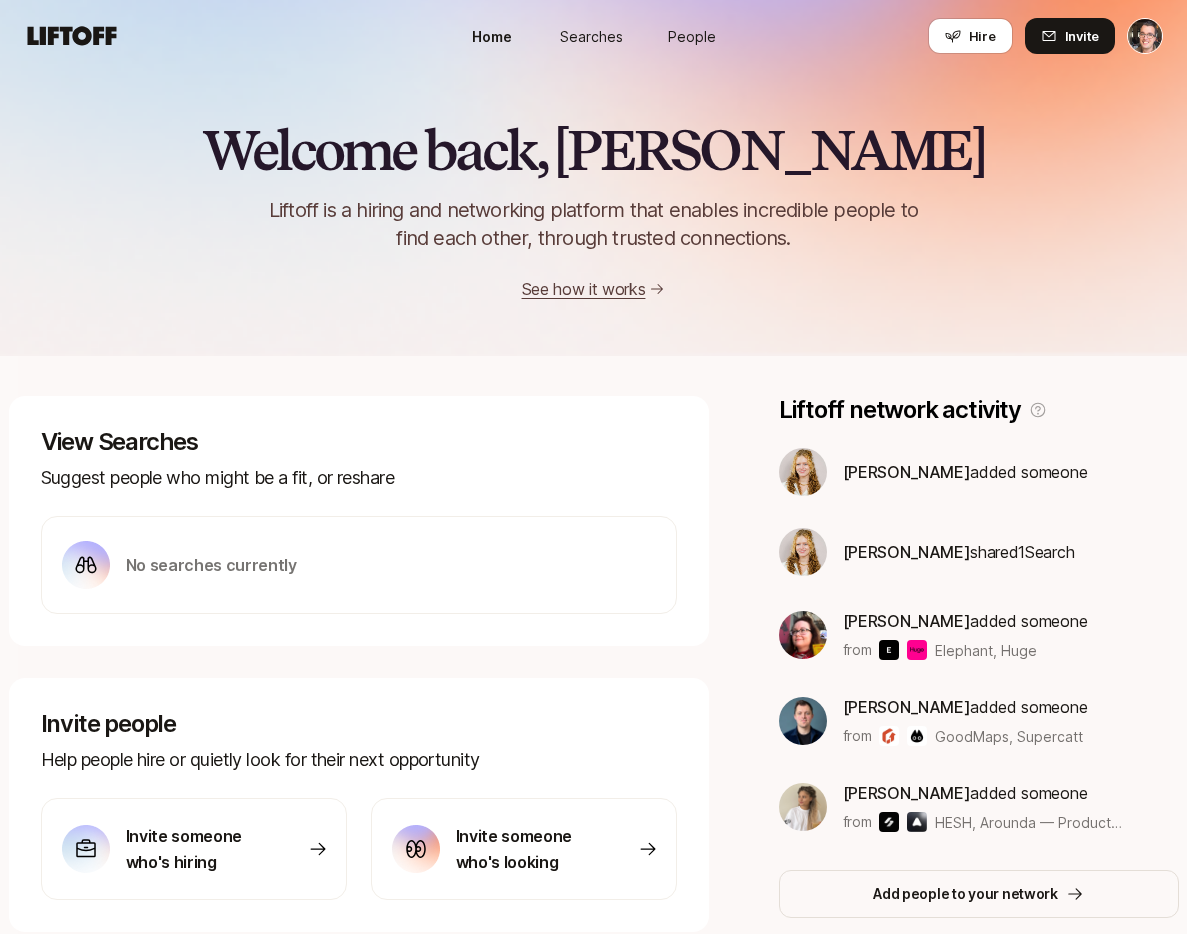 click 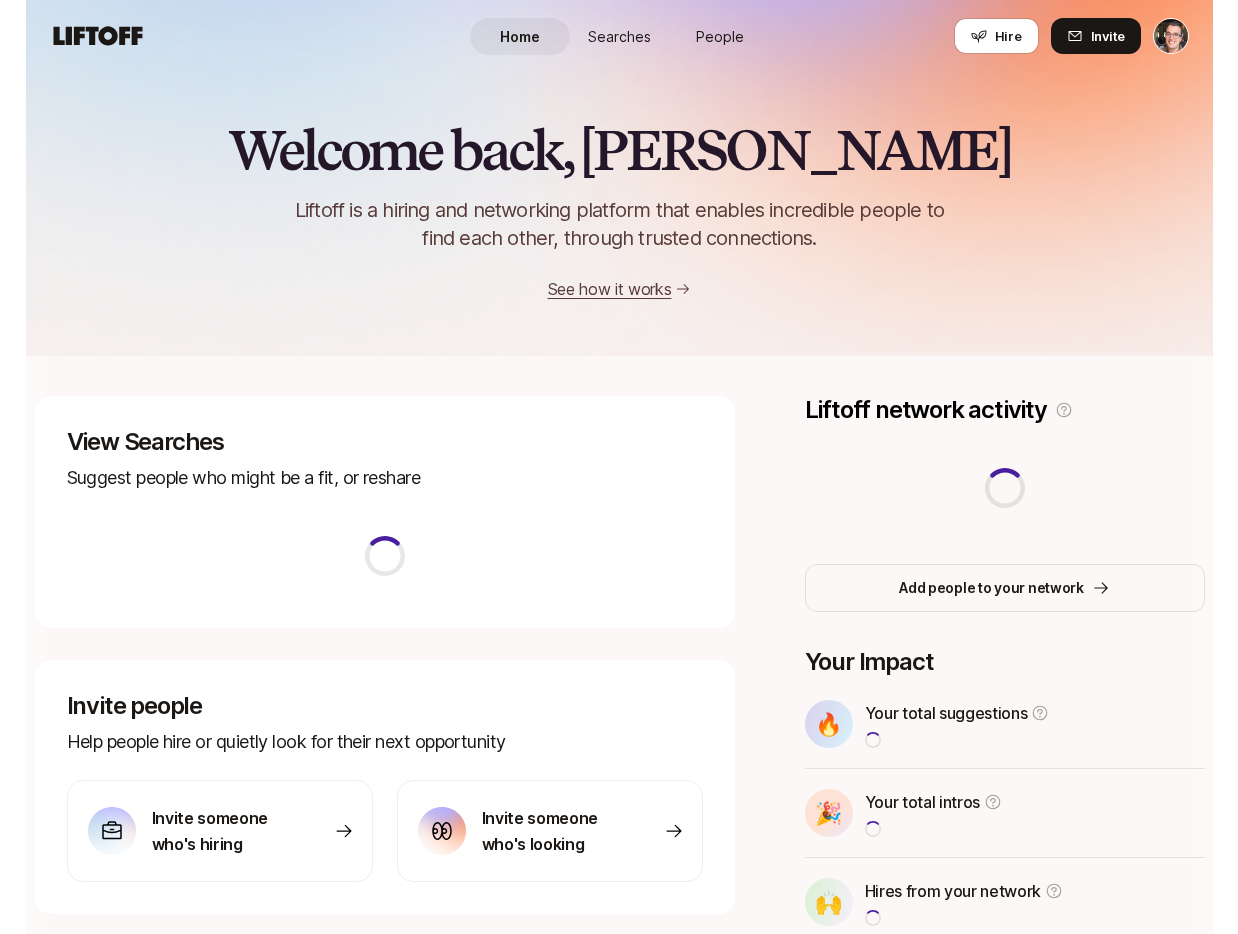 scroll, scrollTop: 0, scrollLeft: 0, axis: both 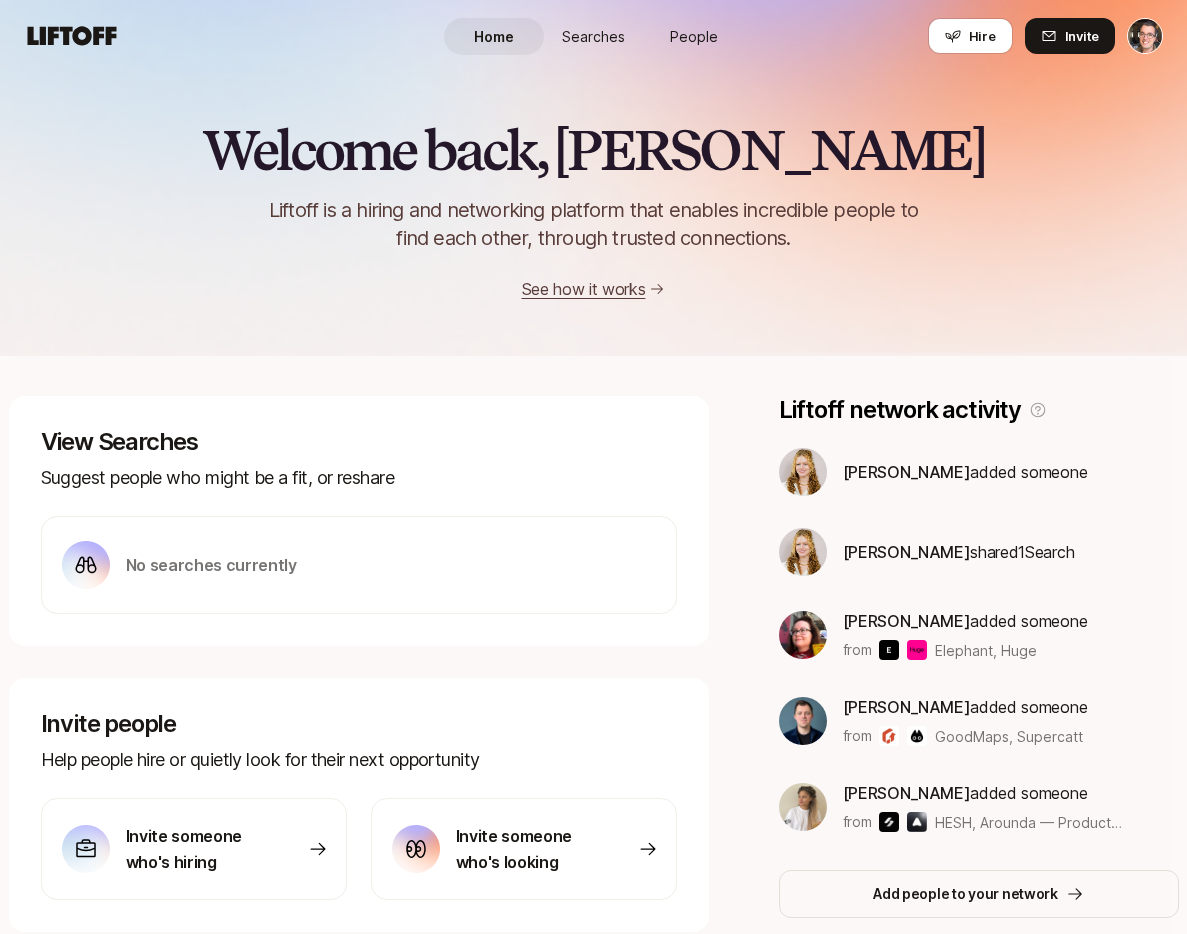 click on "Searches" at bounding box center (593, 36) 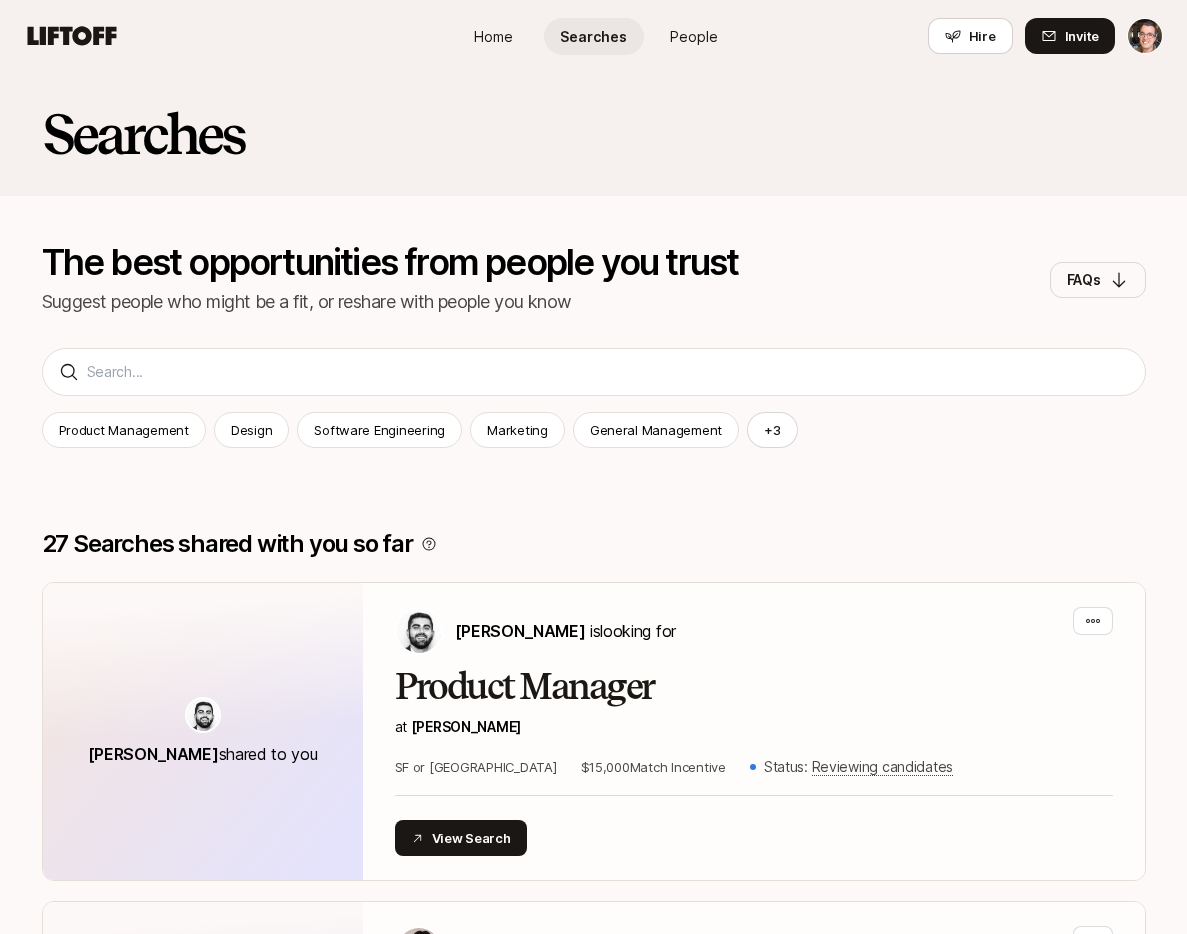 click on "People" at bounding box center [694, 36] 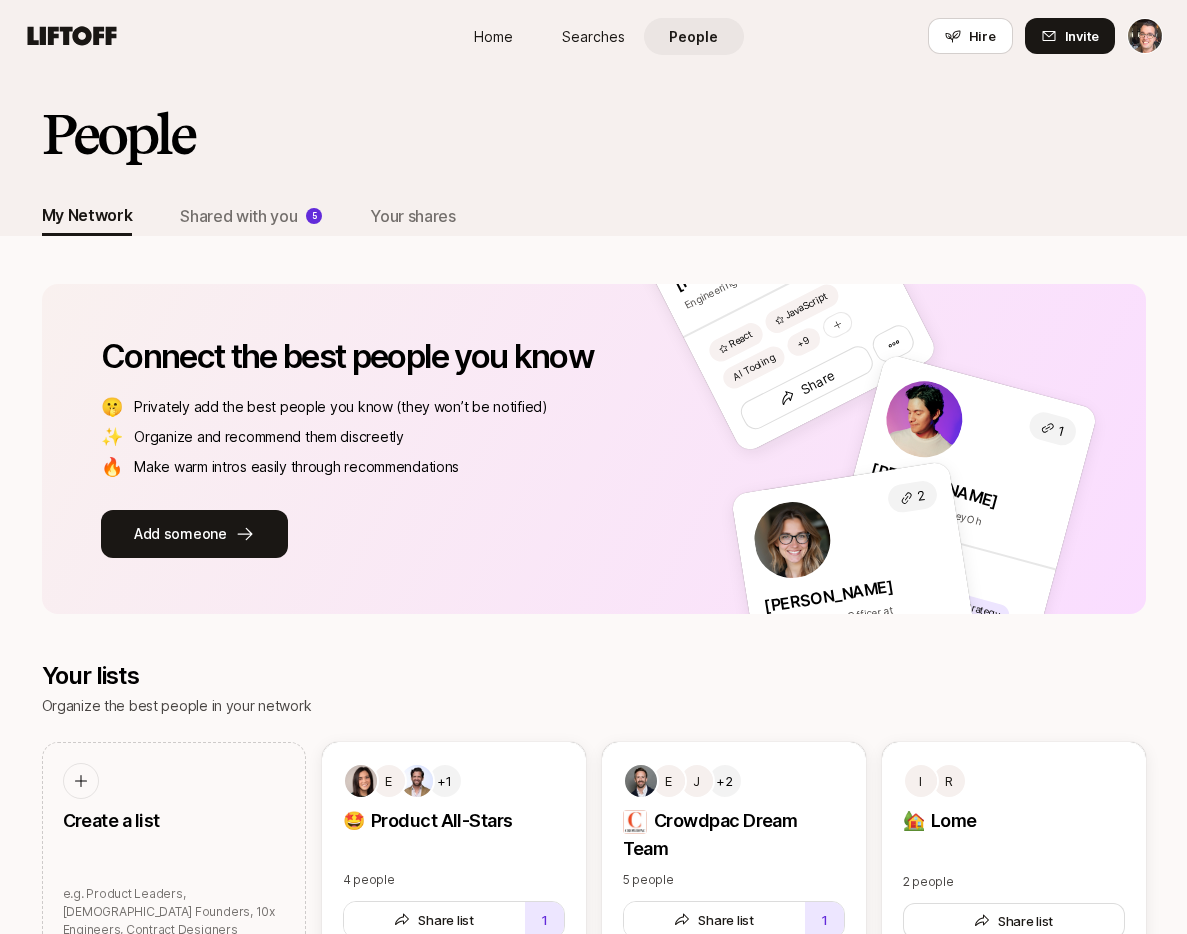 drag, startPoint x: 487, startPoint y: 42, endPoint x: 531, endPoint y: 60, distance: 47.539455 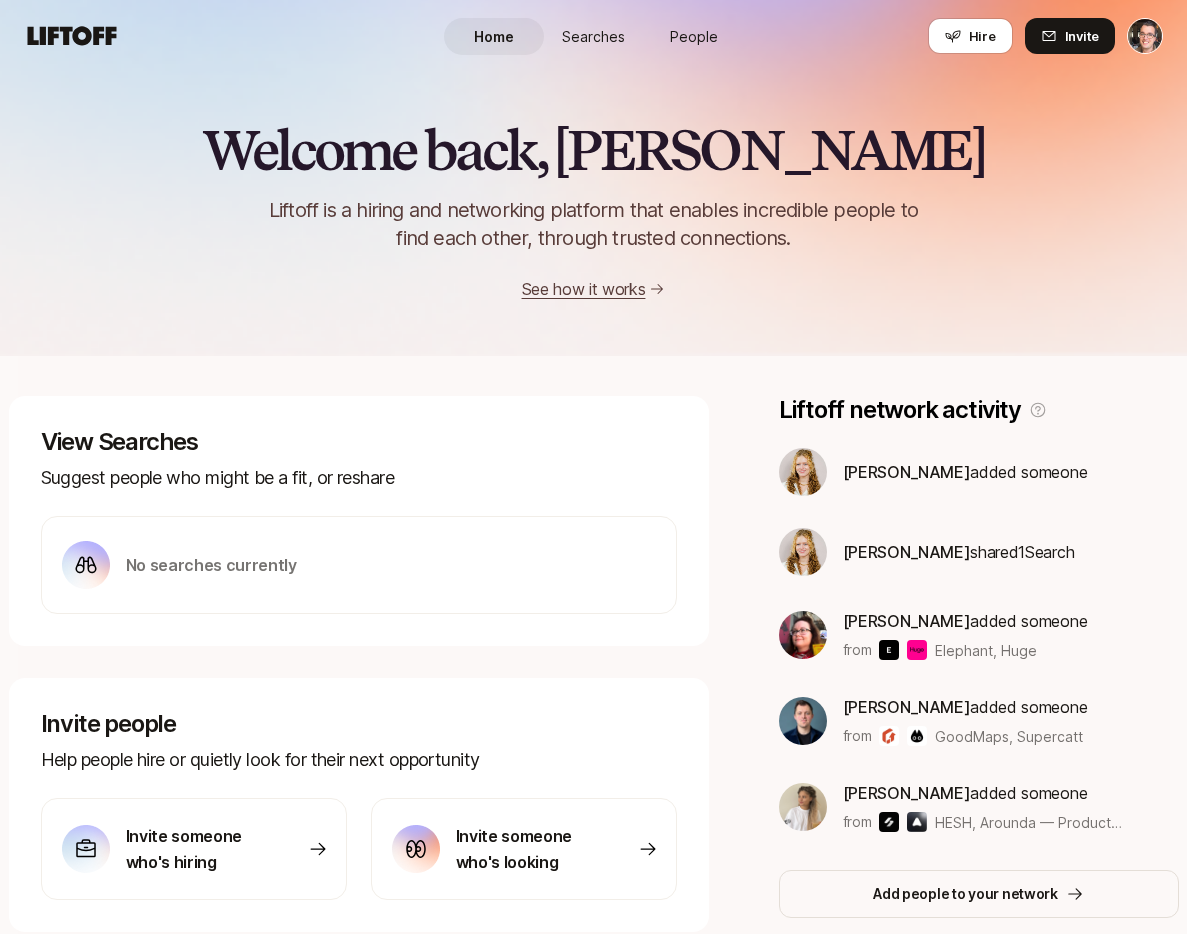 click on "Searches" at bounding box center (594, 36) 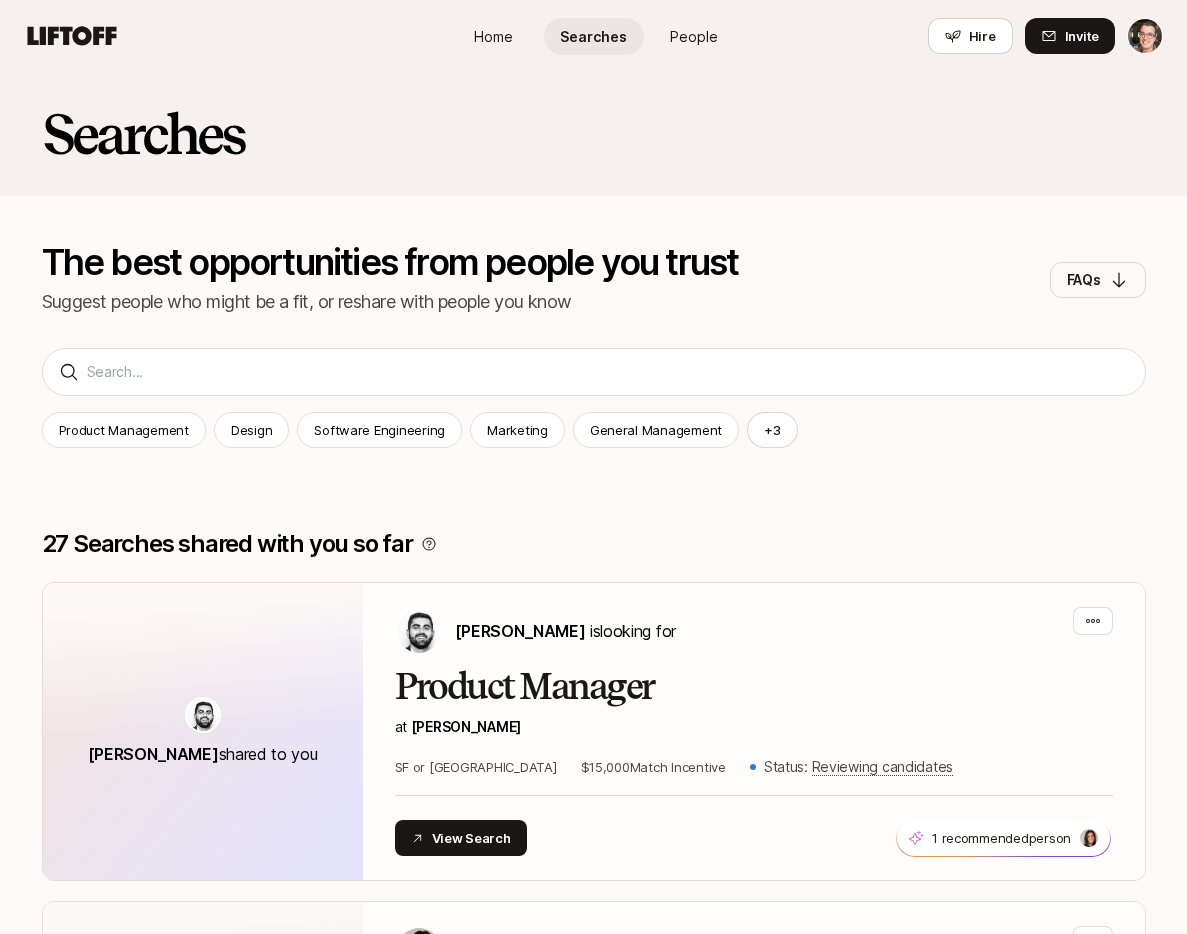 click on "Home Searches People Hire" at bounding box center (594, 36) 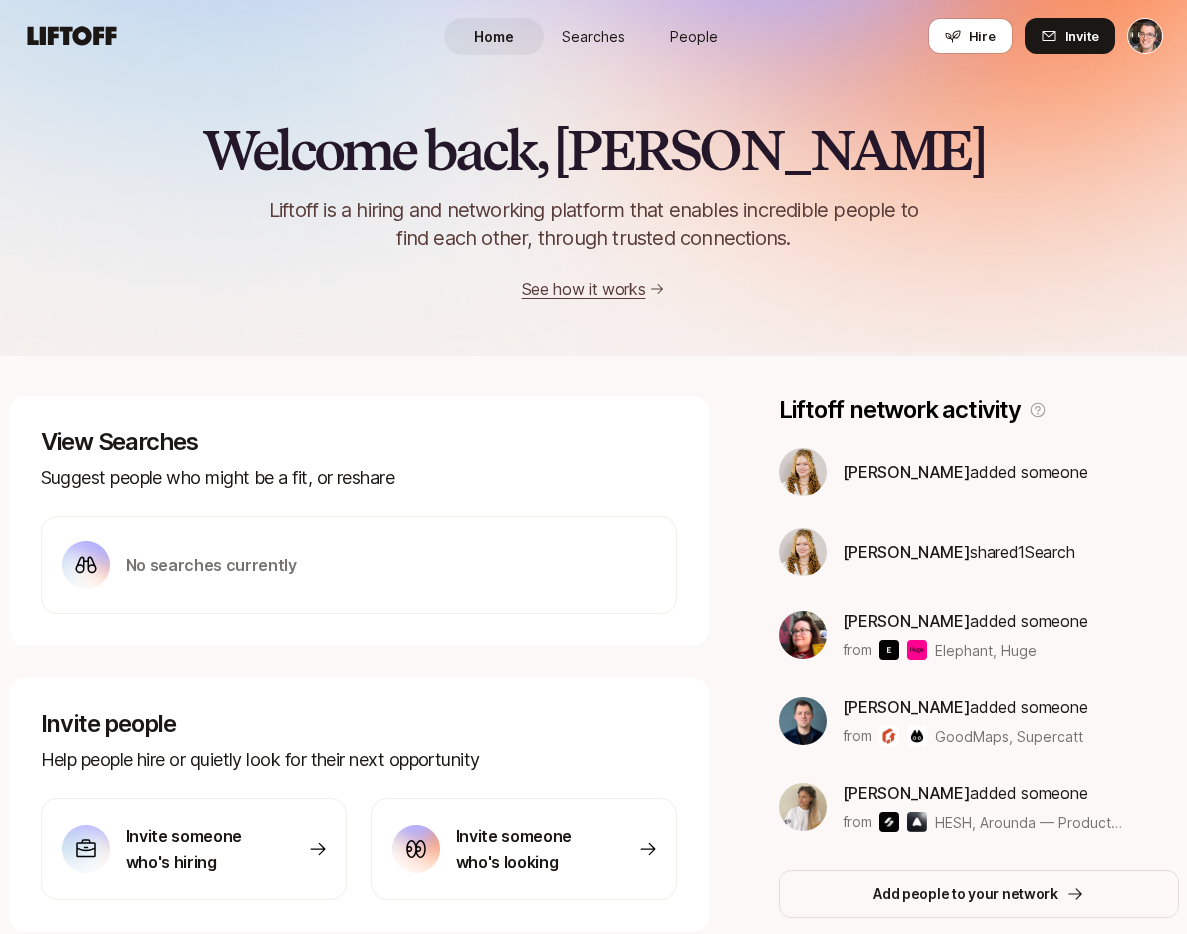 click on "Searches" at bounding box center [593, 36] 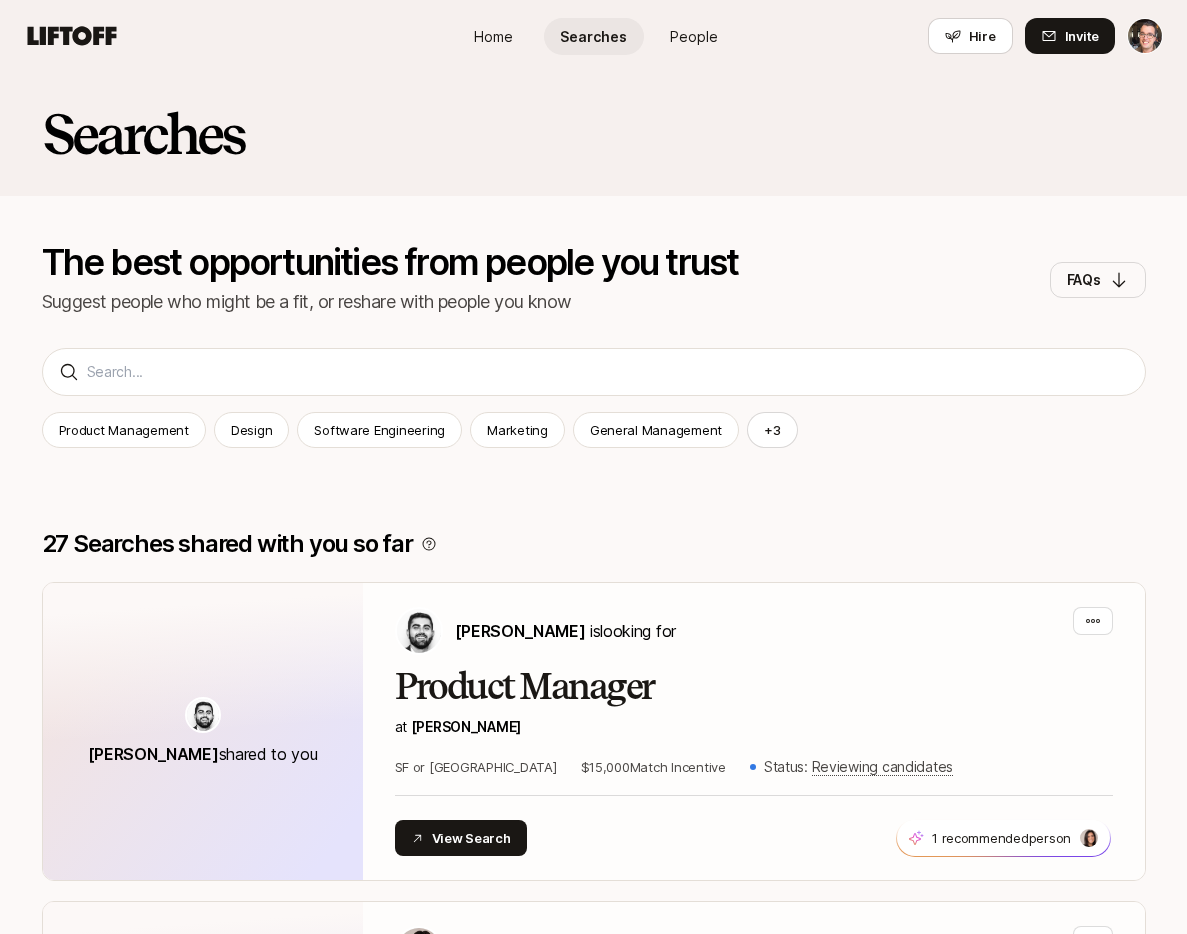 click on "People" at bounding box center [694, 36] 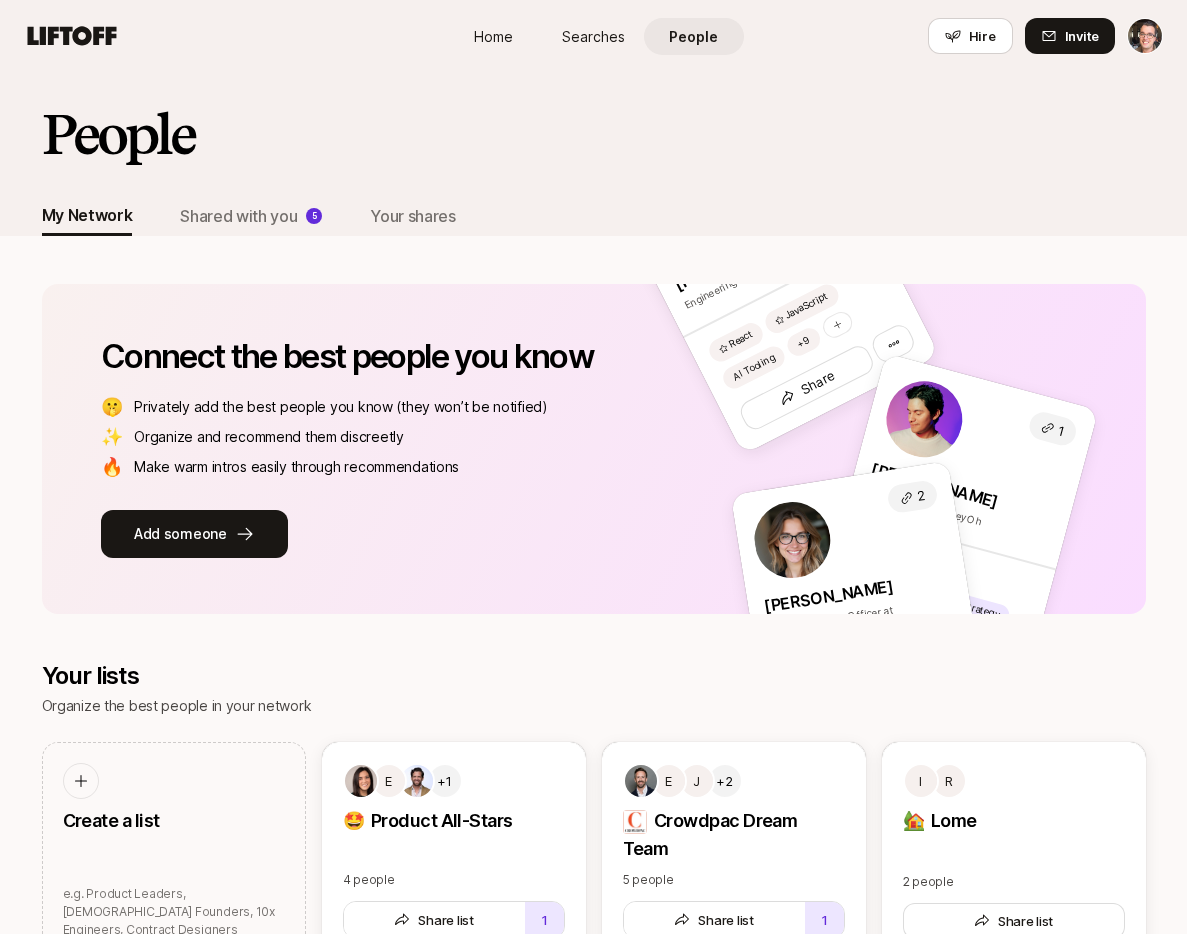 click on "Searches" at bounding box center [594, 36] 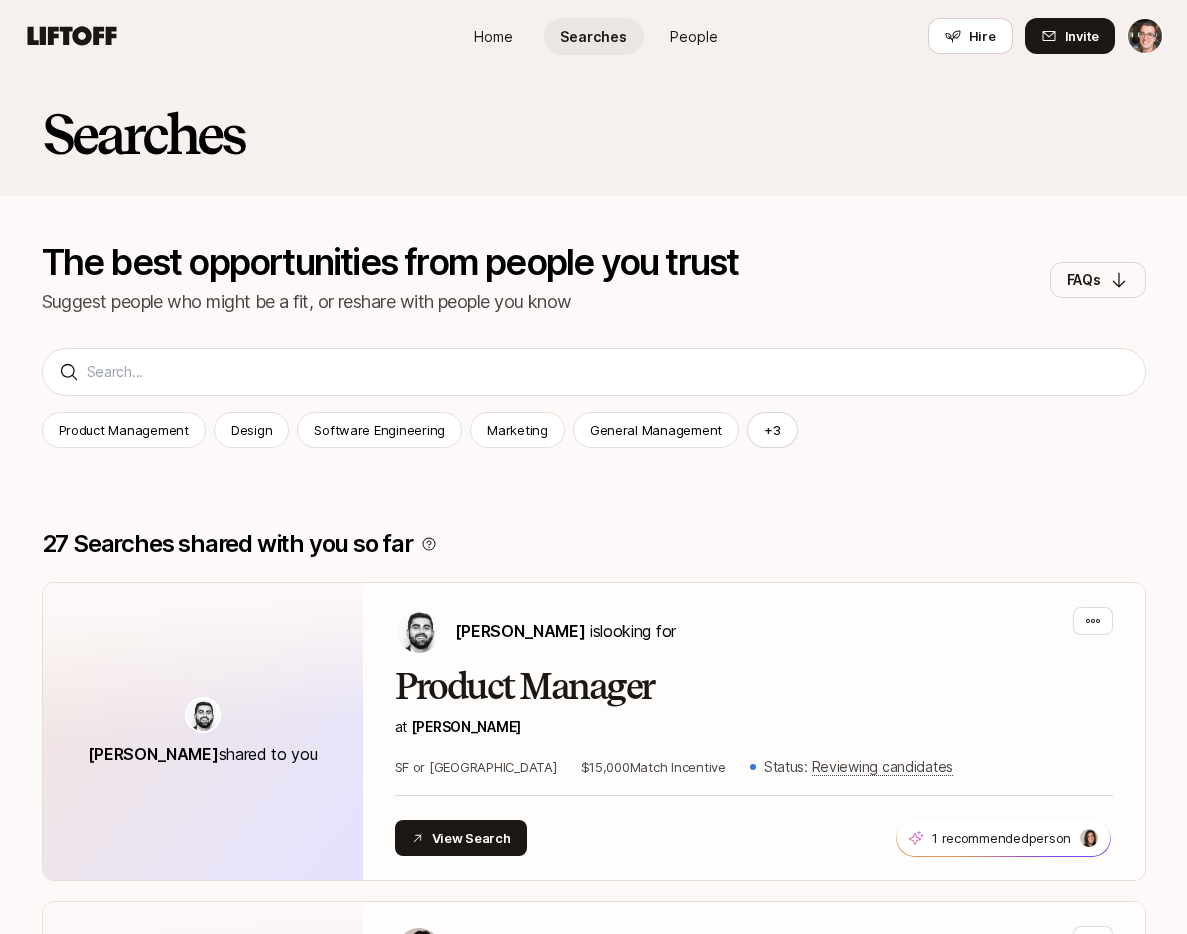 click on "Home" at bounding box center [493, 36] 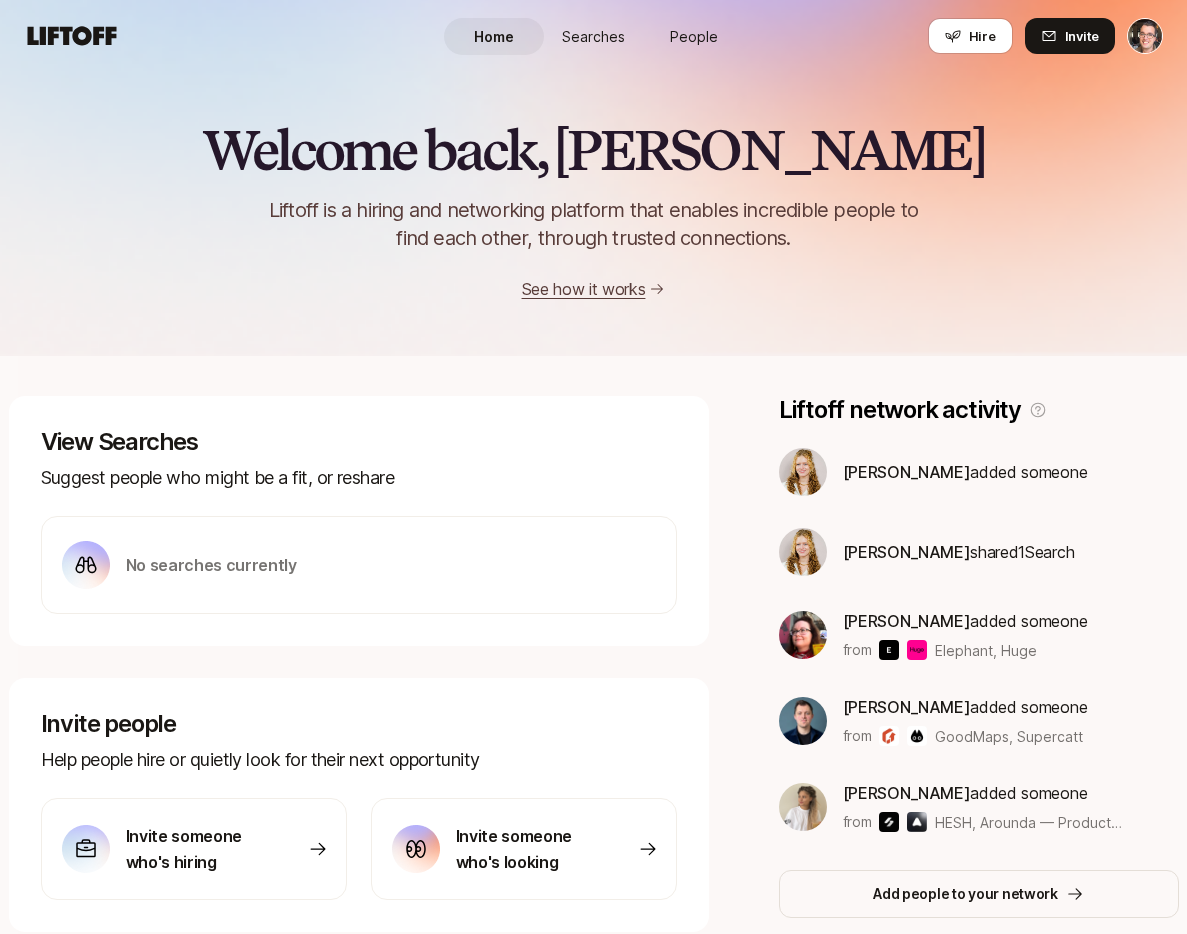 click on "Searches" at bounding box center [594, 36] 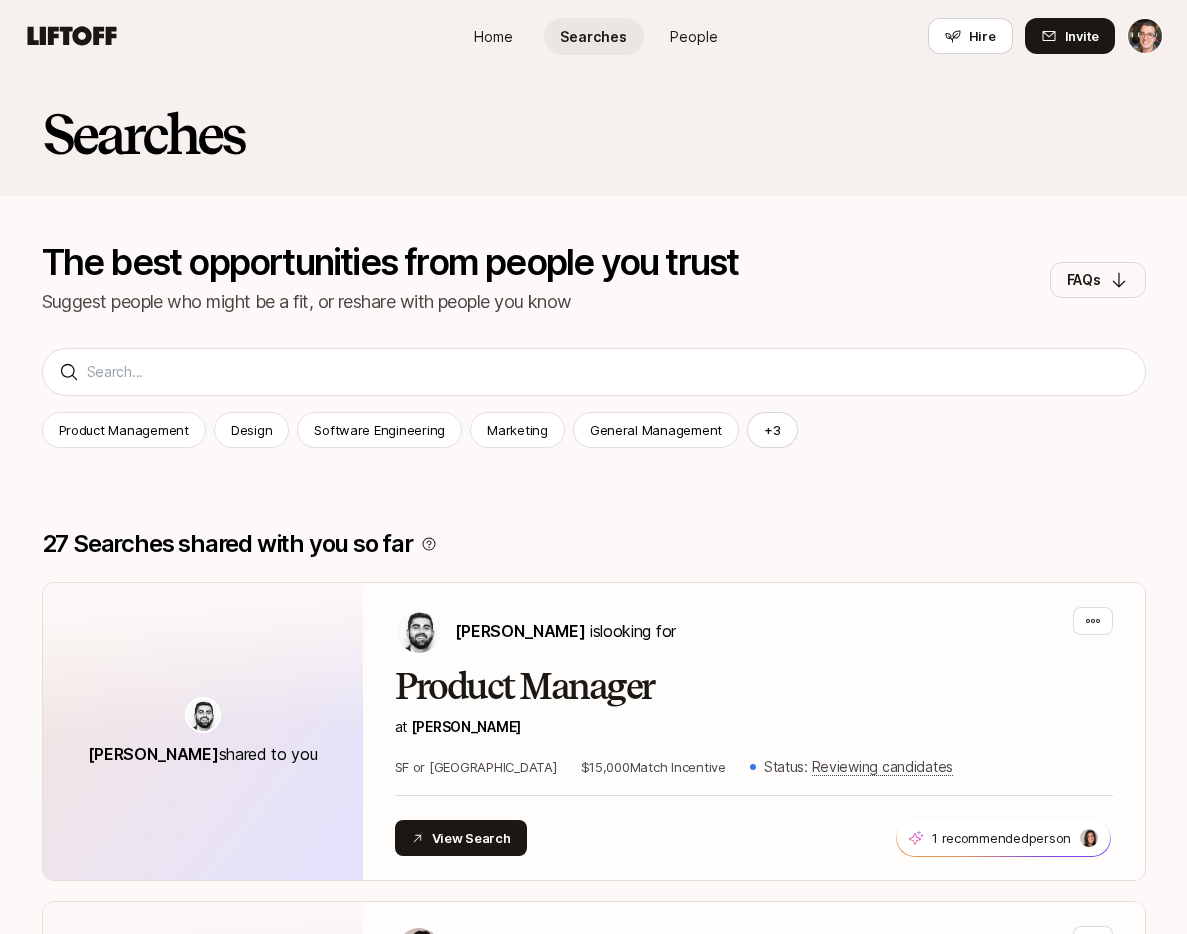 click on "People" at bounding box center (694, 36) 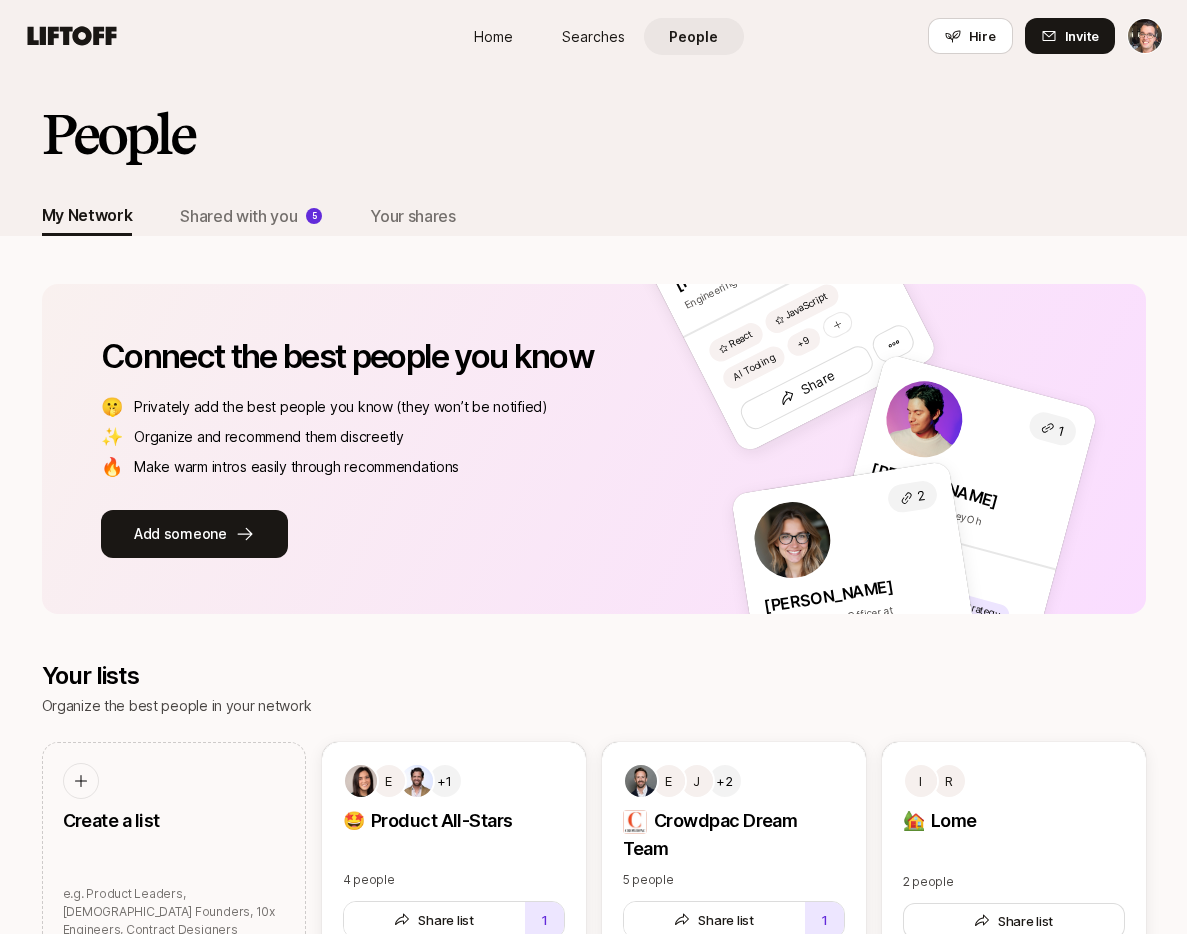 click on "Home" at bounding box center [494, 36] 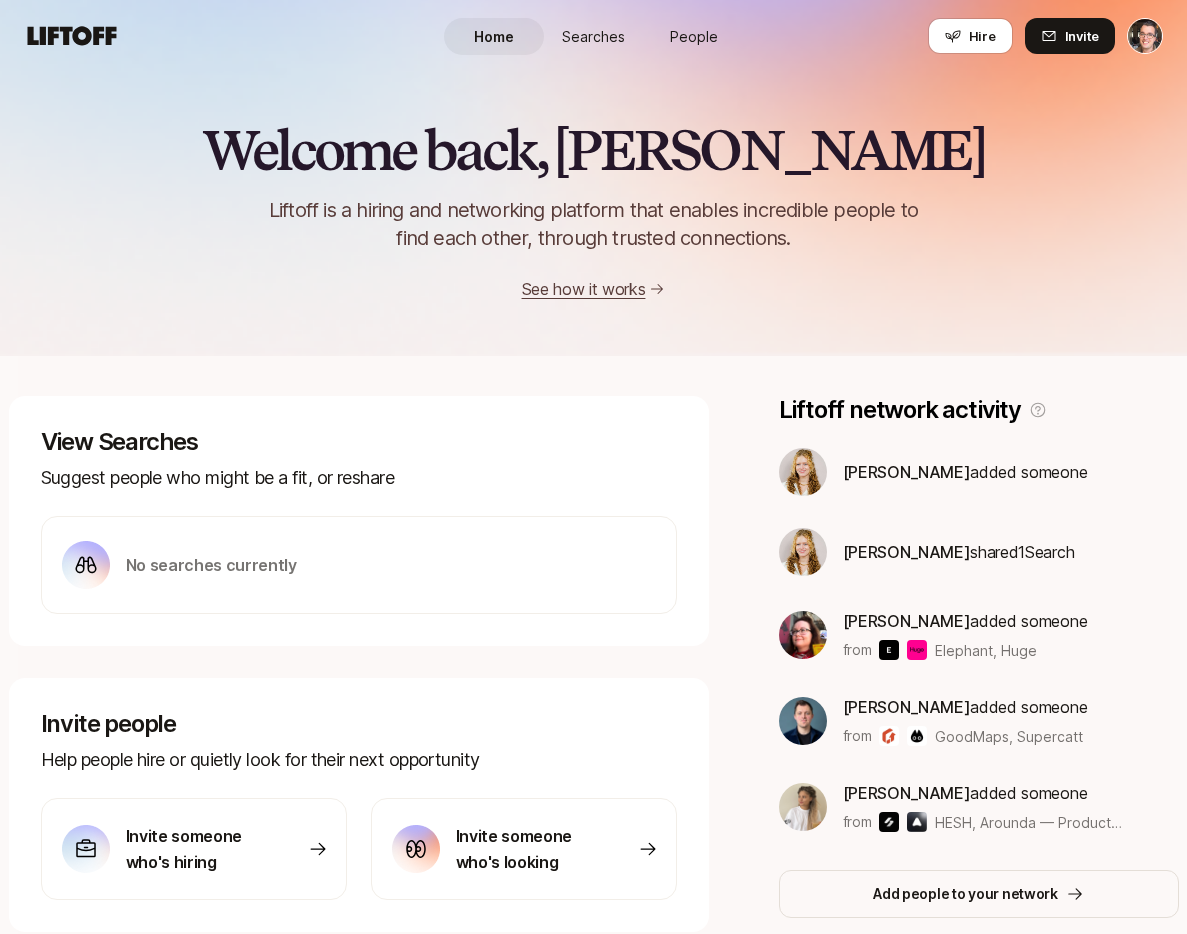 click on "Searches" at bounding box center [593, 36] 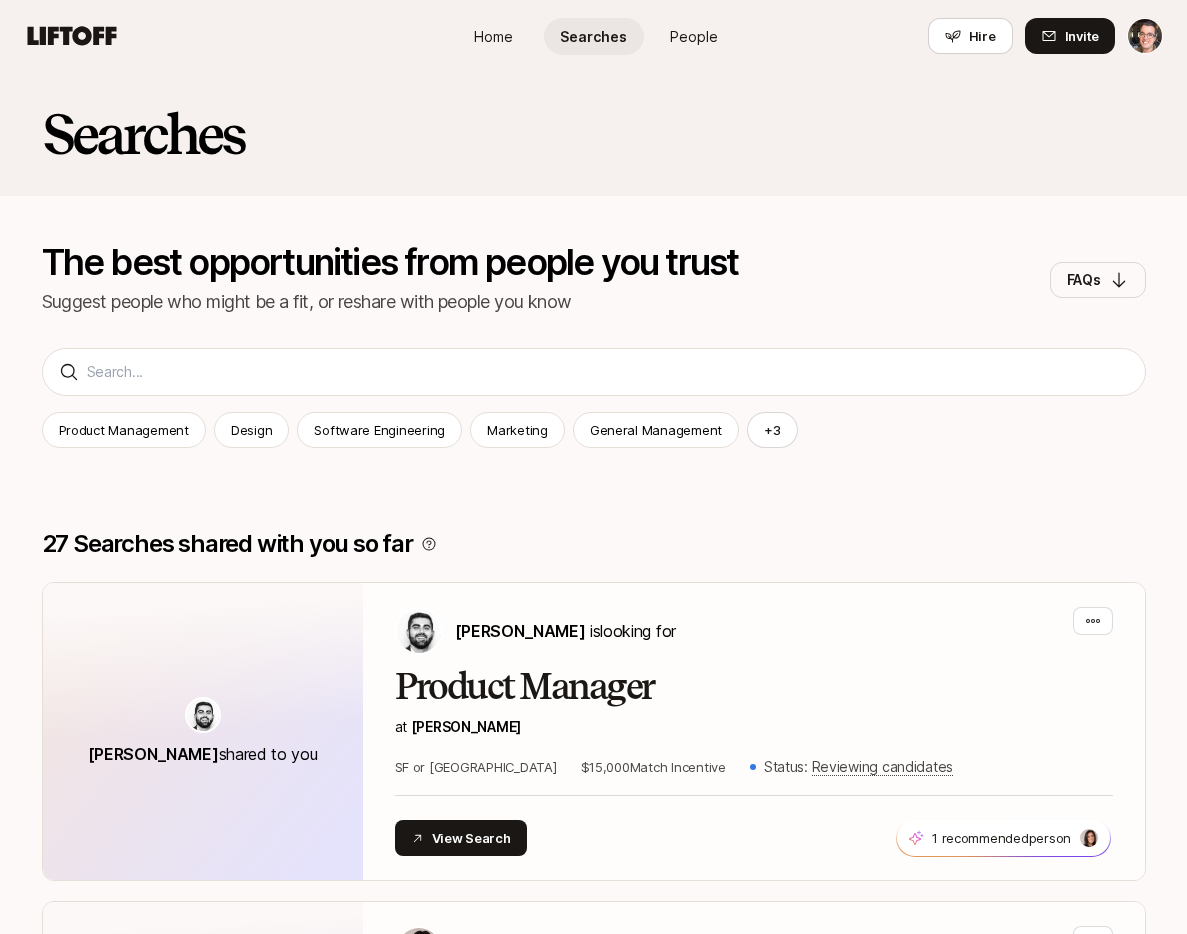 click on "People" at bounding box center [694, 36] 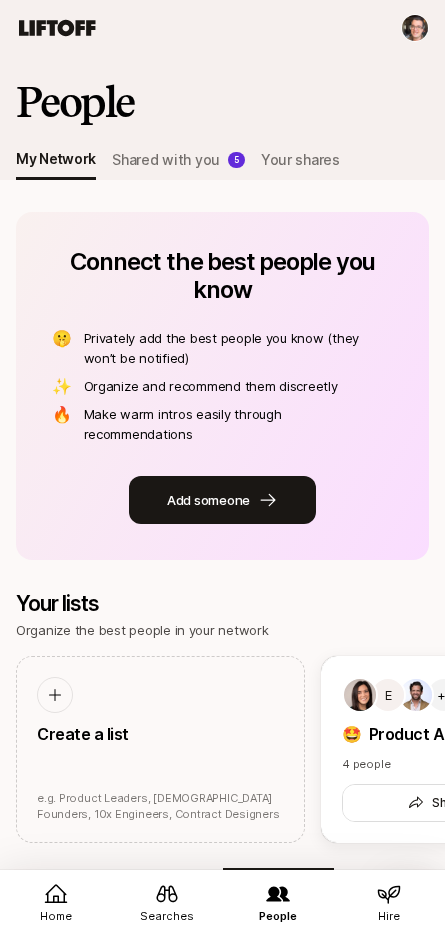 click 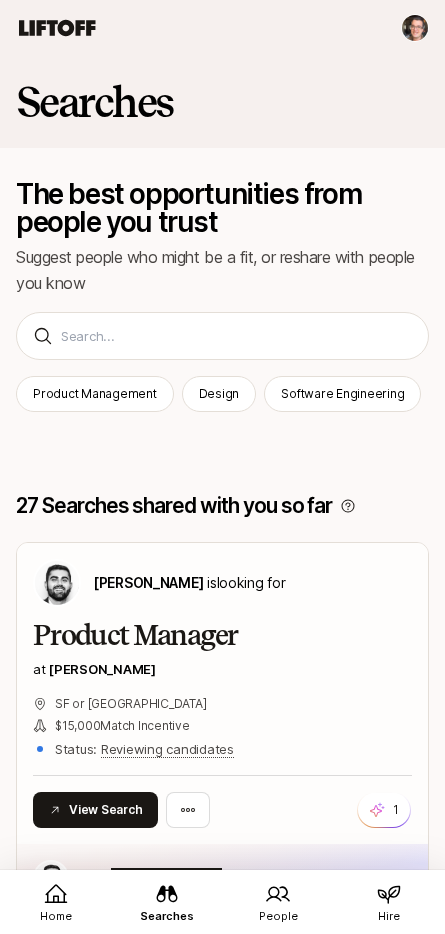 click 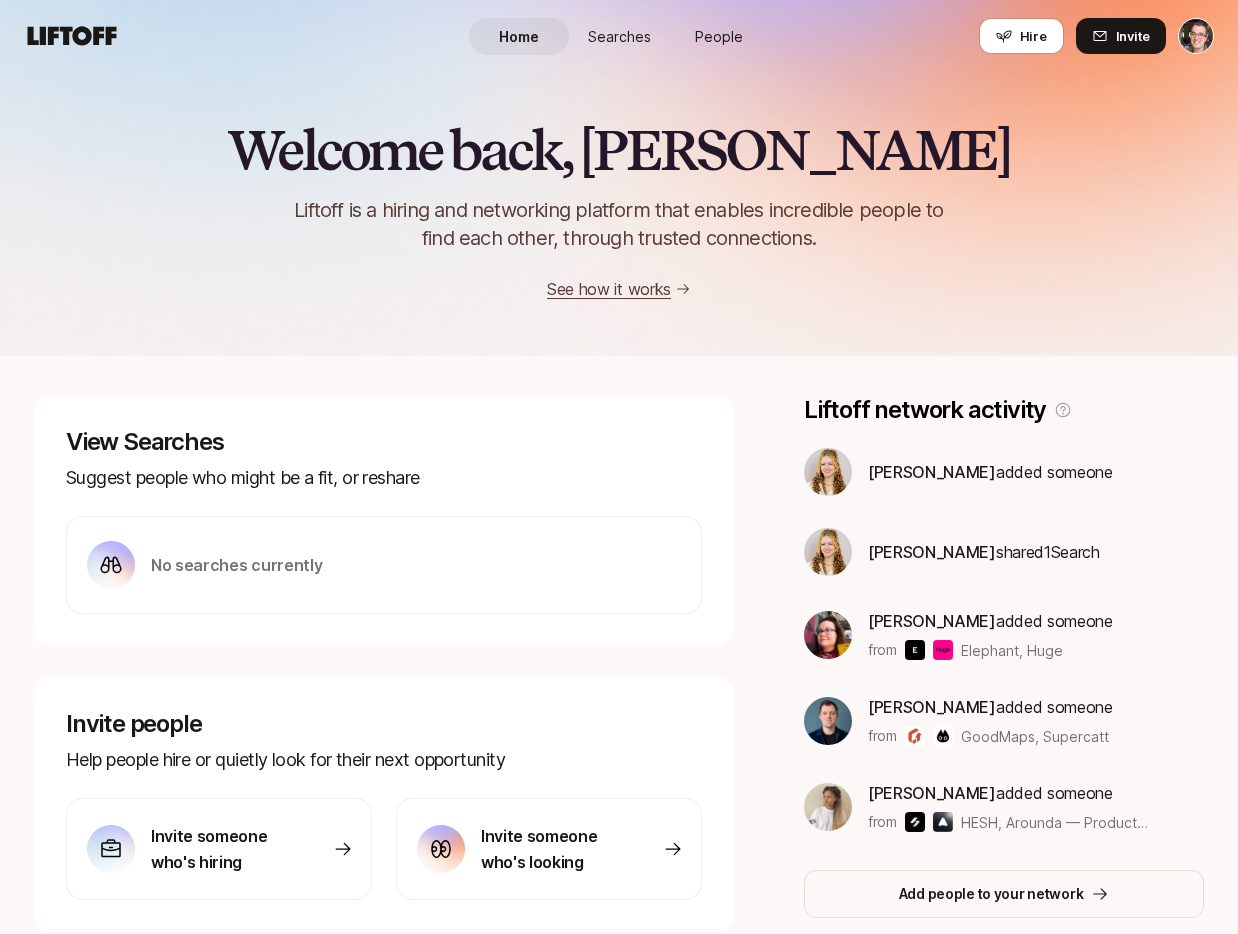click on "Searches" at bounding box center [619, 36] 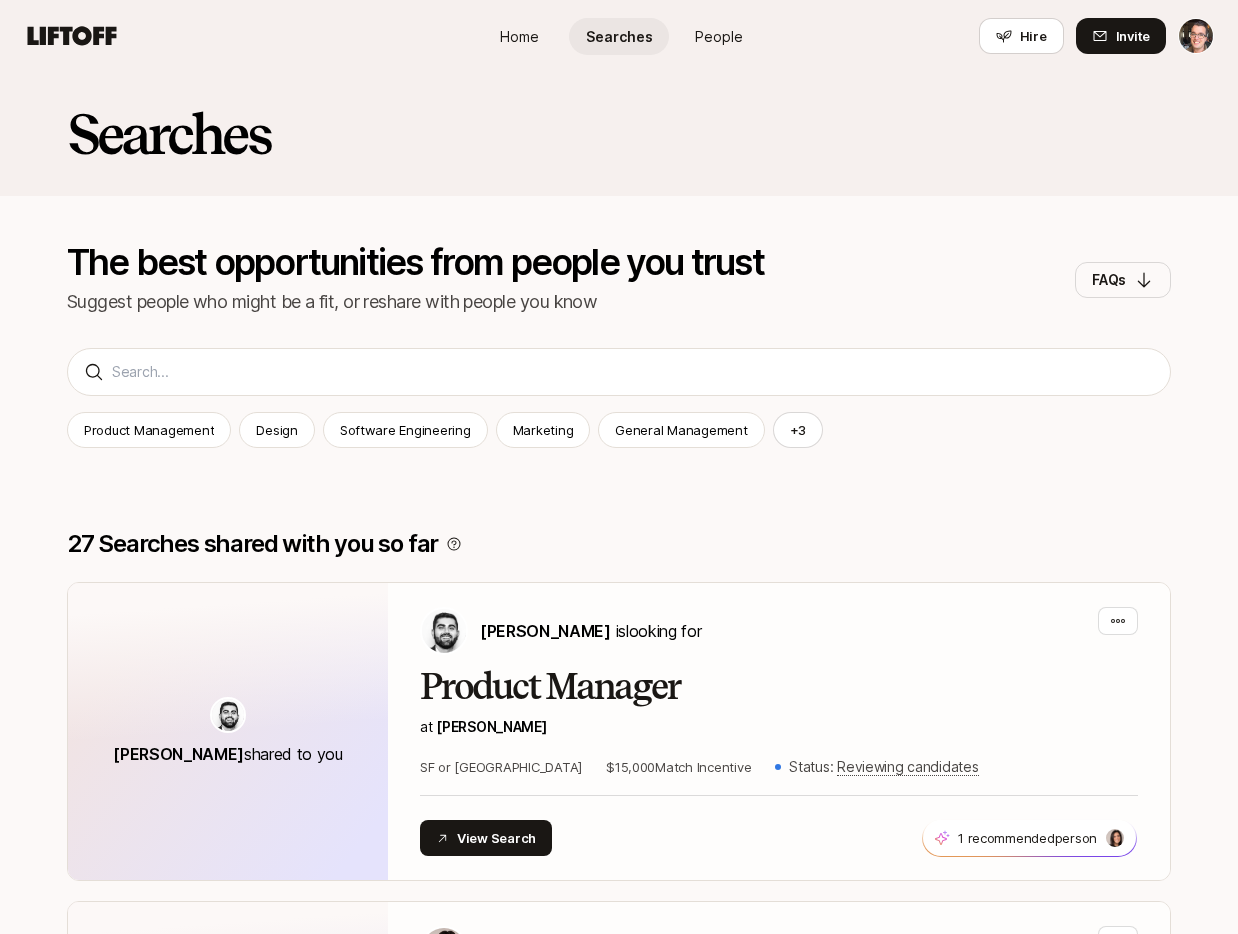 click on "People" at bounding box center (719, 36) 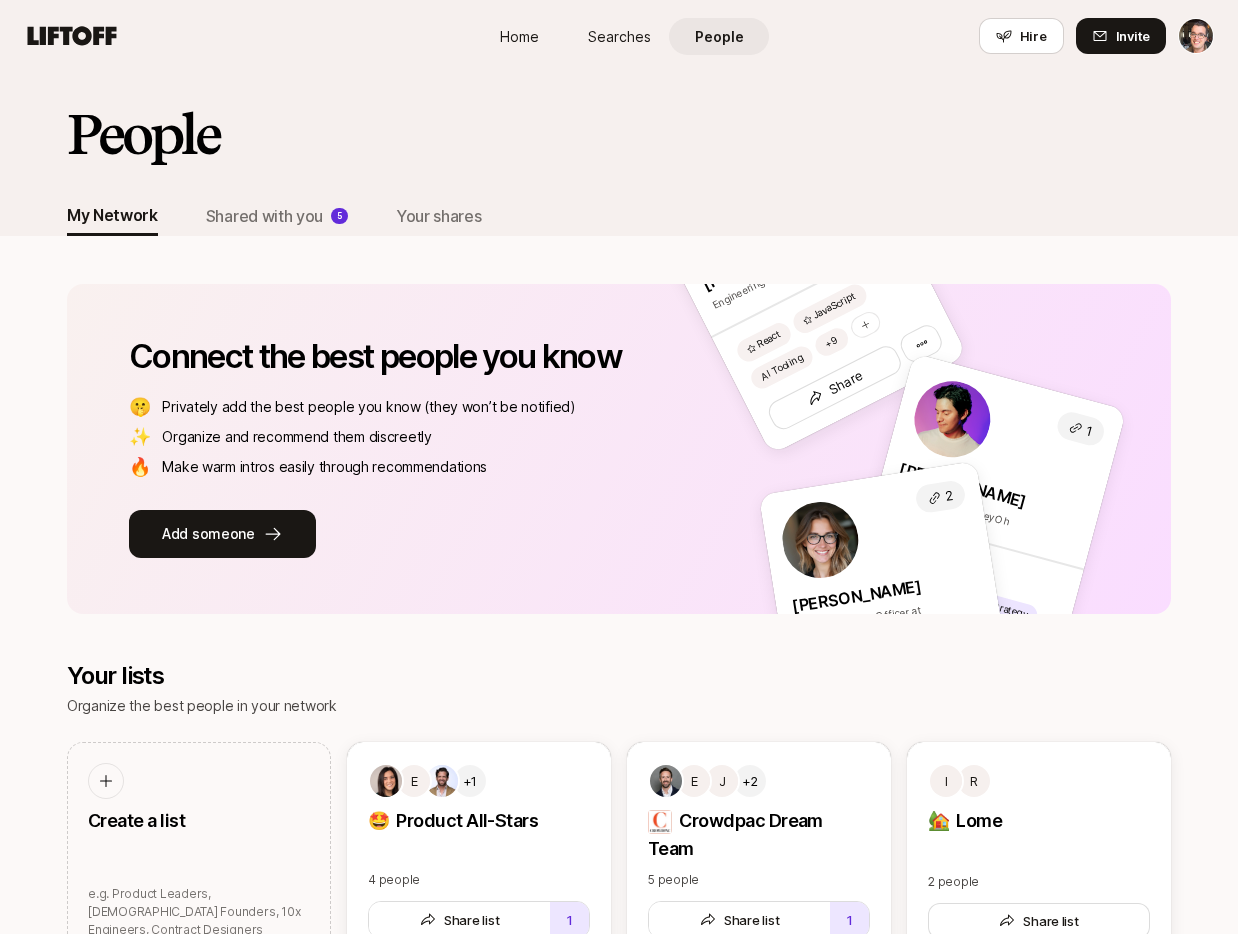 click on "Home" at bounding box center (519, 36) 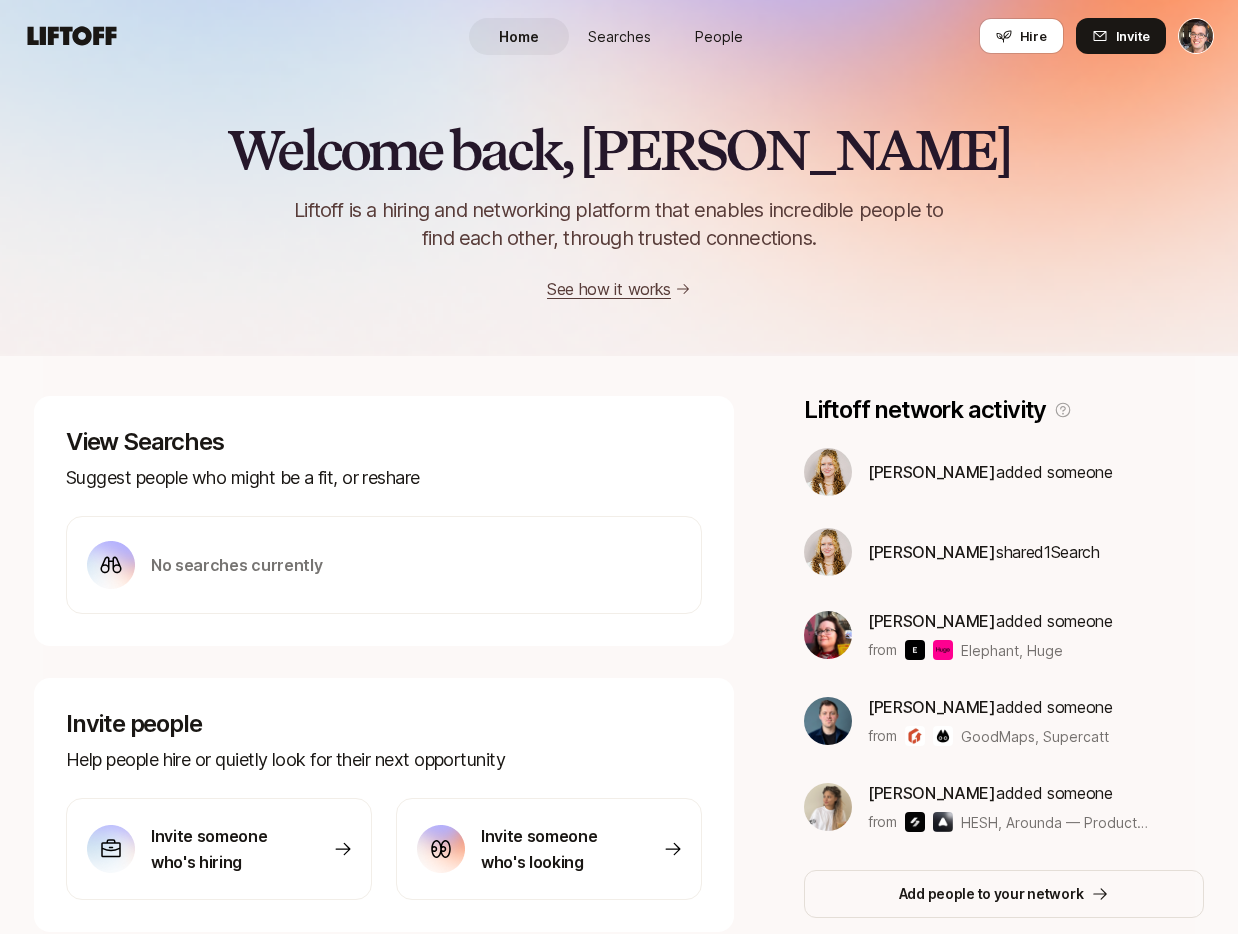 click on "Searches" at bounding box center [619, 36] 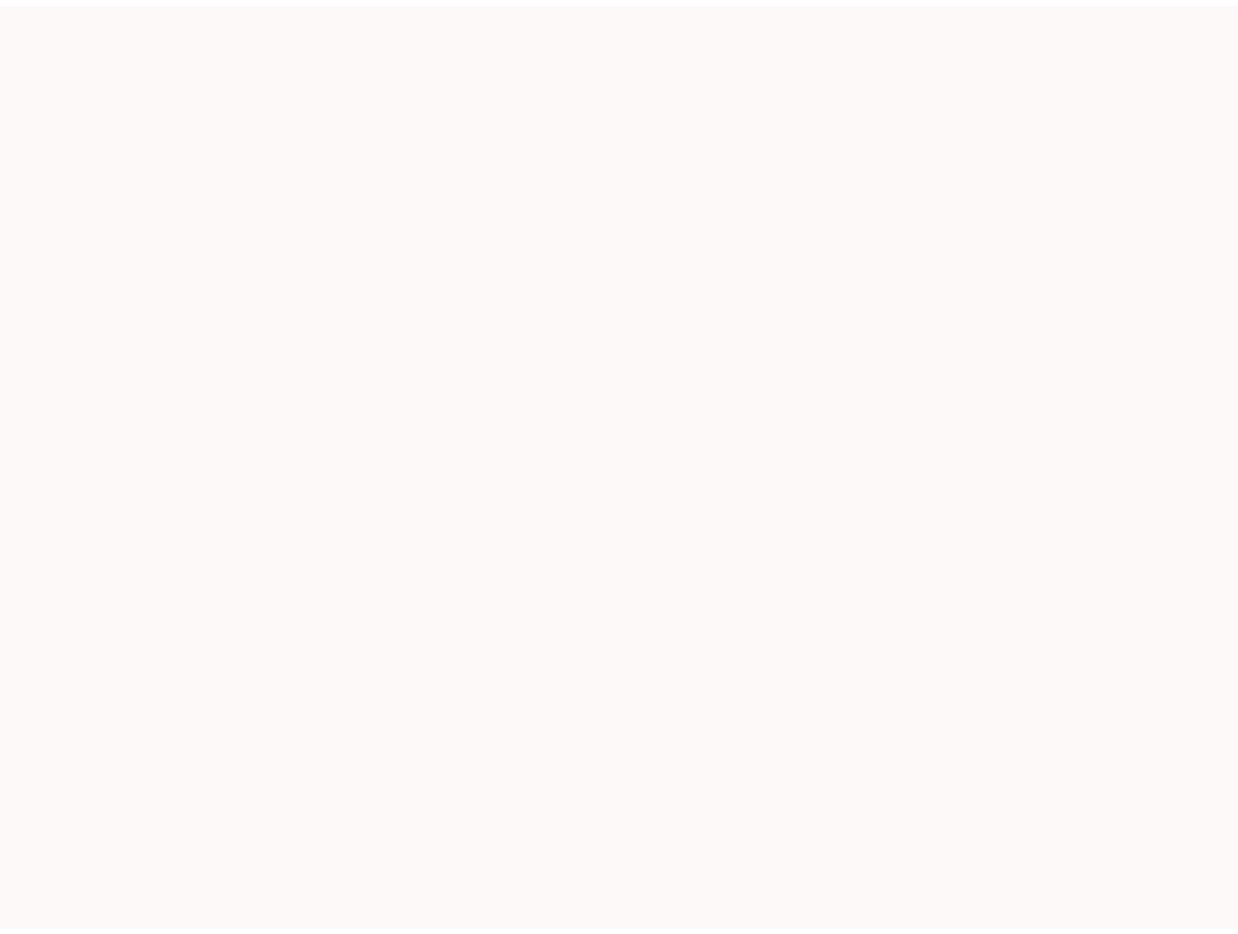 scroll, scrollTop: 0, scrollLeft: 0, axis: both 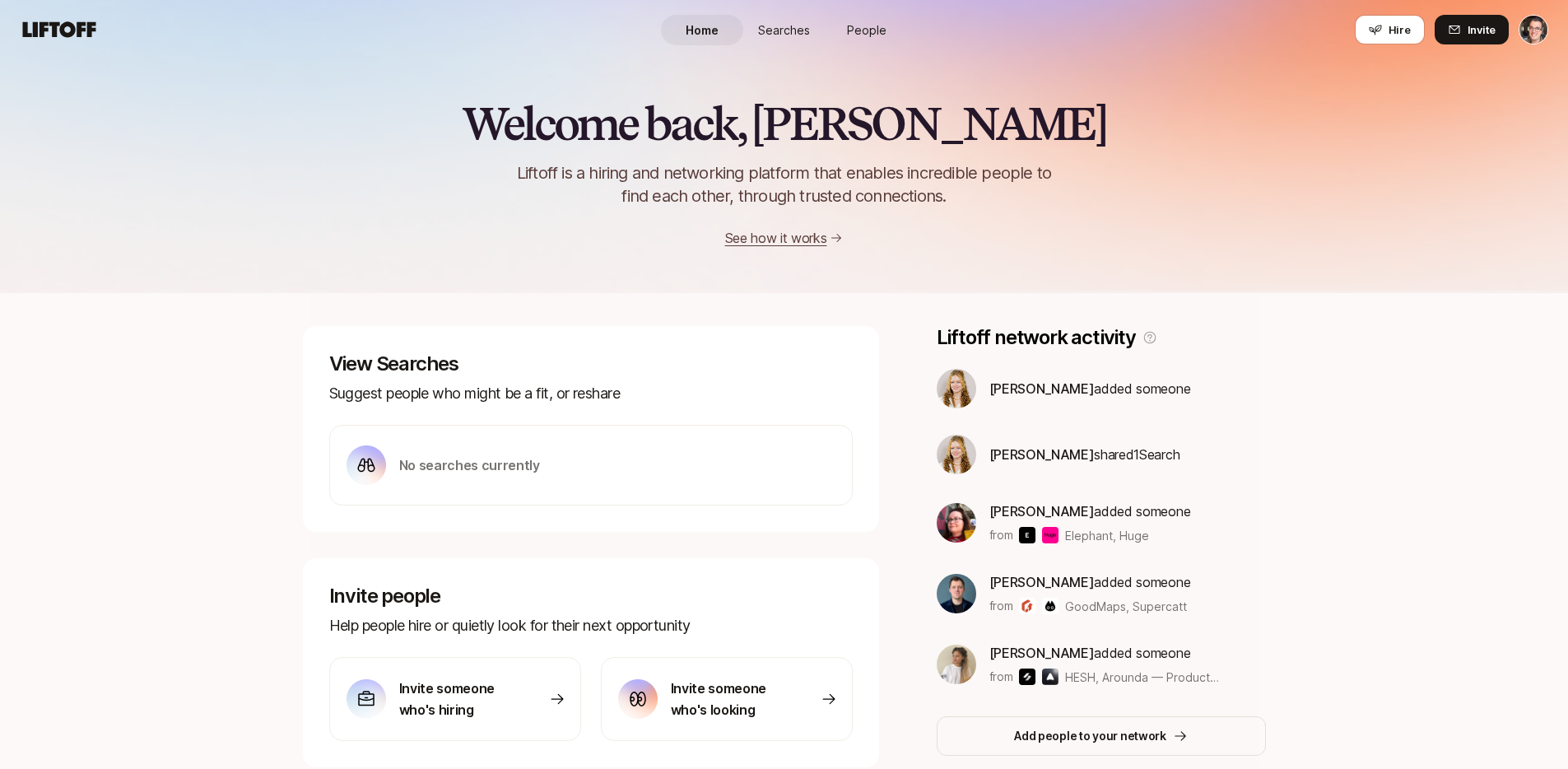 click on "Searches" at bounding box center [784, 30] 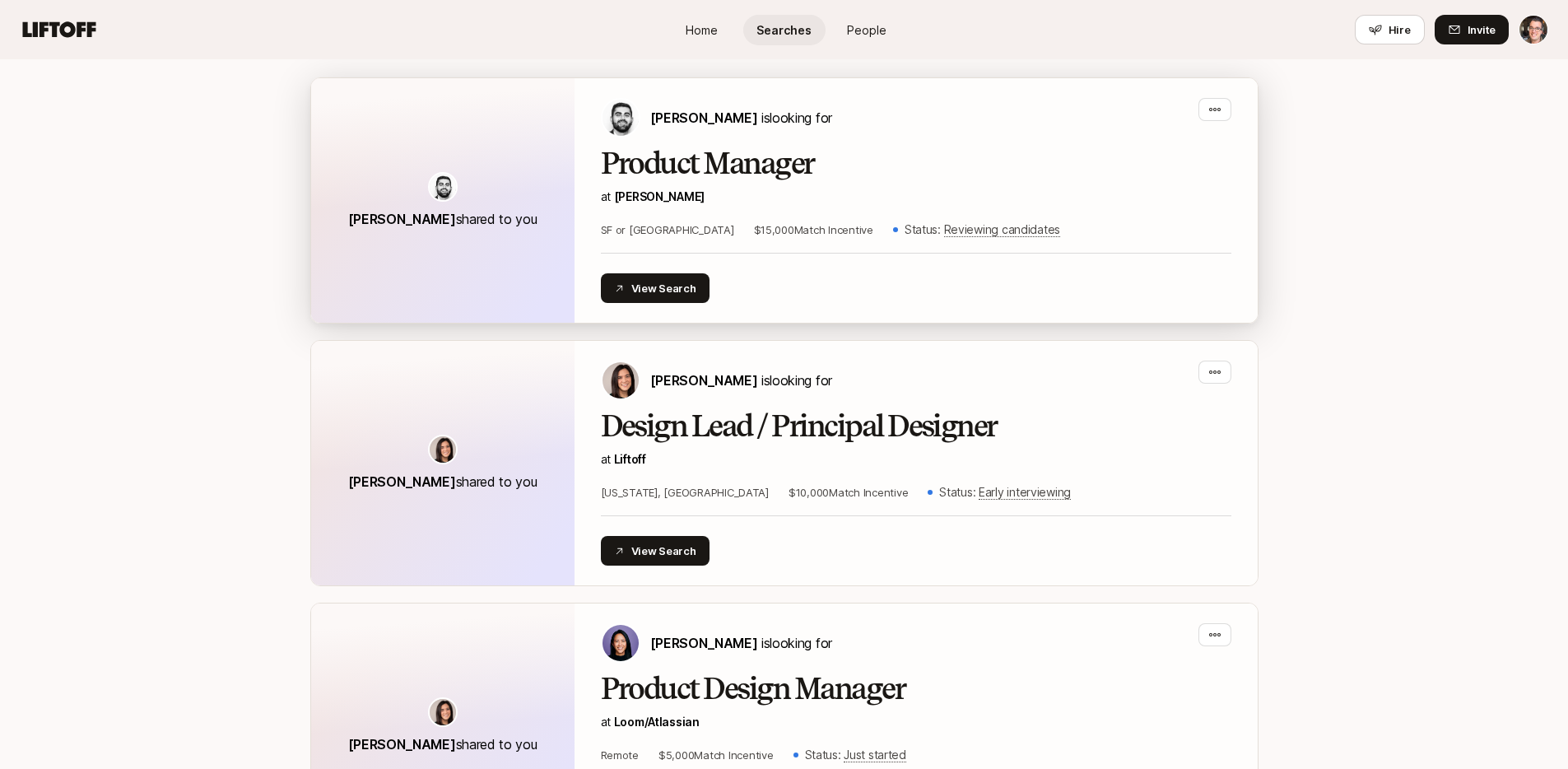 scroll, scrollTop: 409, scrollLeft: 0, axis: vertical 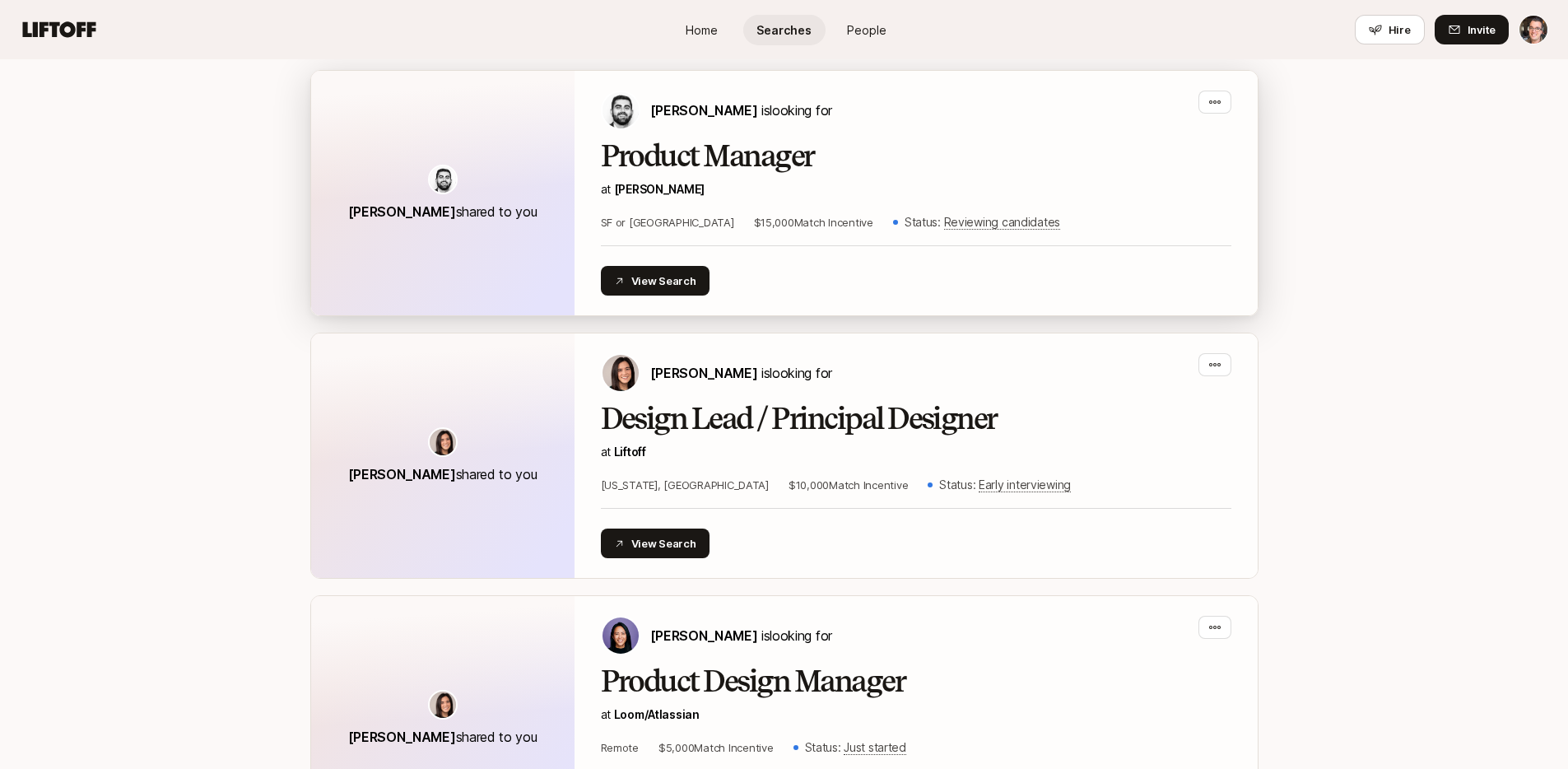 click on "Hessam Mostajabi  shared to you" at bounding box center (443, 193) 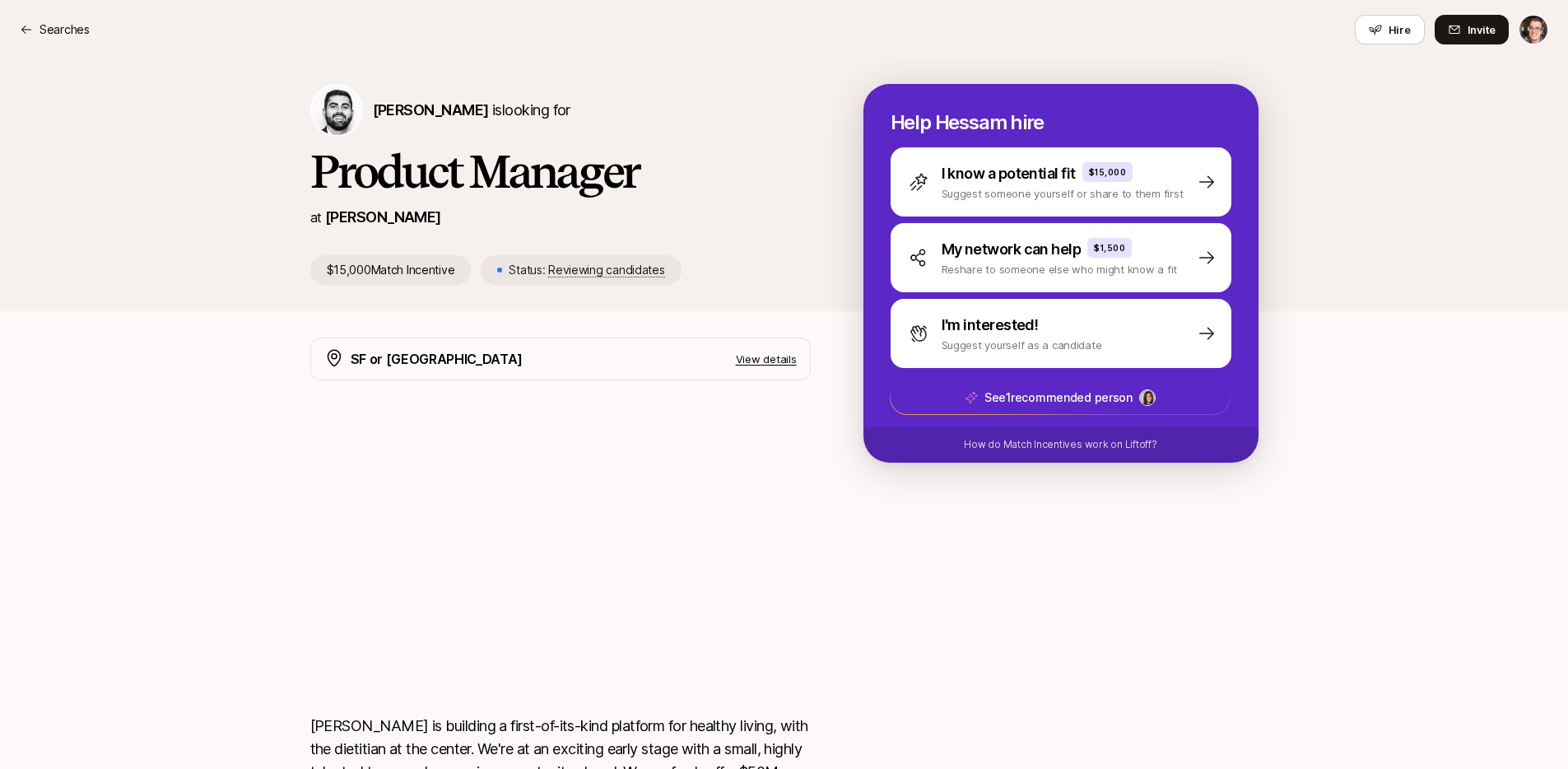 scroll, scrollTop: 0, scrollLeft: 0, axis: both 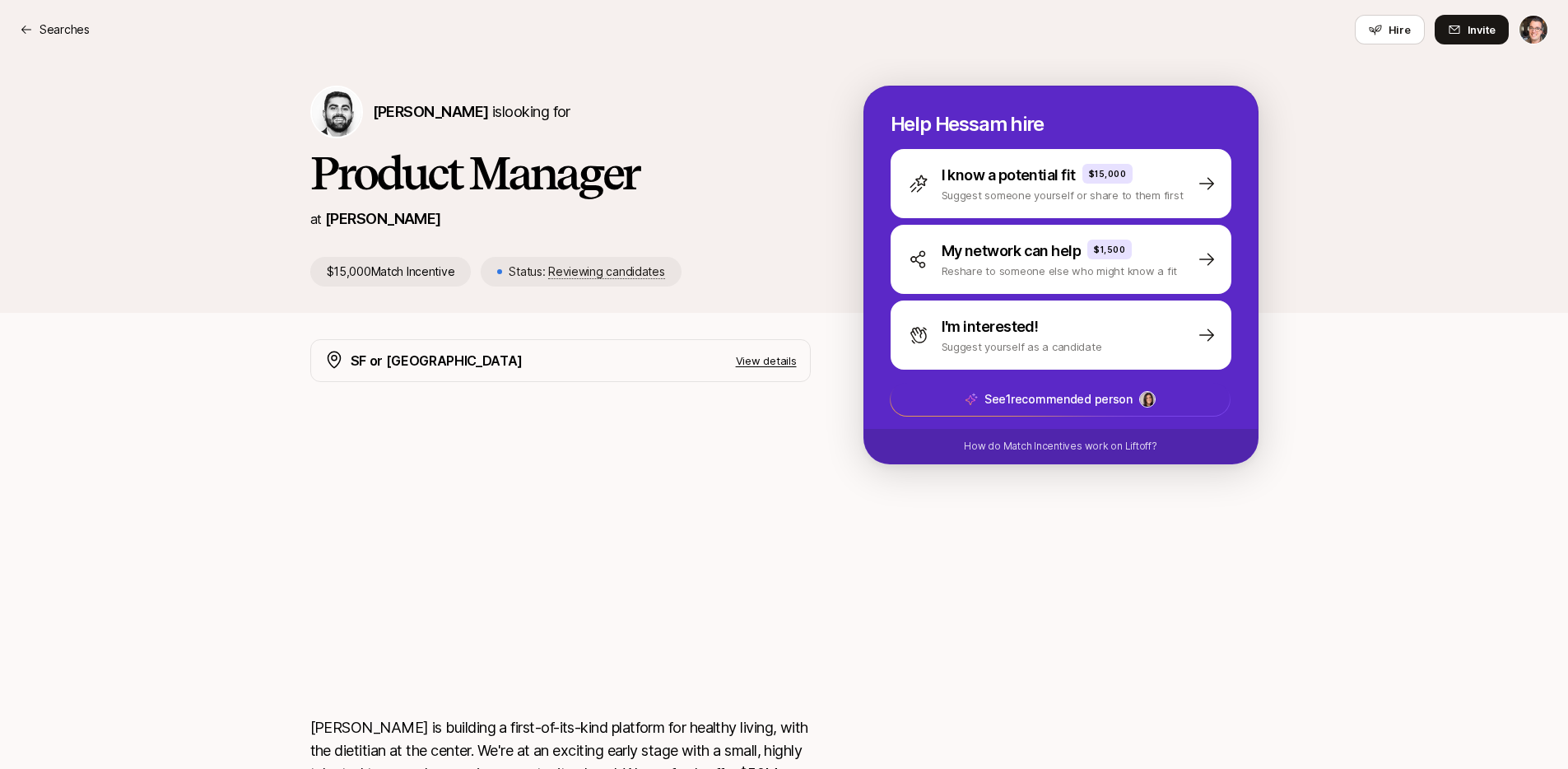click on "Hessam Mostajabi   is  looking for Product Manager at Fay $15,000  Match Incentive   Status:   Reviewing candidates Help Hessam hire I know a potential fit $15,000 Suggest someone yourself or share to them first My network can help $1,500 Reshare to someone else who might know a fit I'm interested! Suggest yourself as a candidate See  1  recommended   person How do Match Incentives work on Liftoff?" at bounding box center (784, 186) 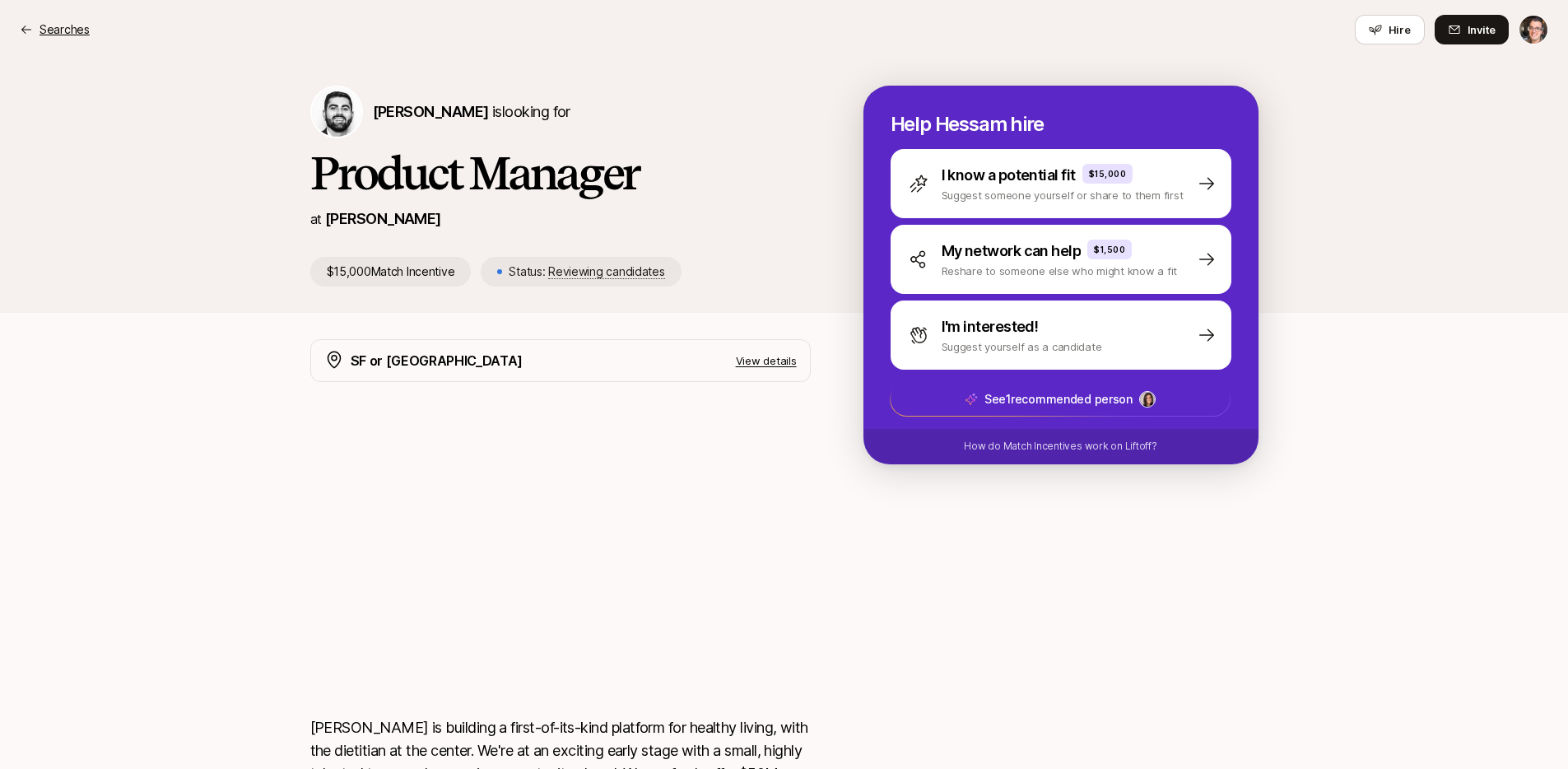 click on "Searches" at bounding box center (64, 30) 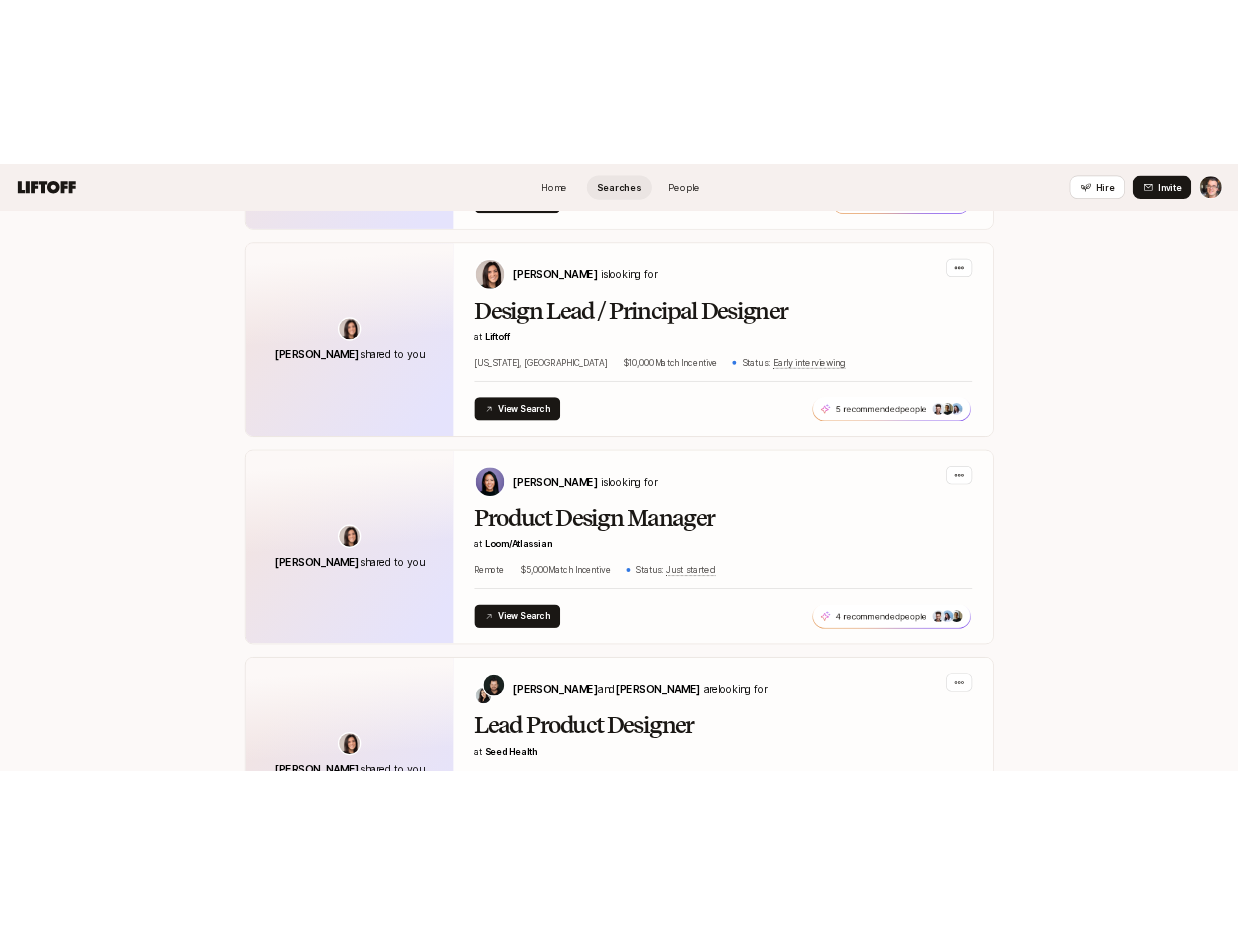 scroll, scrollTop: 232, scrollLeft: 0, axis: vertical 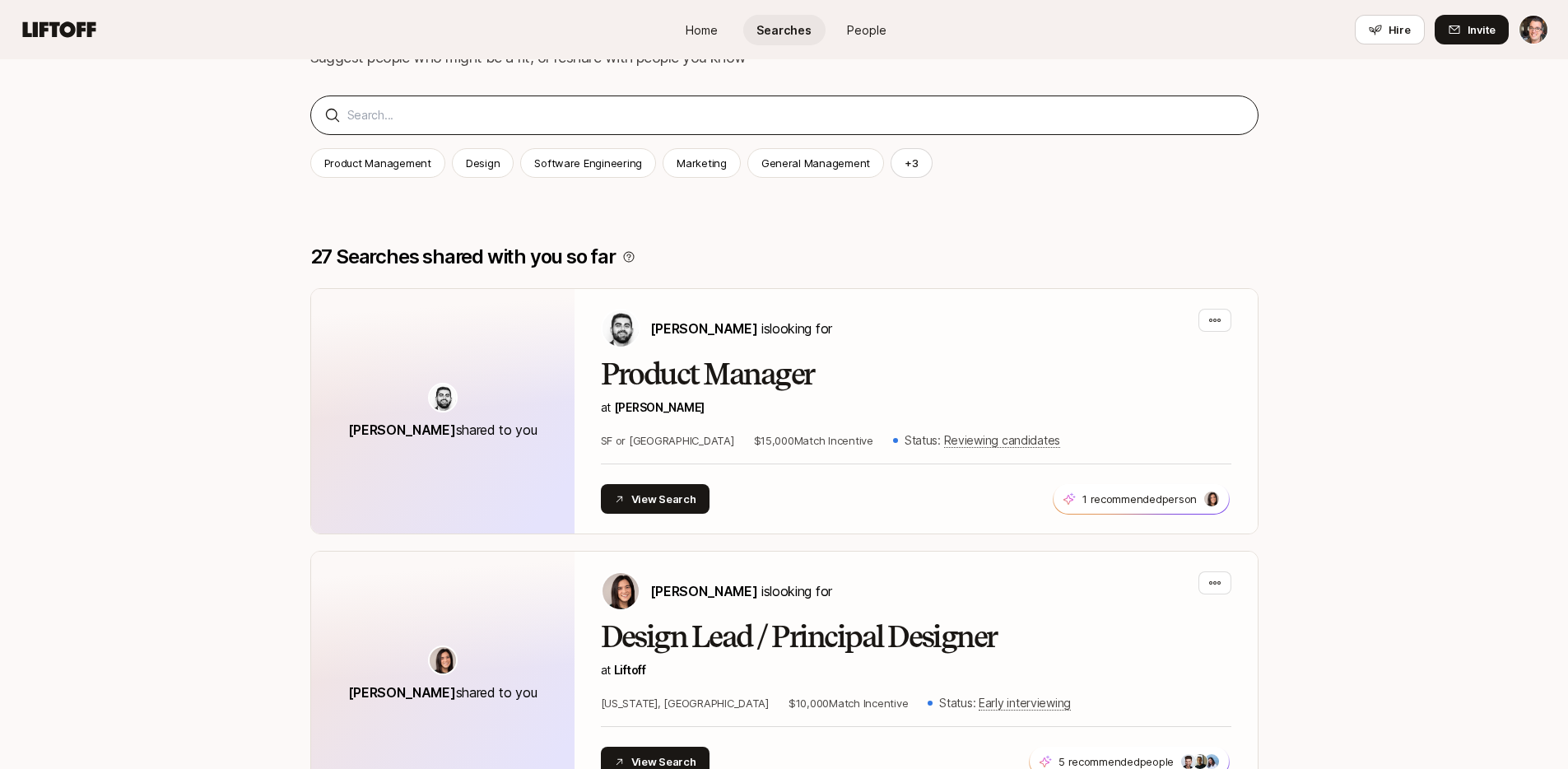 drag, startPoint x: 417, startPoint y: 101, endPoint x: 422, endPoint y: 113, distance: 13 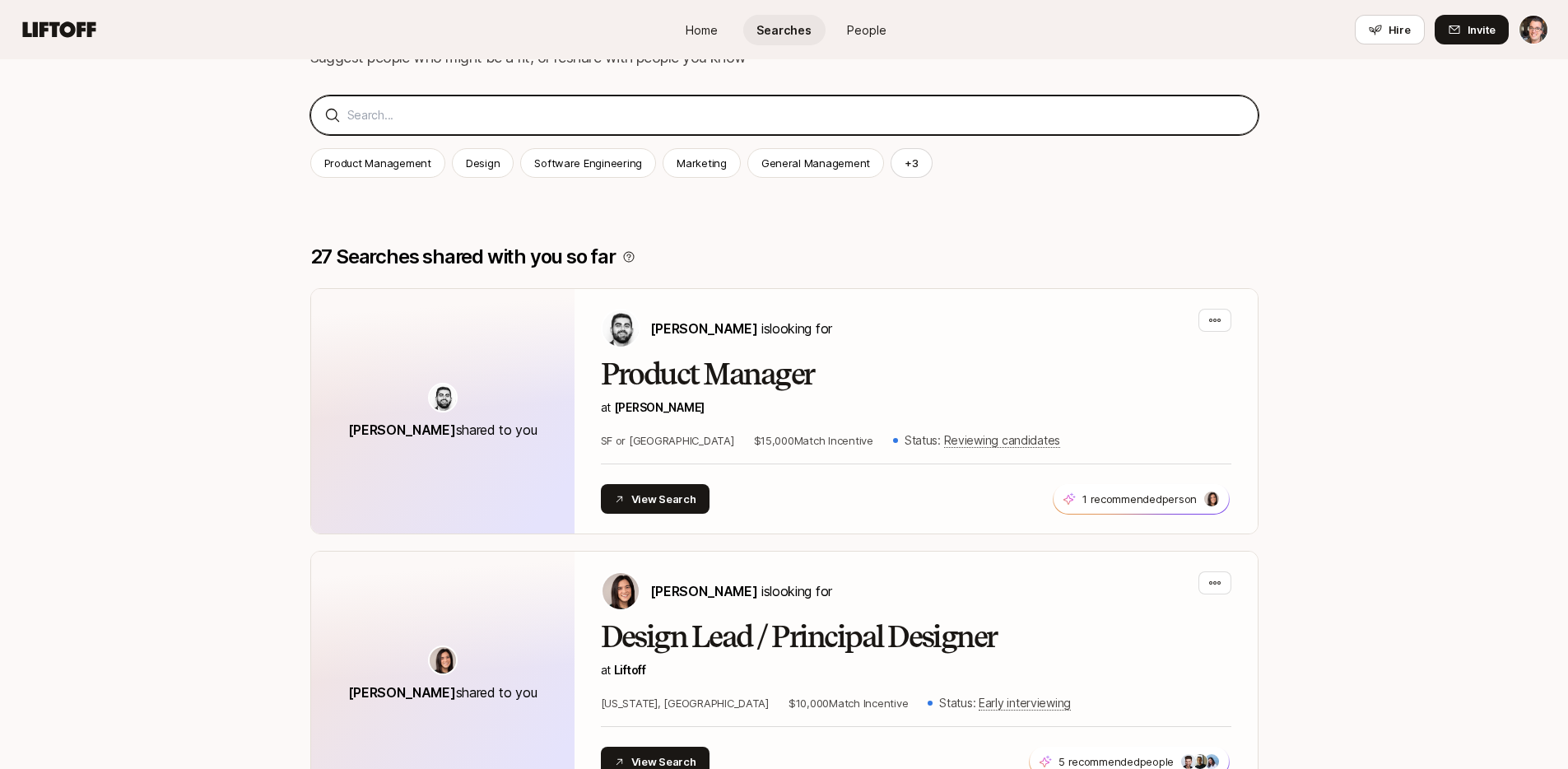 click at bounding box center (796, 115) 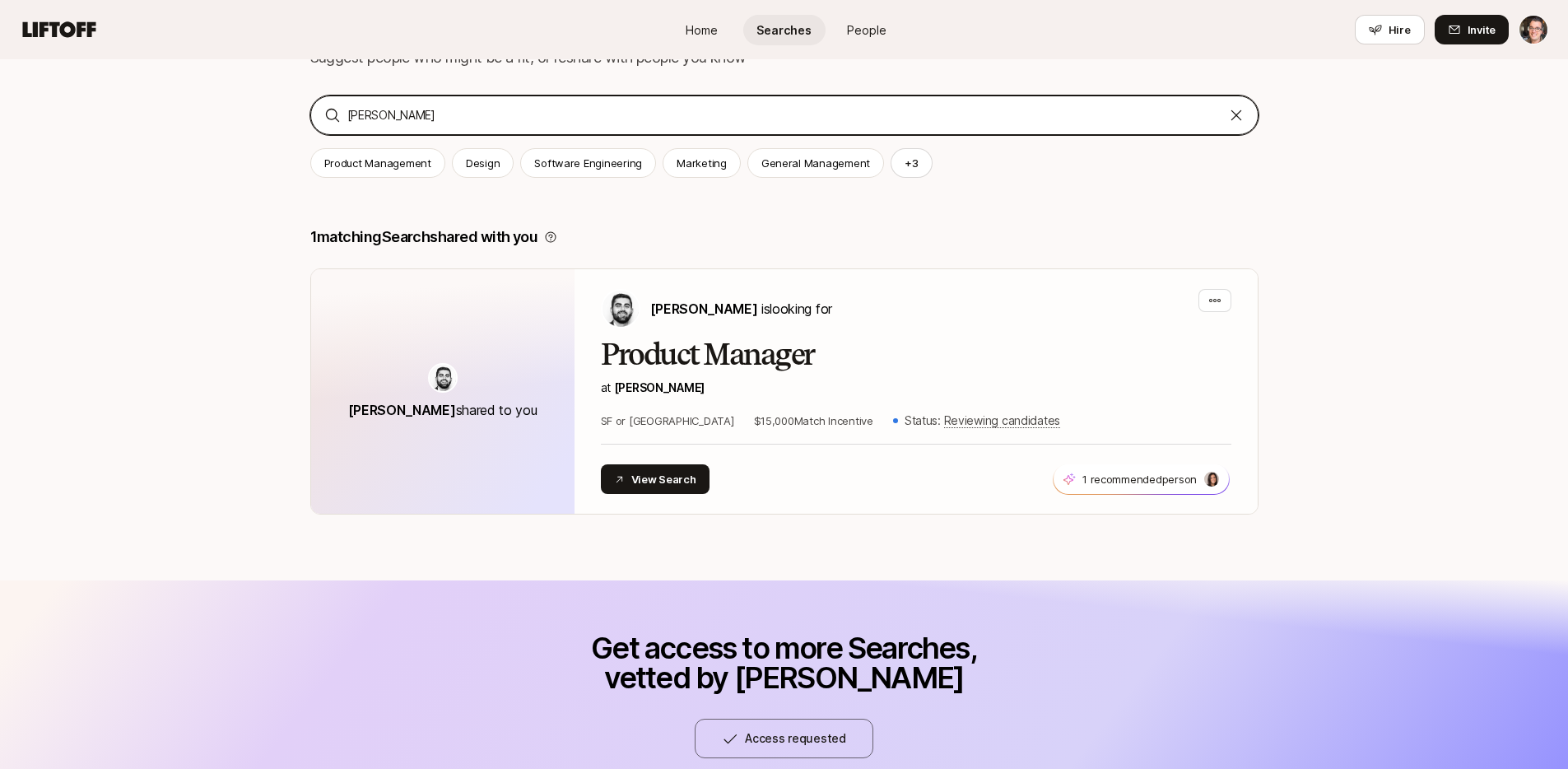 type on "fay" 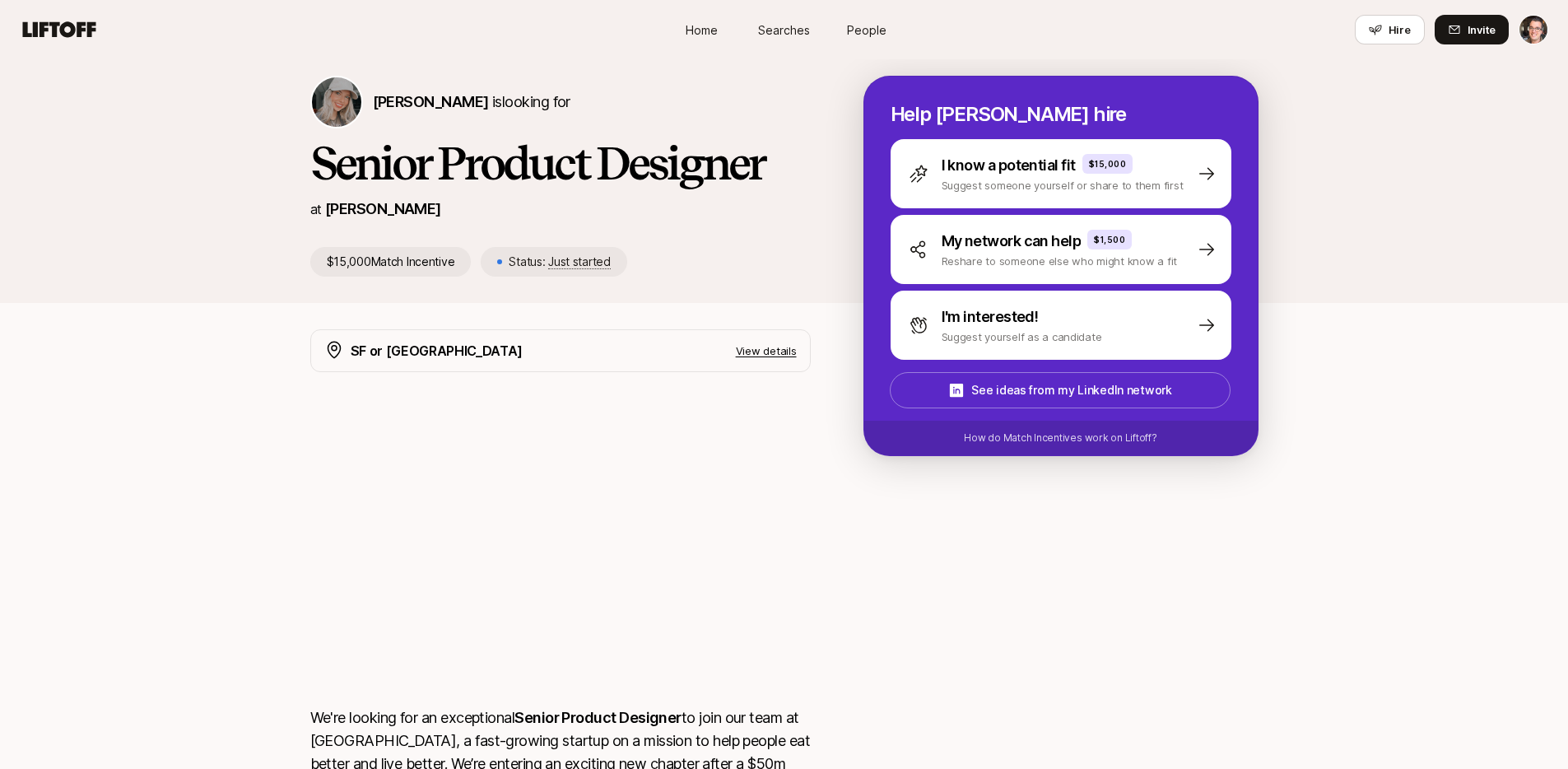 scroll, scrollTop: 0, scrollLeft: 0, axis: both 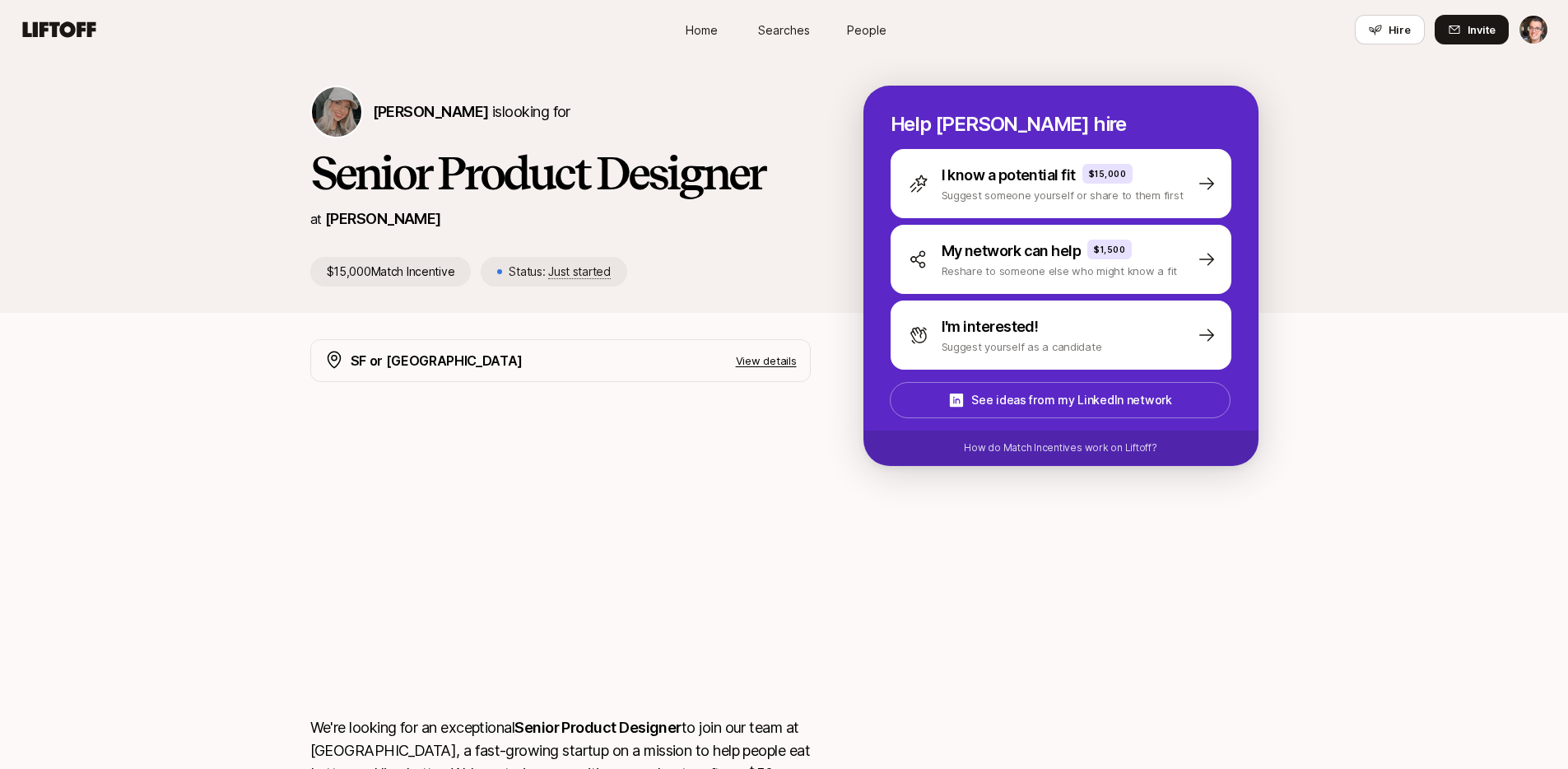 click 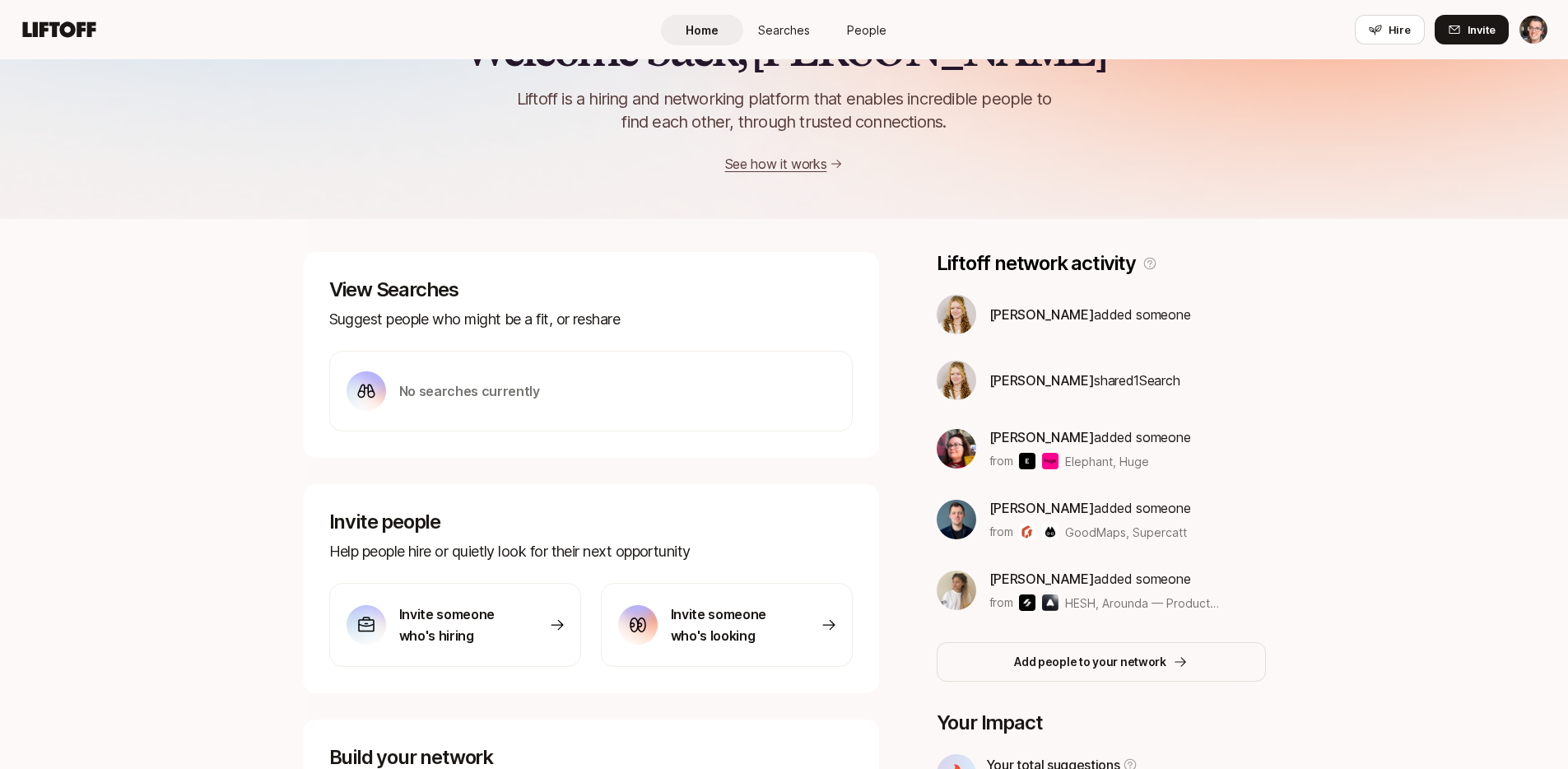 scroll, scrollTop: 0, scrollLeft: 0, axis: both 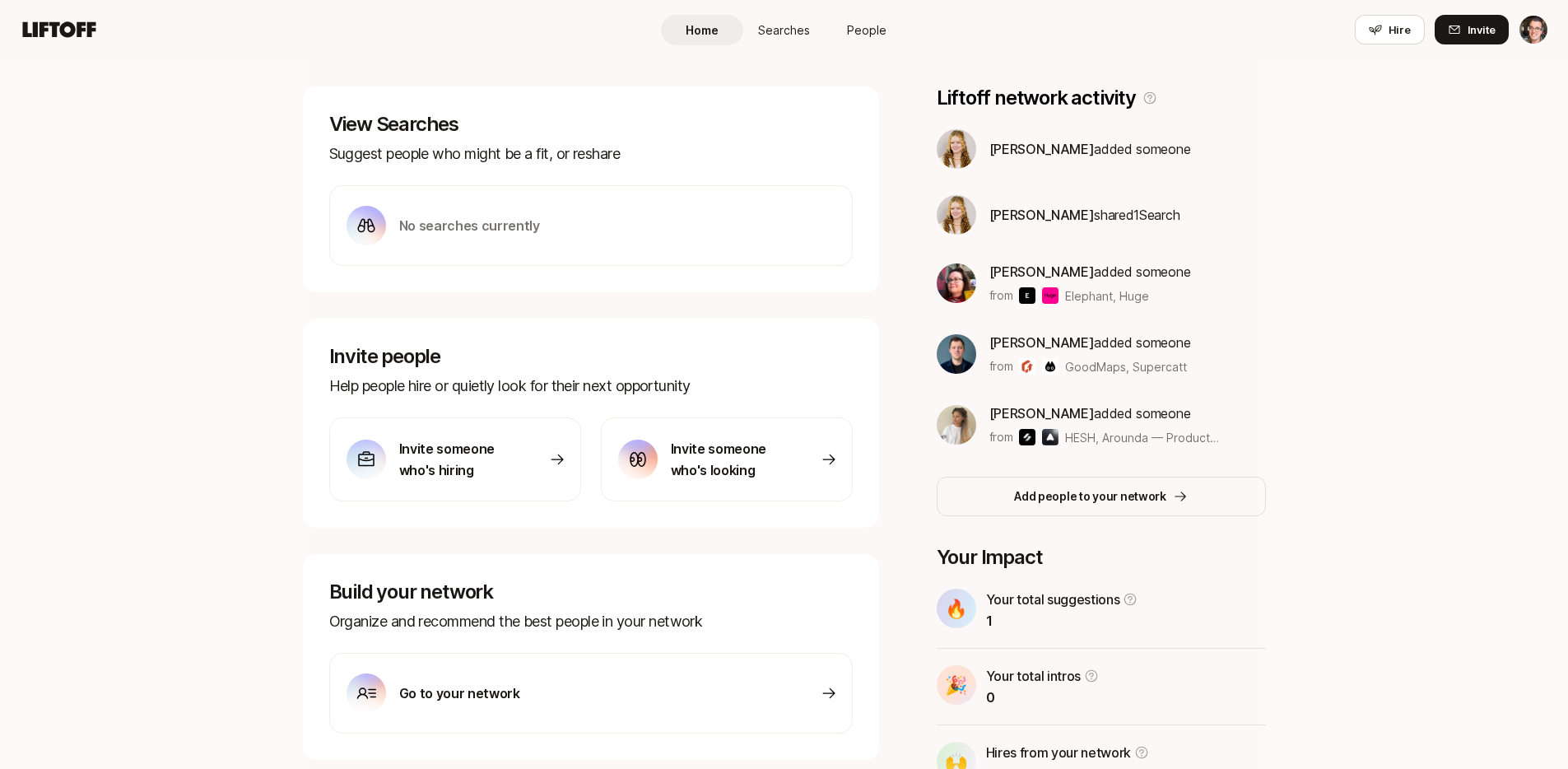 drag, startPoint x: 992, startPoint y: 412, endPoint x: 1089, endPoint y: 413, distance: 97.005155 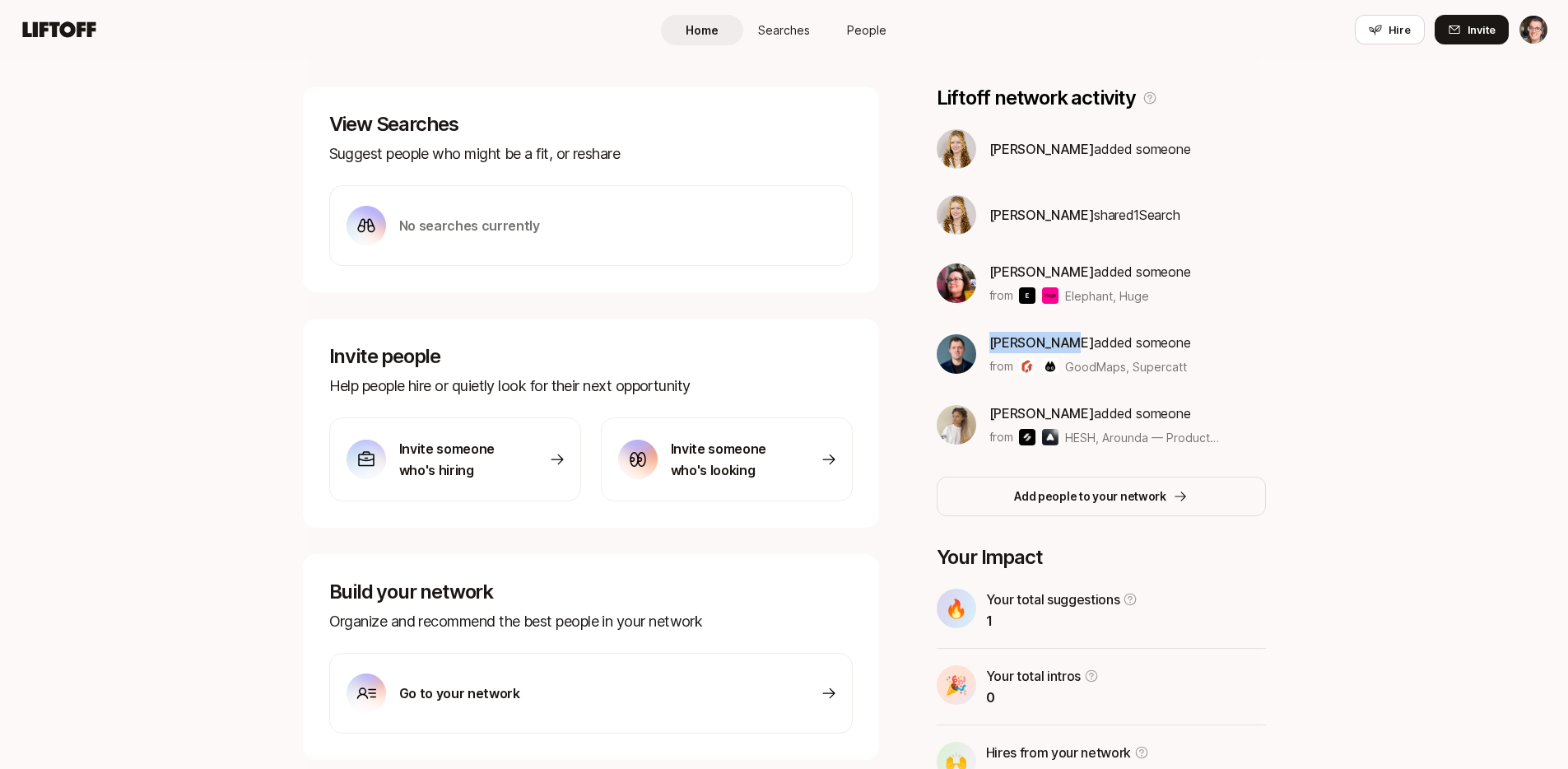 drag, startPoint x: 993, startPoint y: 343, endPoint x: 1065, endPoint y: 342, distance: 72.00694 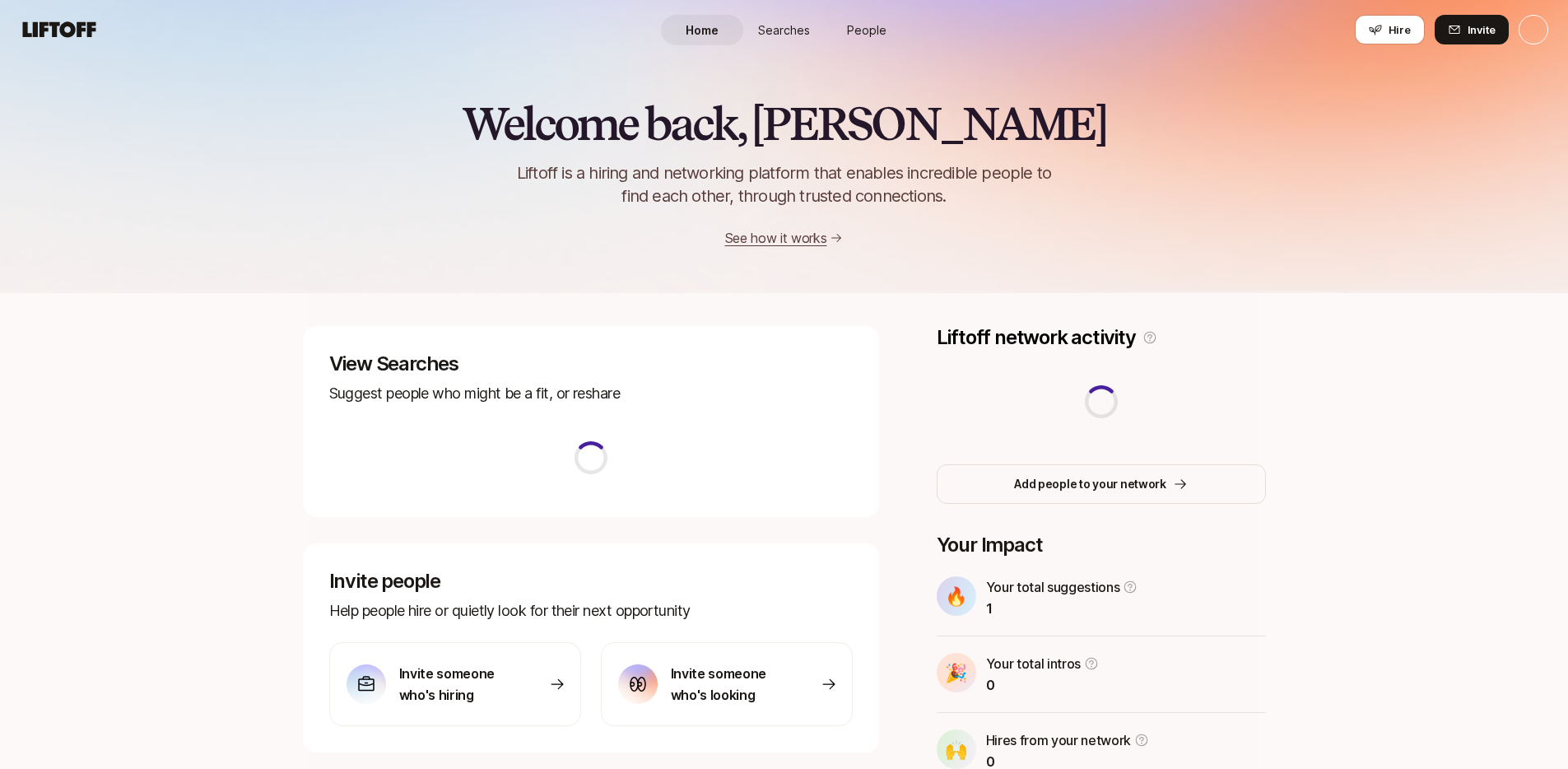 scroll, scrollTop: 0, scrollLeft: 0, axis: both 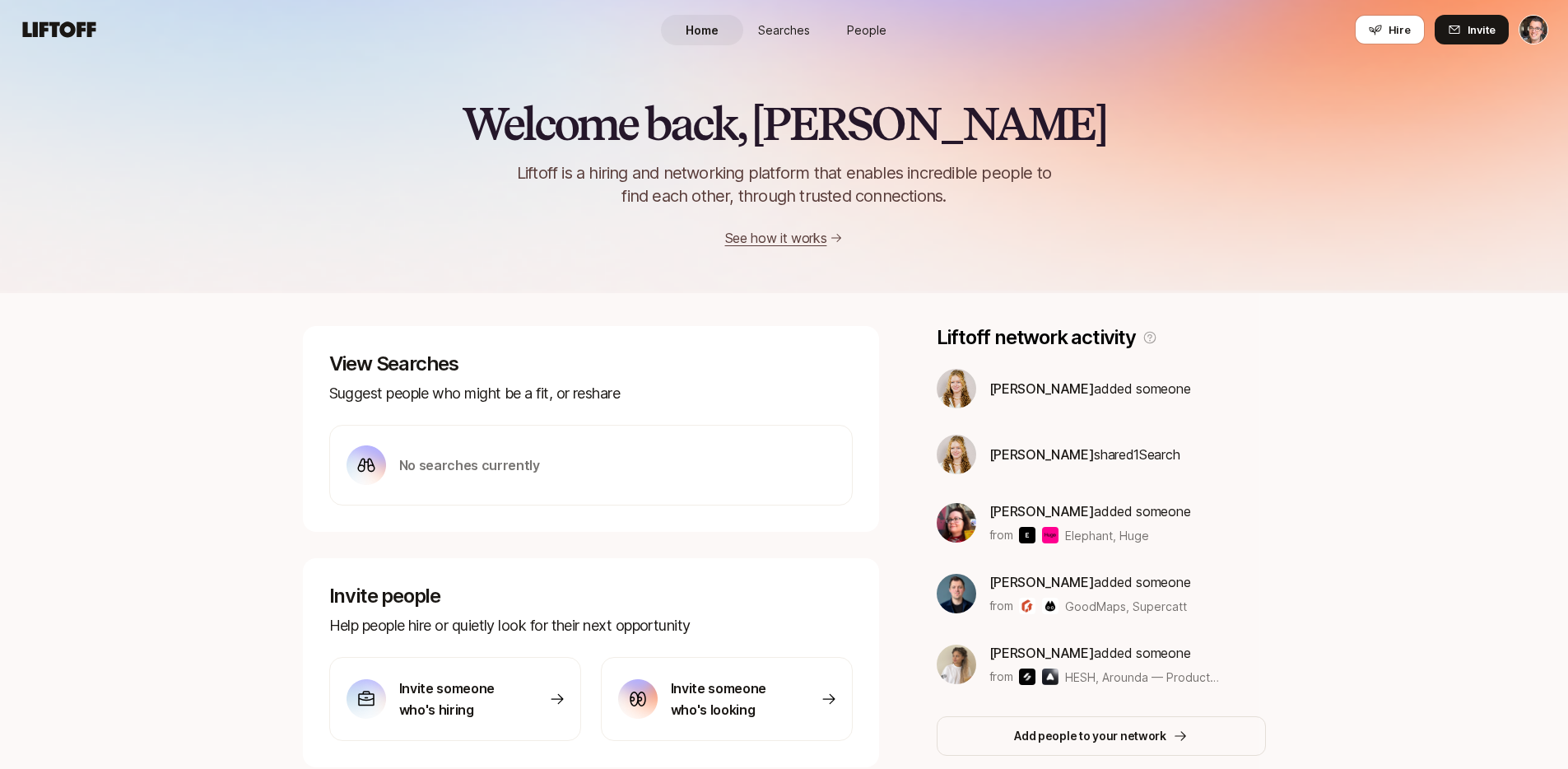 click on "Searches" at bounding box center [784, 30] 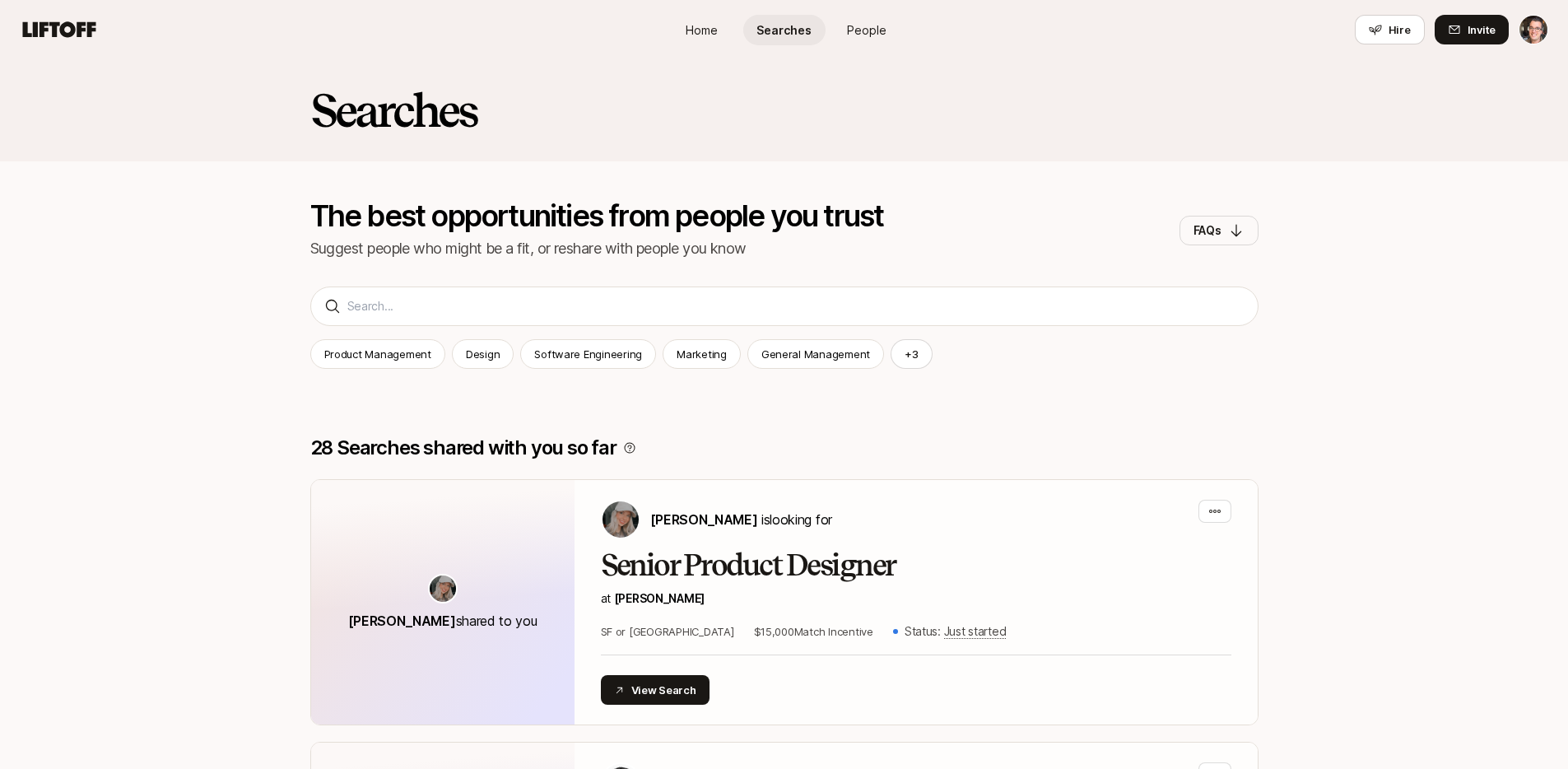 click on "People" at bounding box center (867, 30) 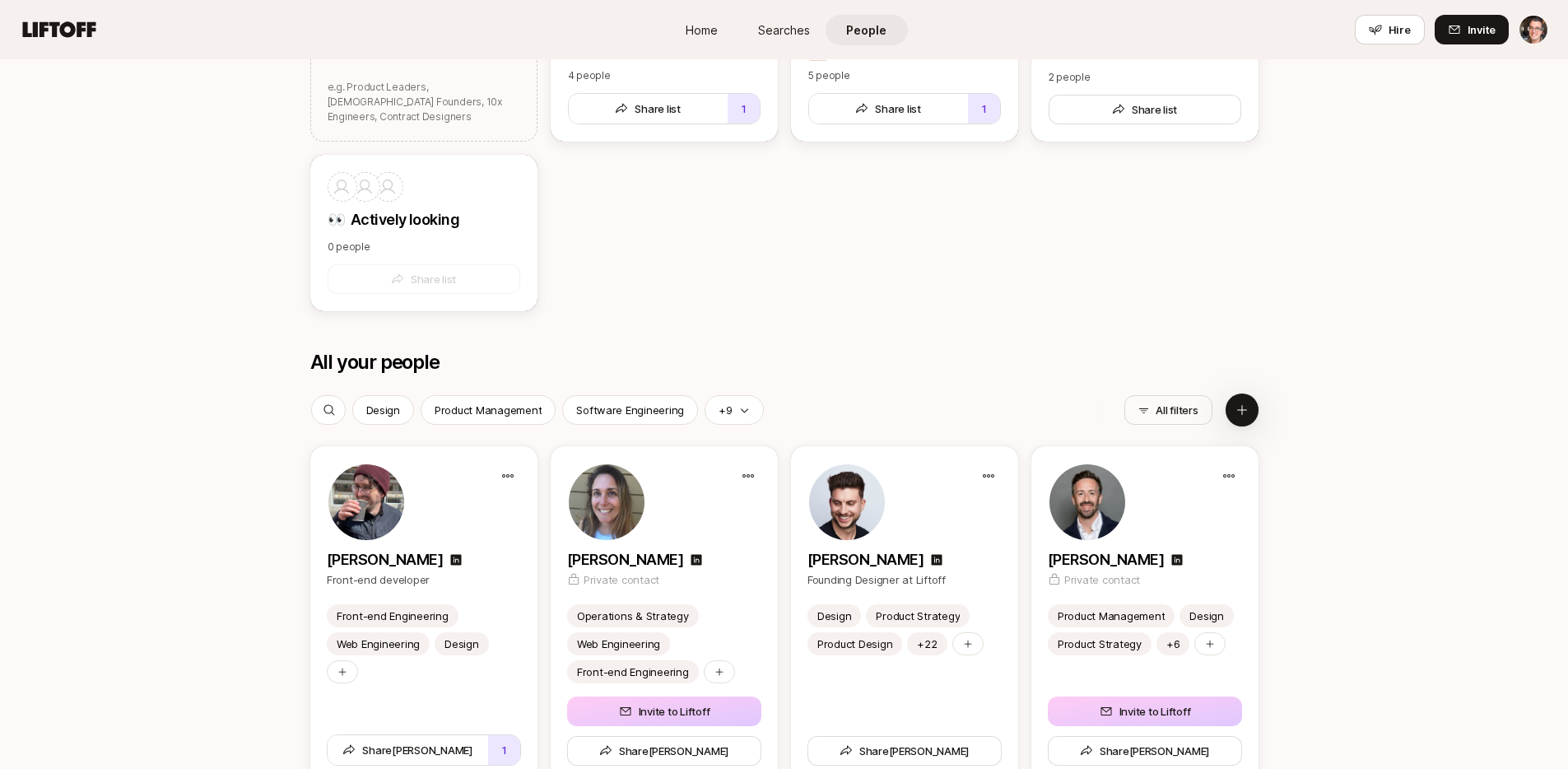 scroll, scrollTop: 0, scrollLeft: 0, axis: both 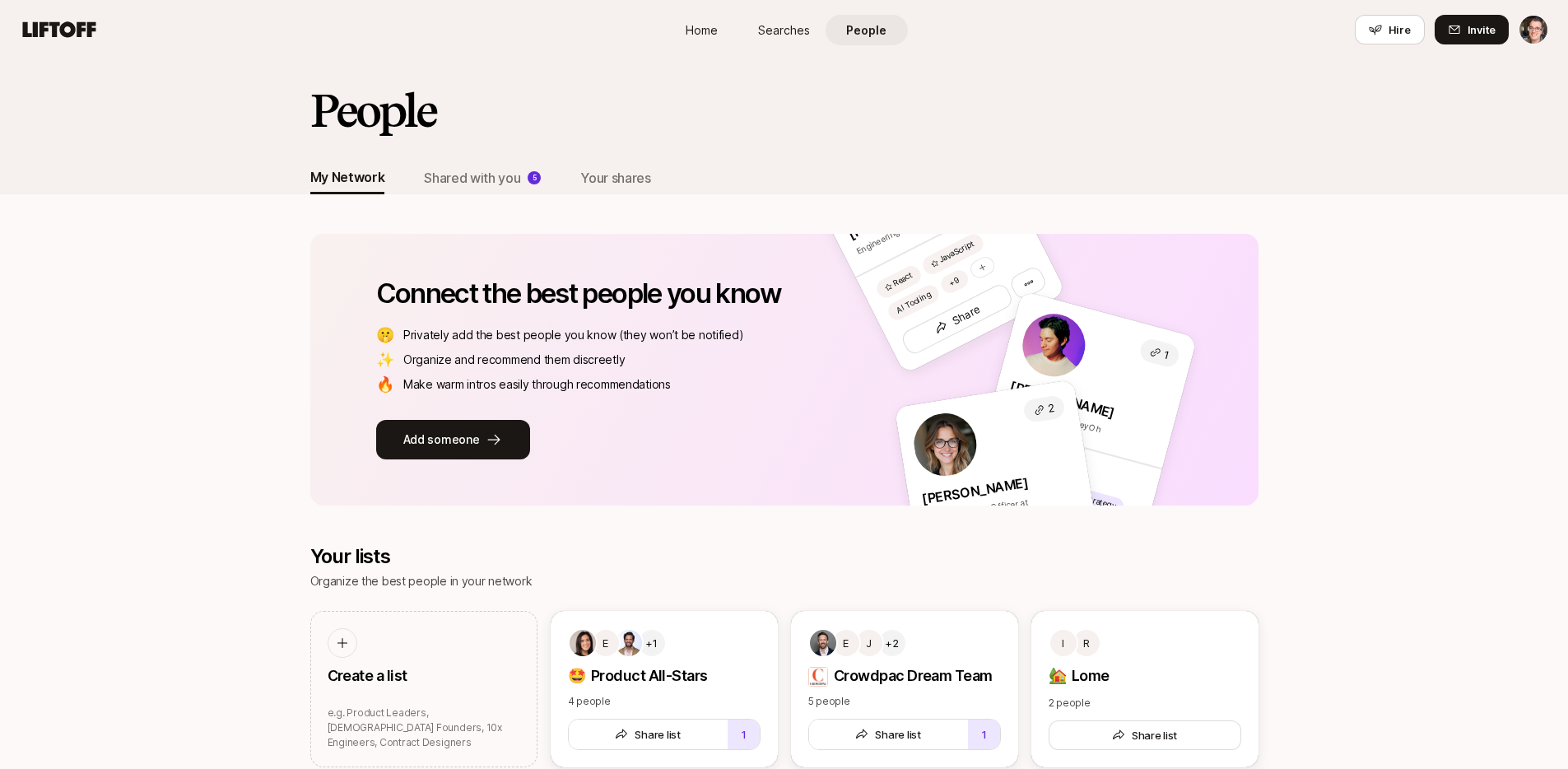 drag, startPoint x: 776, startPoint y: 30, endPoint x: 764, endPoint y: 34, distance: 12.649111 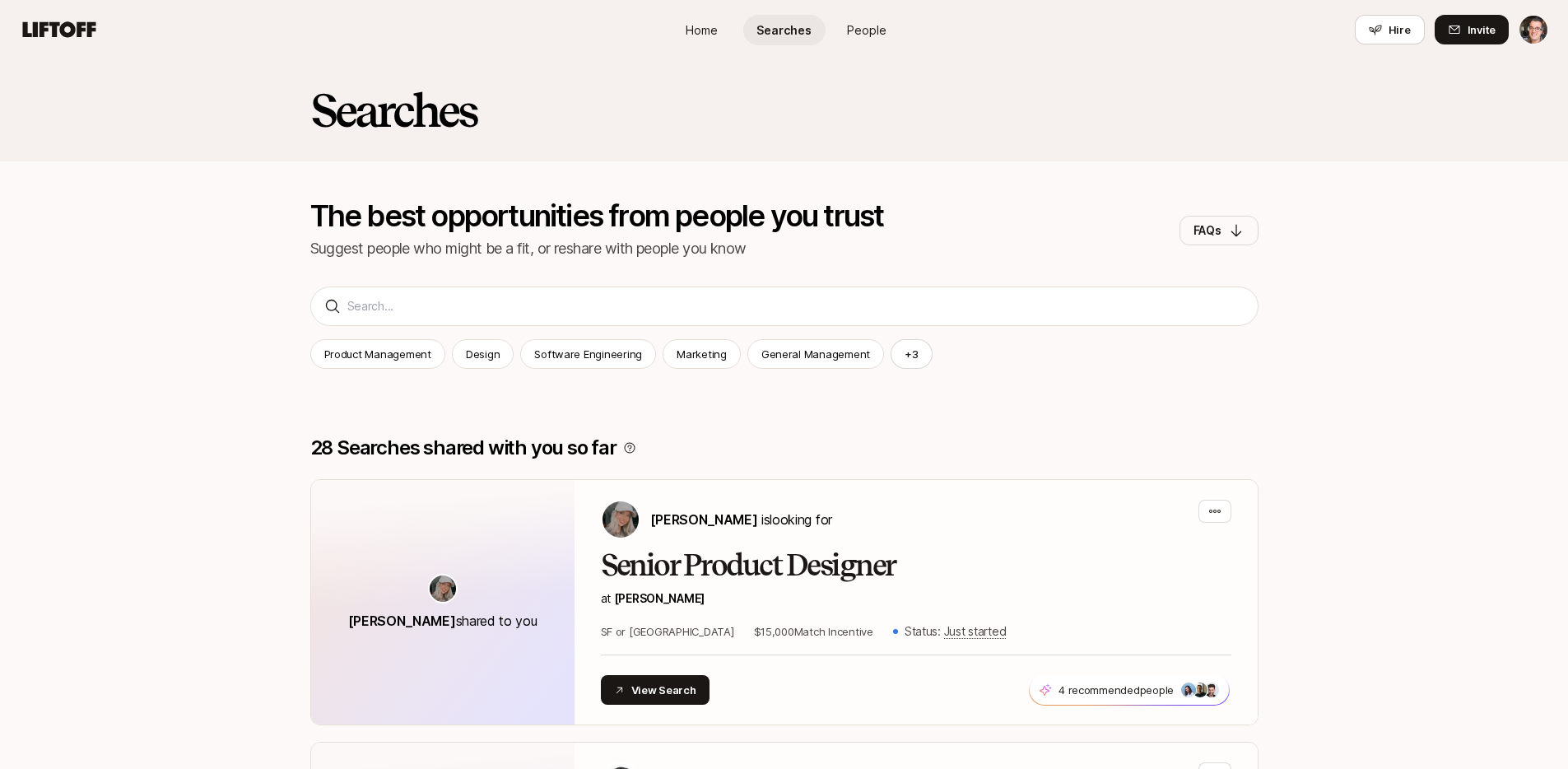 drag, startPoint x: 696, startPoint y: 33, endPoint x: 663, endPoint y: 47, distance: 35.846897 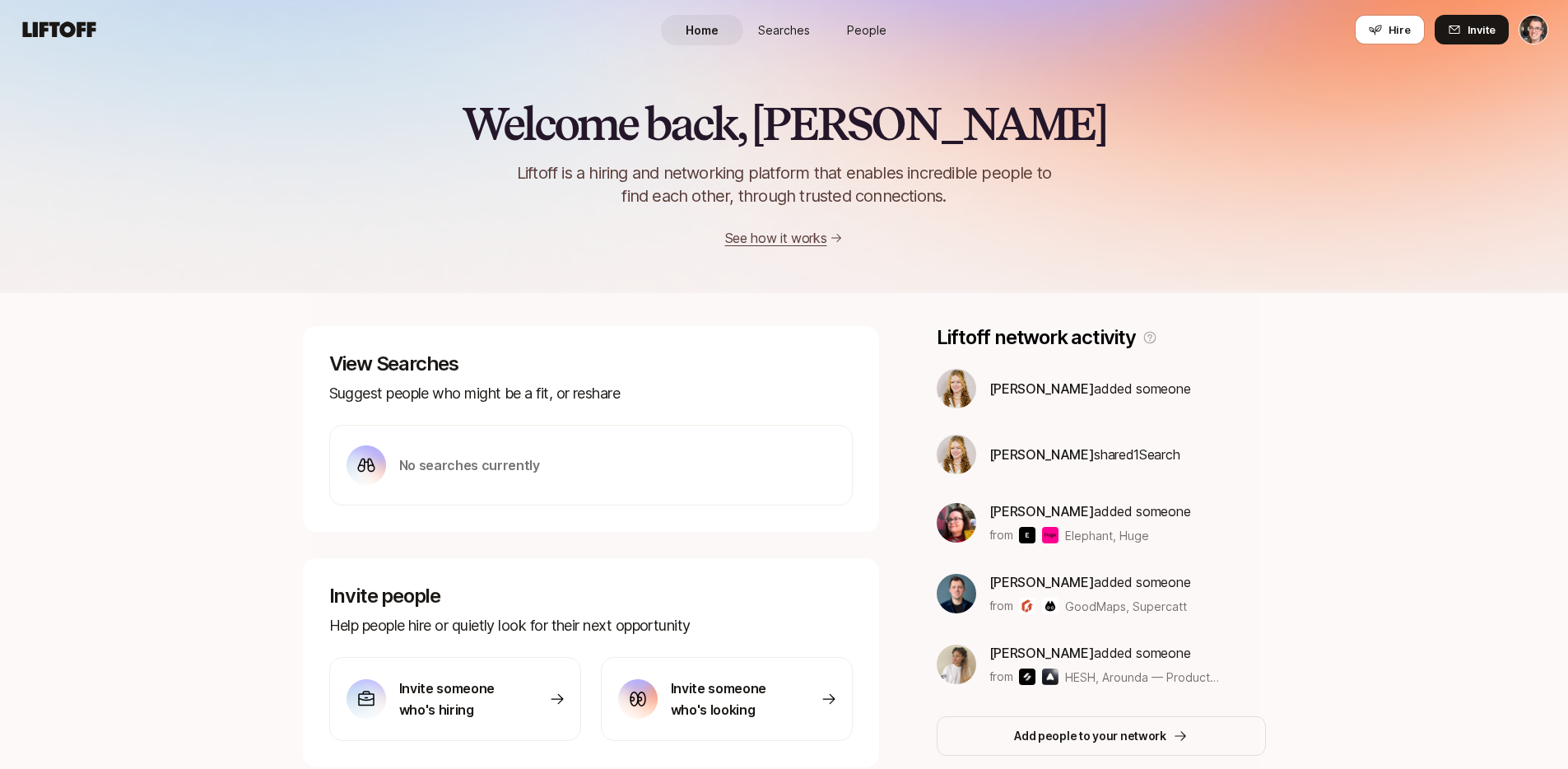 click on "Welcome back, Eric 👋 Liftoff is a hiring and networking platform that enables incredible people to find each other, through trusted connections. See how it works" at bounding box center (784, 174) 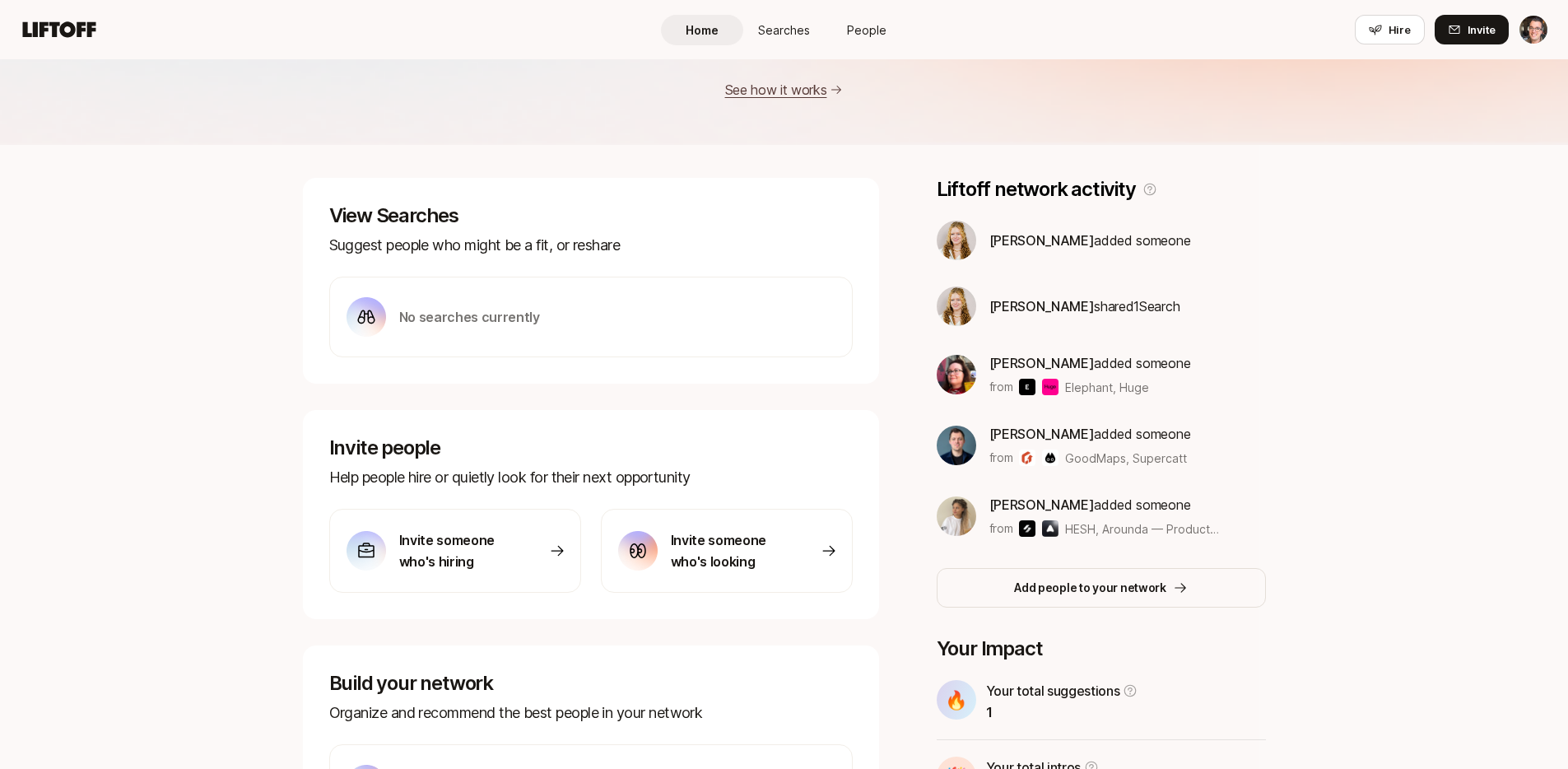 scroll, scrollTop: 0, scrollLeft: 0, axis: both 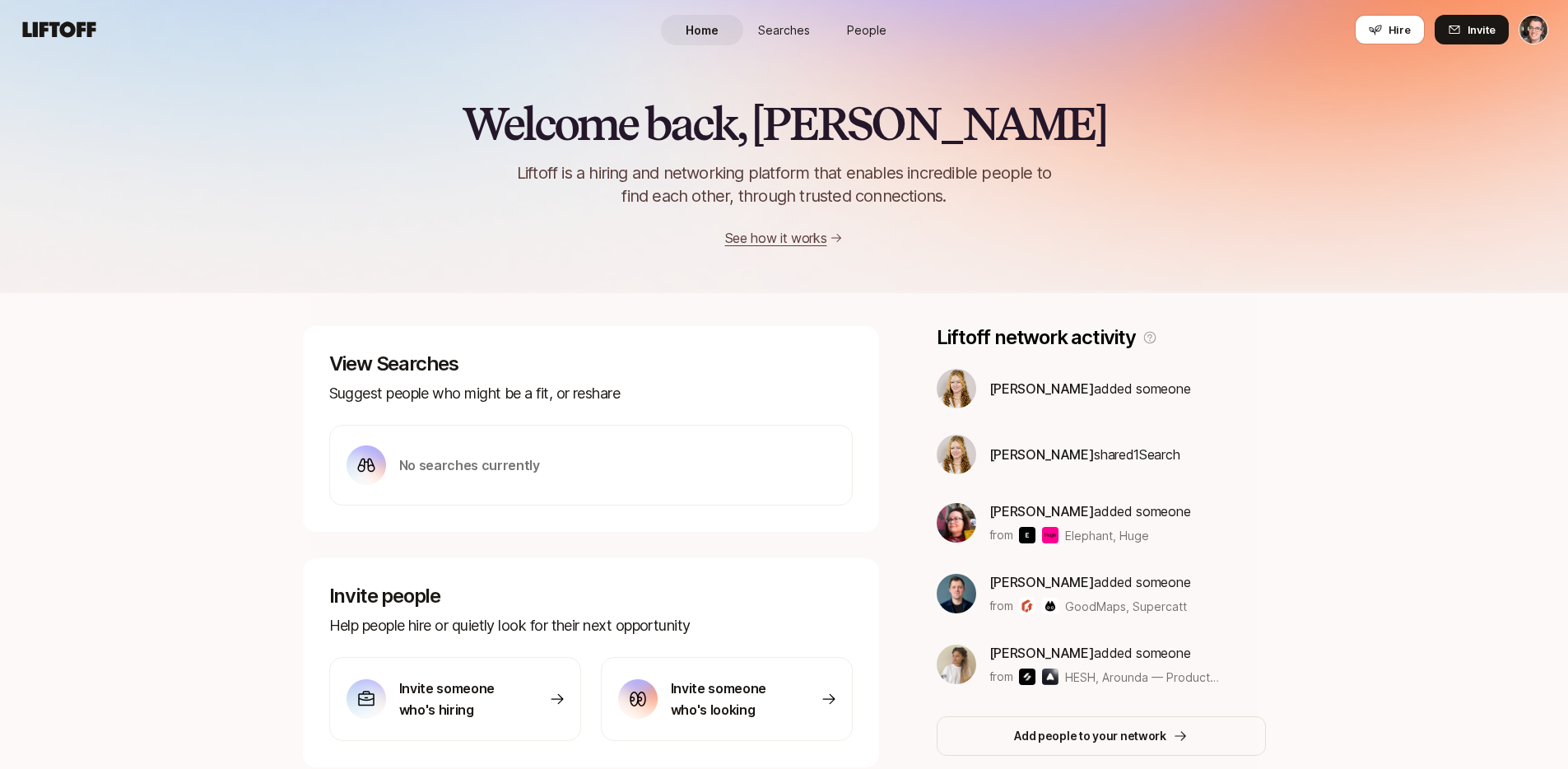 click on "People" at bounding box center [867, 30] 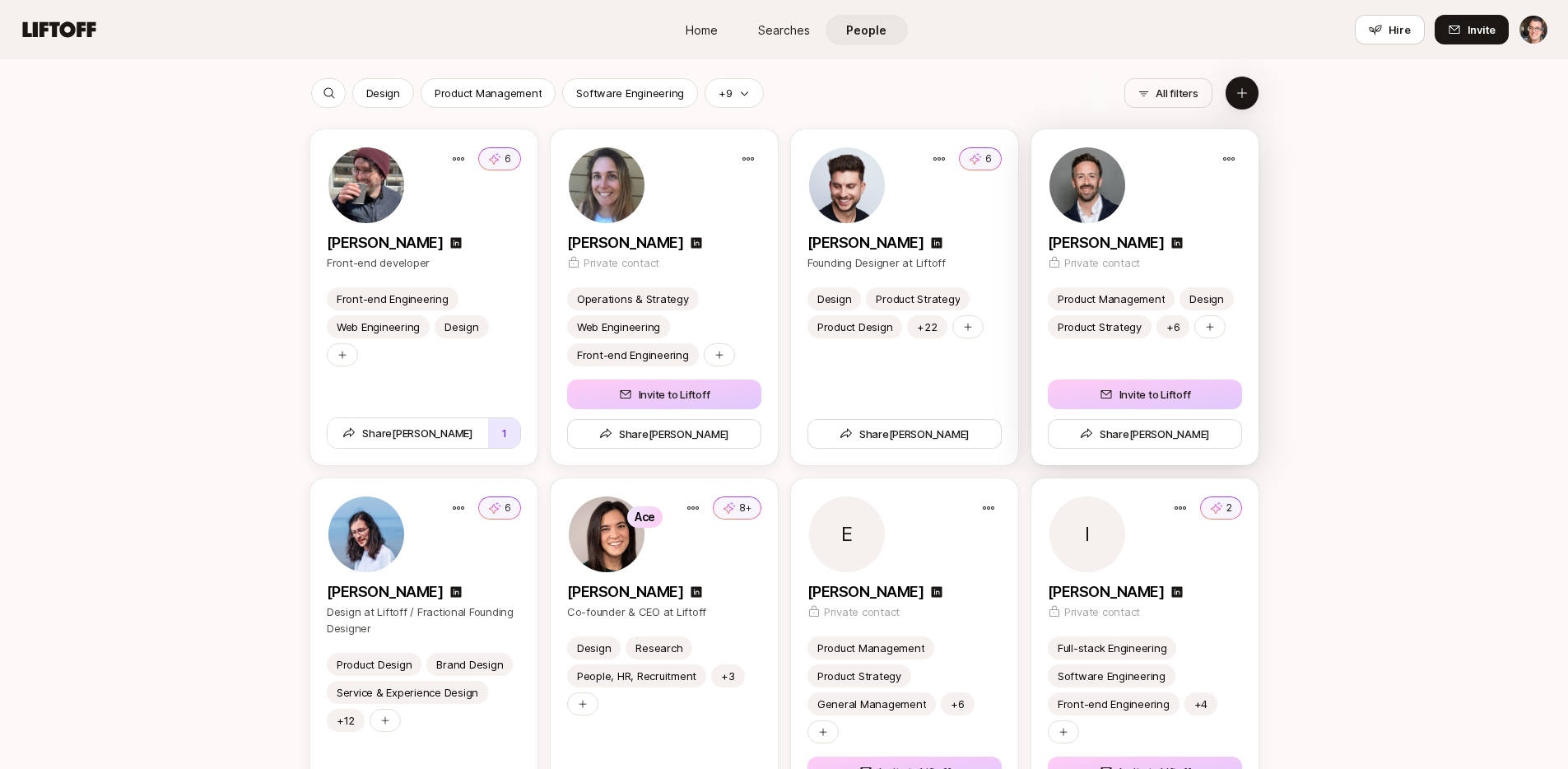 scroll, scrollTop: 898, scrollLeft: 0, axis: vertical 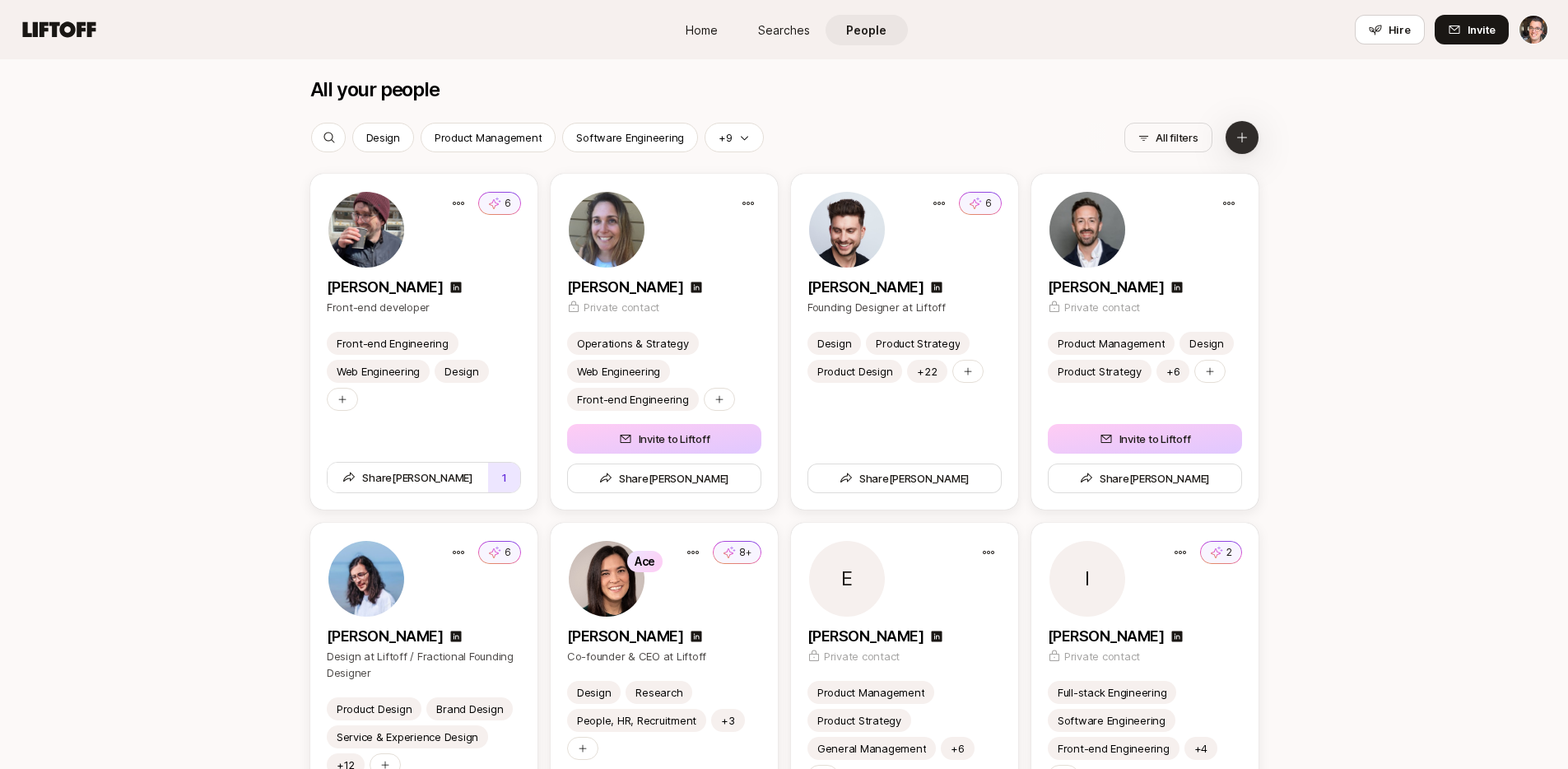 click 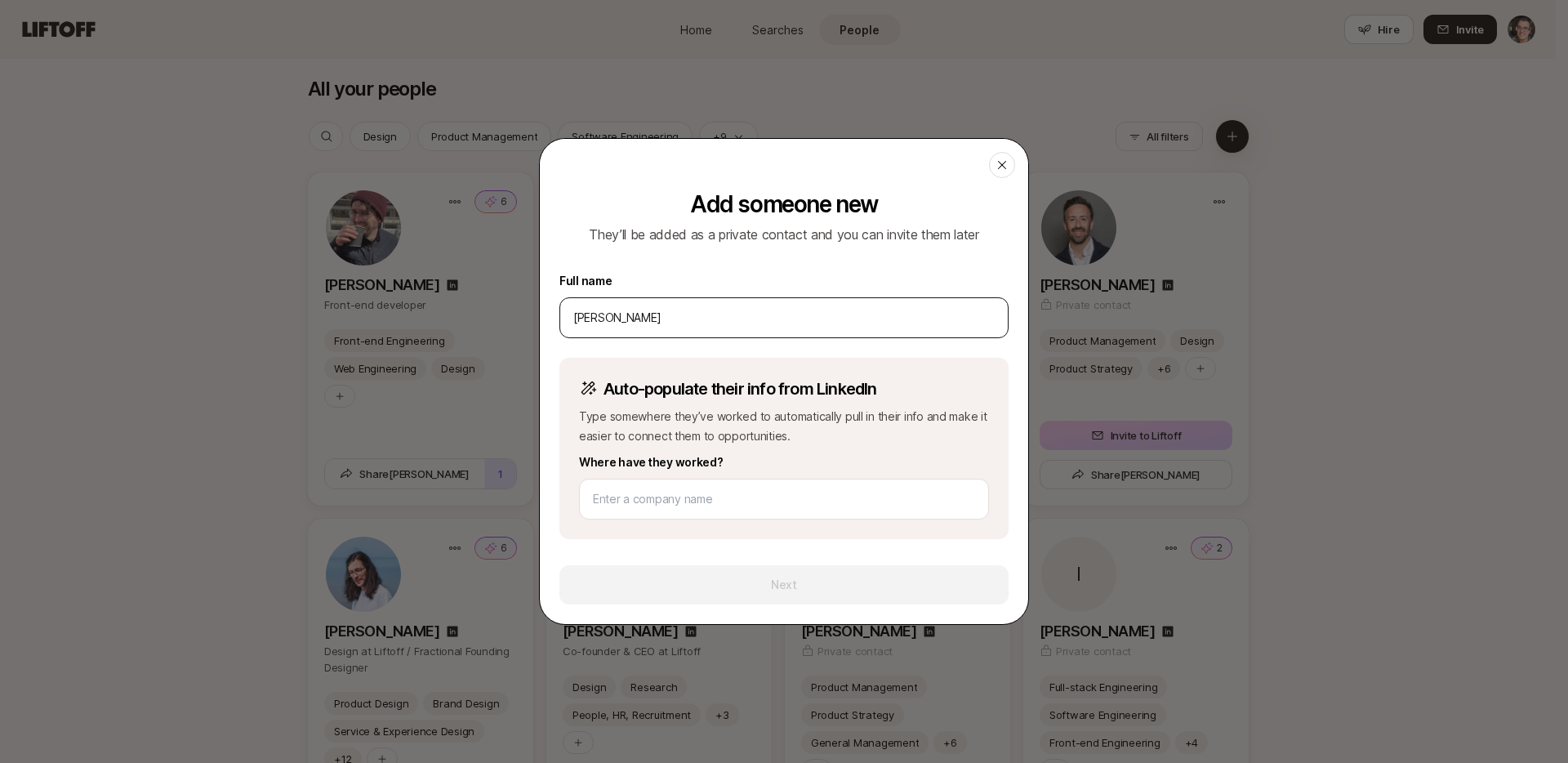 type on "[PERSON_NAME]" 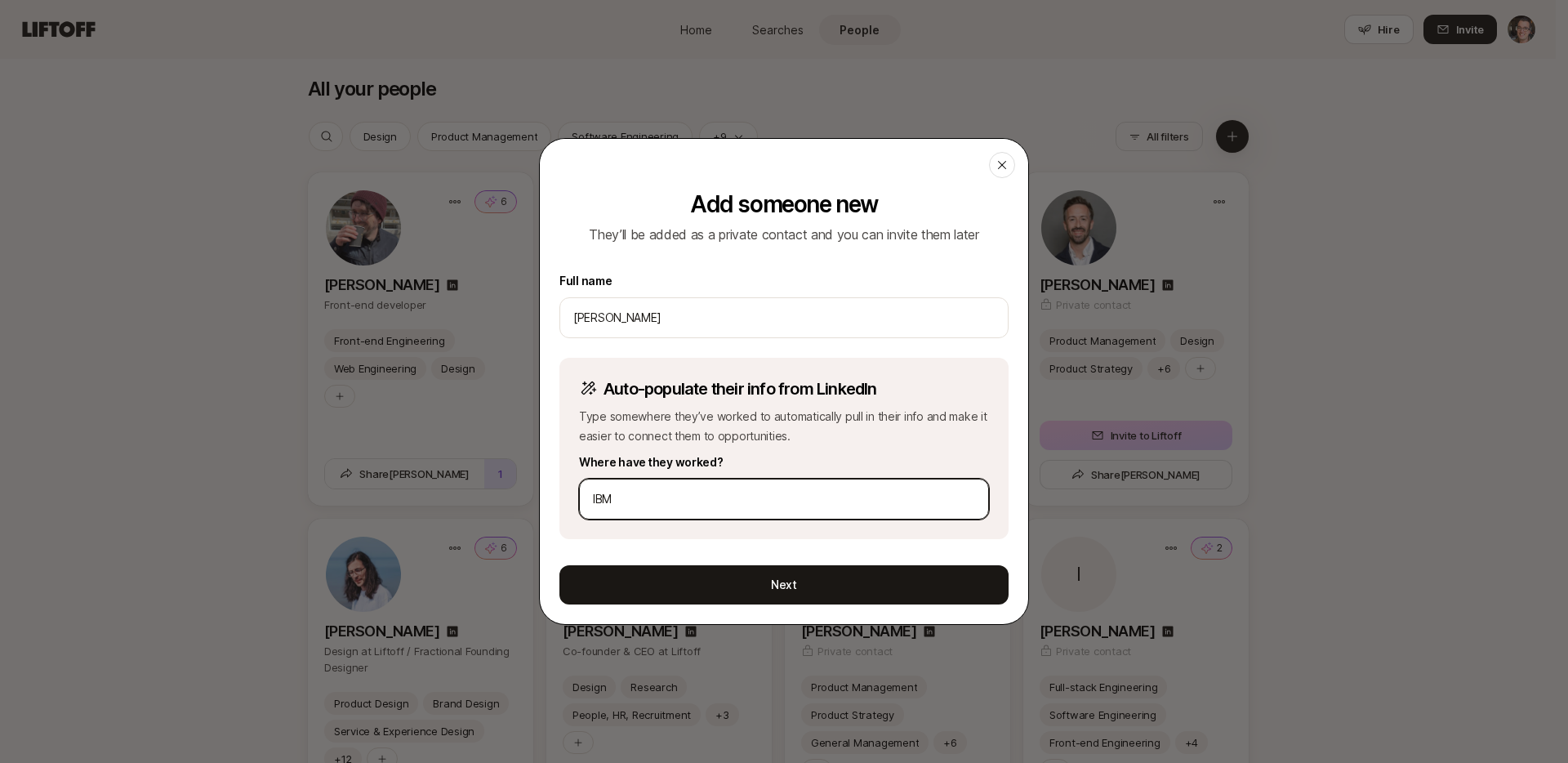 type on "IBM" 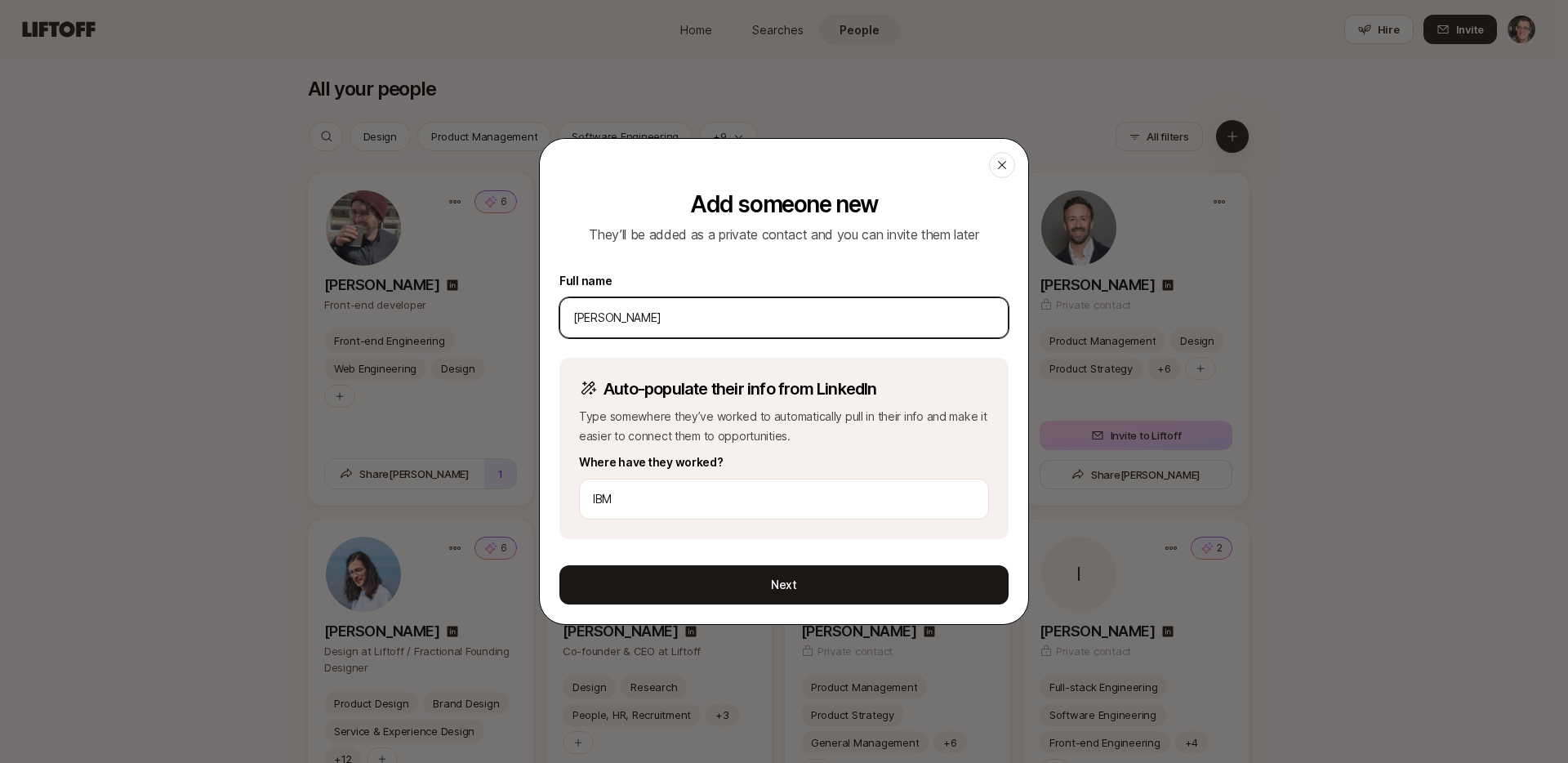 click on "[PERSON_NAME]" at bounding box center (784, 318) 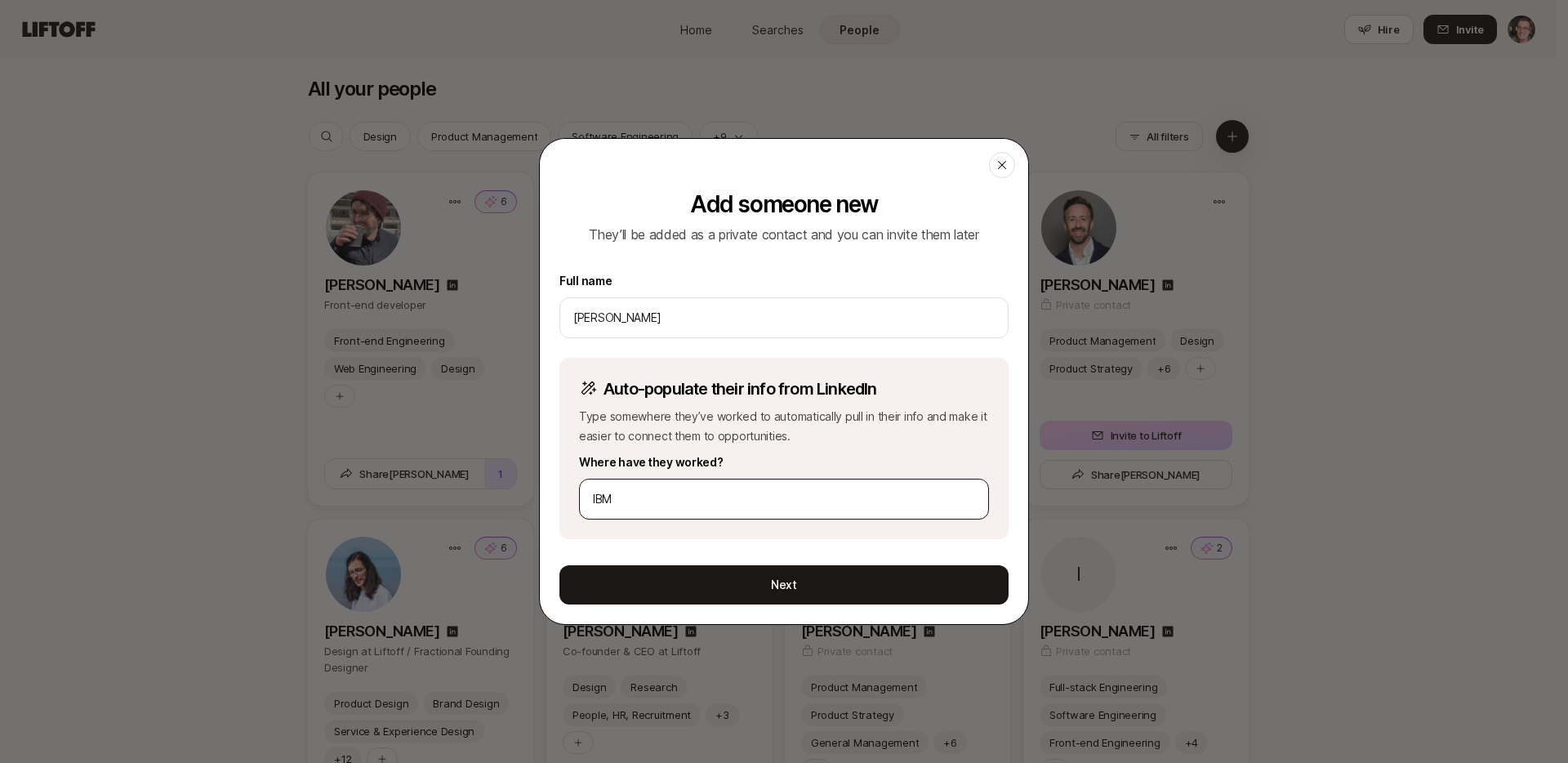 drag, startPoint x: 720, startPoint y: 526, endPoint x: 723, endPoint y: 515, distance: 11.401754 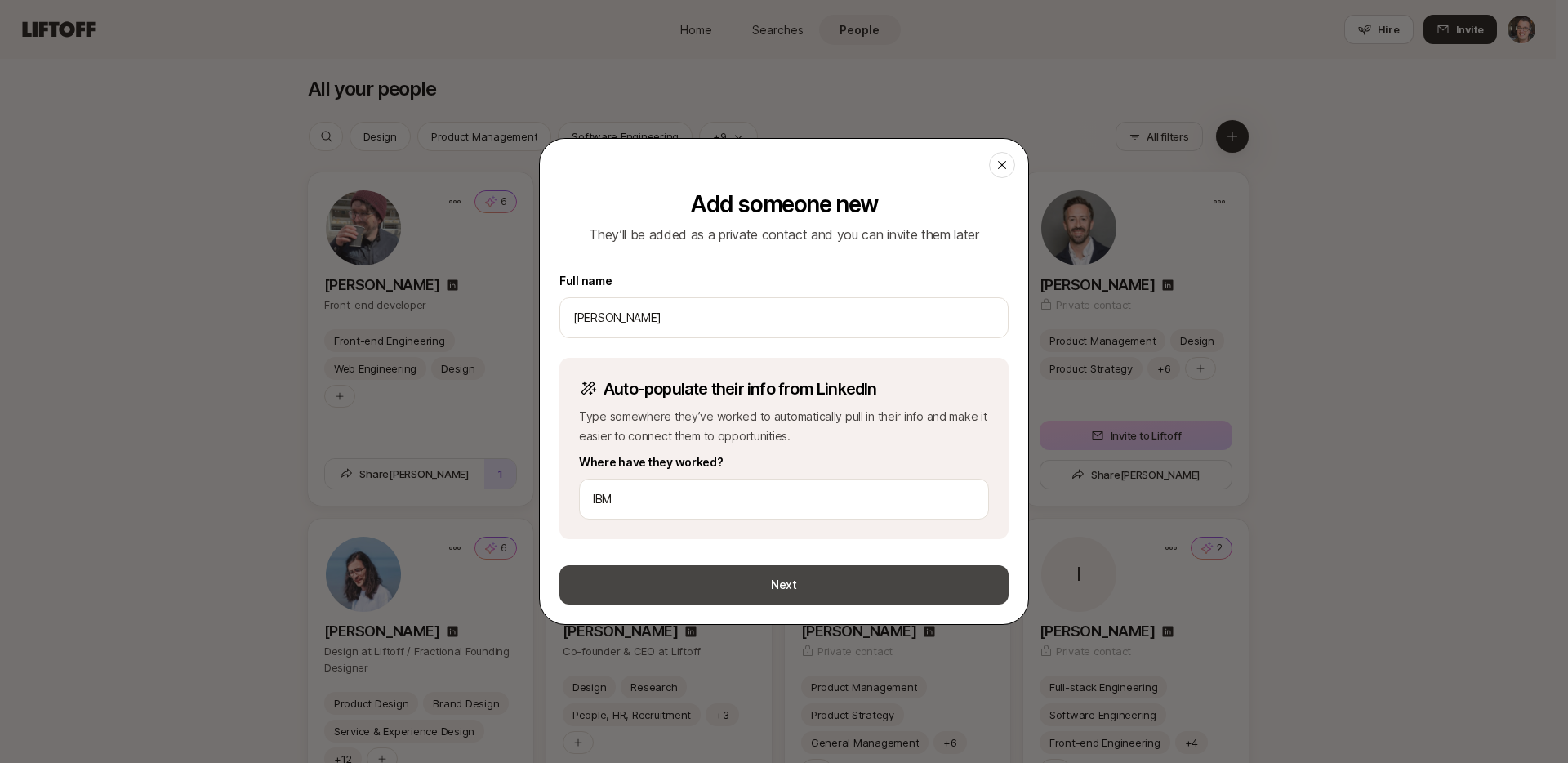 click on "Next" at bounding box center [784, 585] 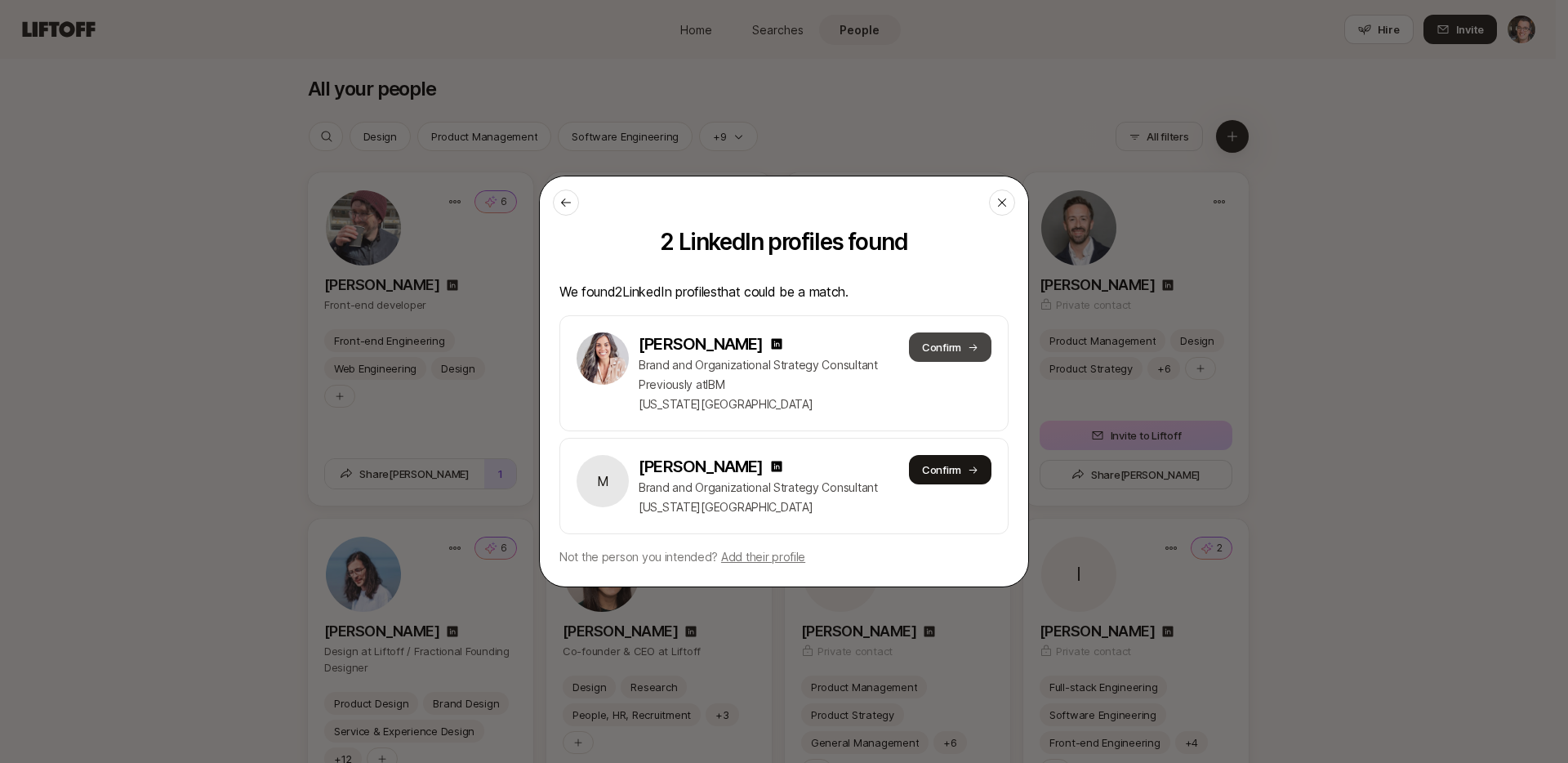 click on "Confirm" at bounding box center (950, 347) 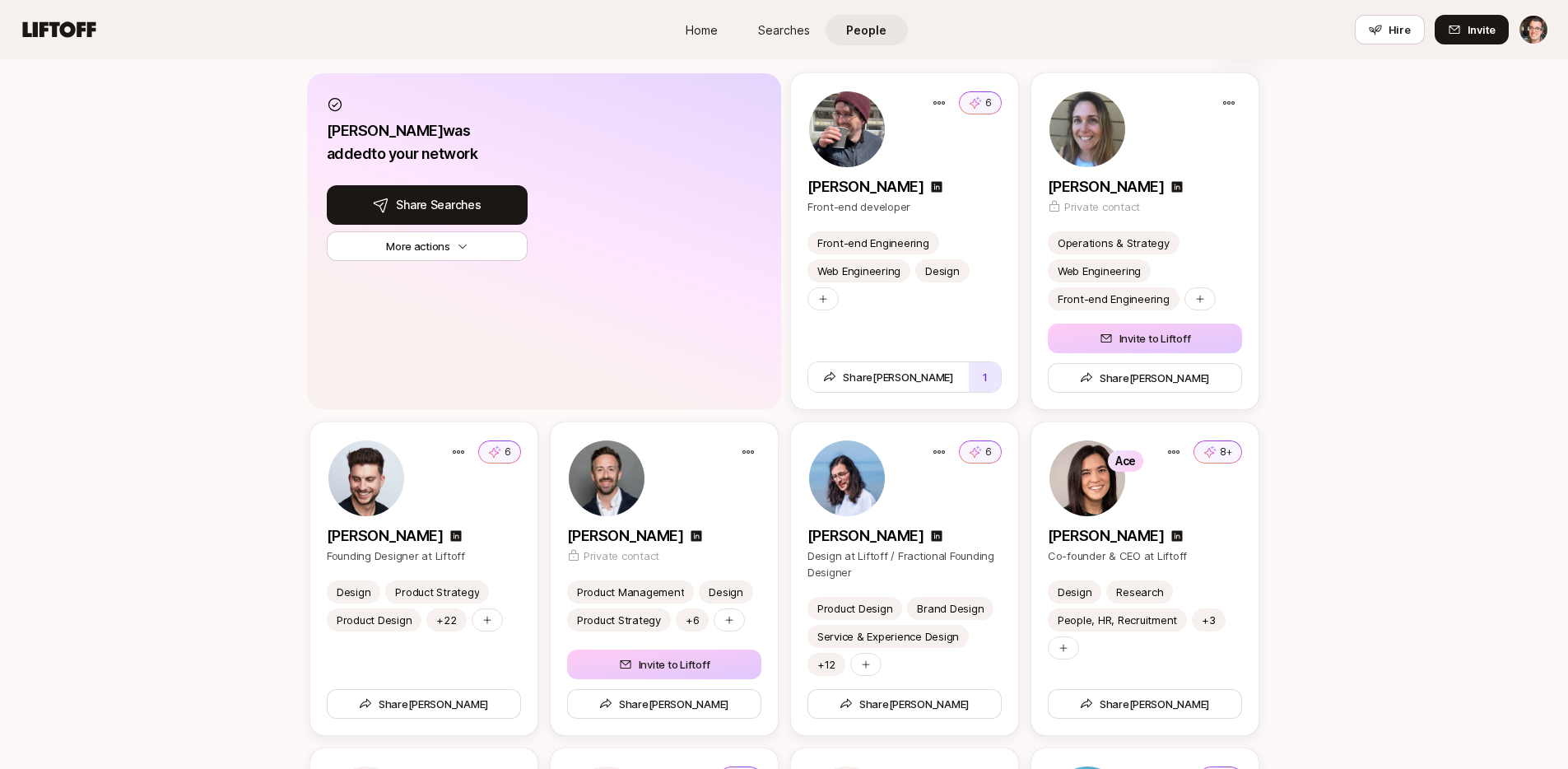 scroll, scrollTop: 996, scrollLeft: 0, axis: vertical 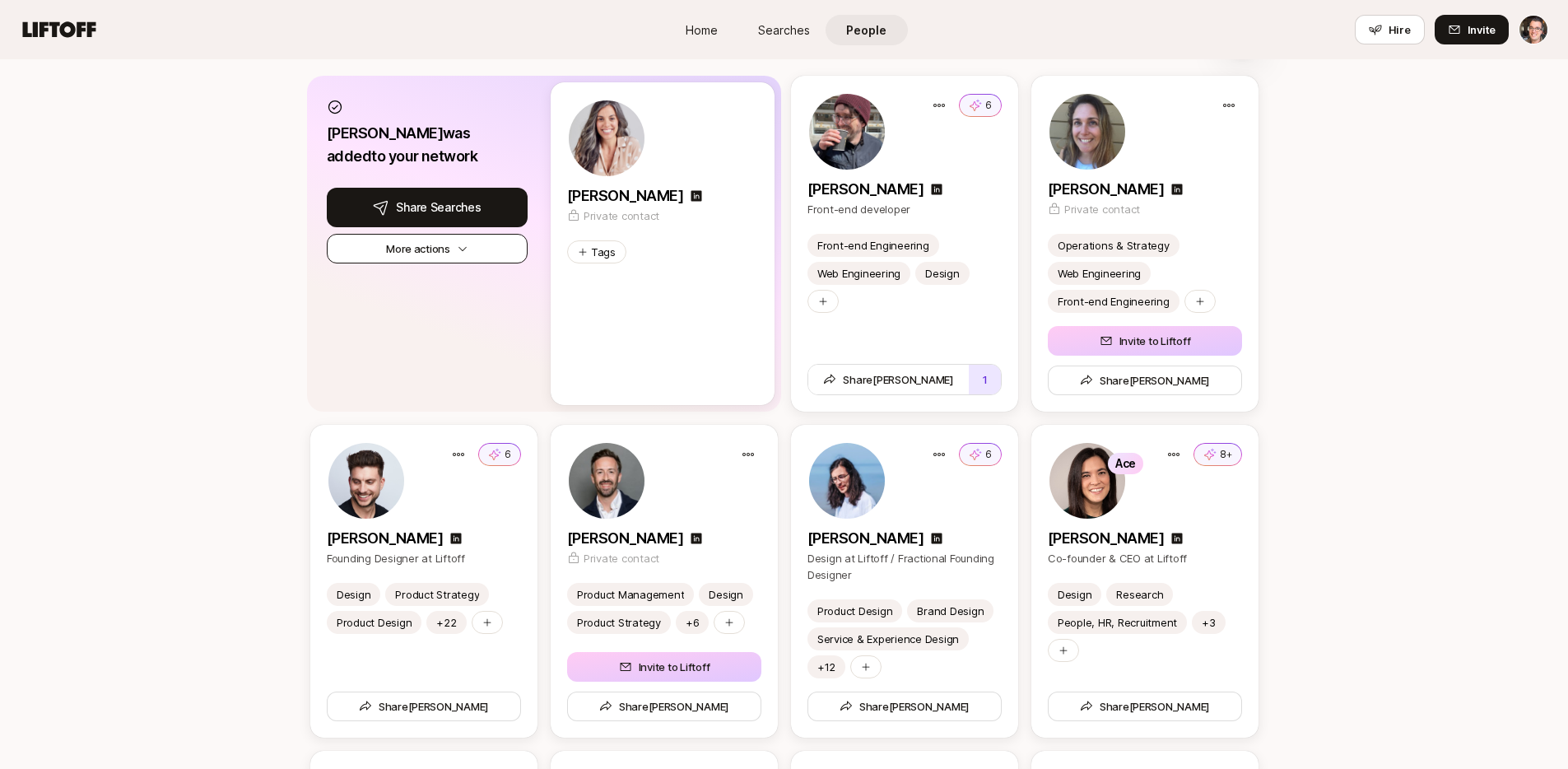 click on "More actions" at bounding box center [427, 249] 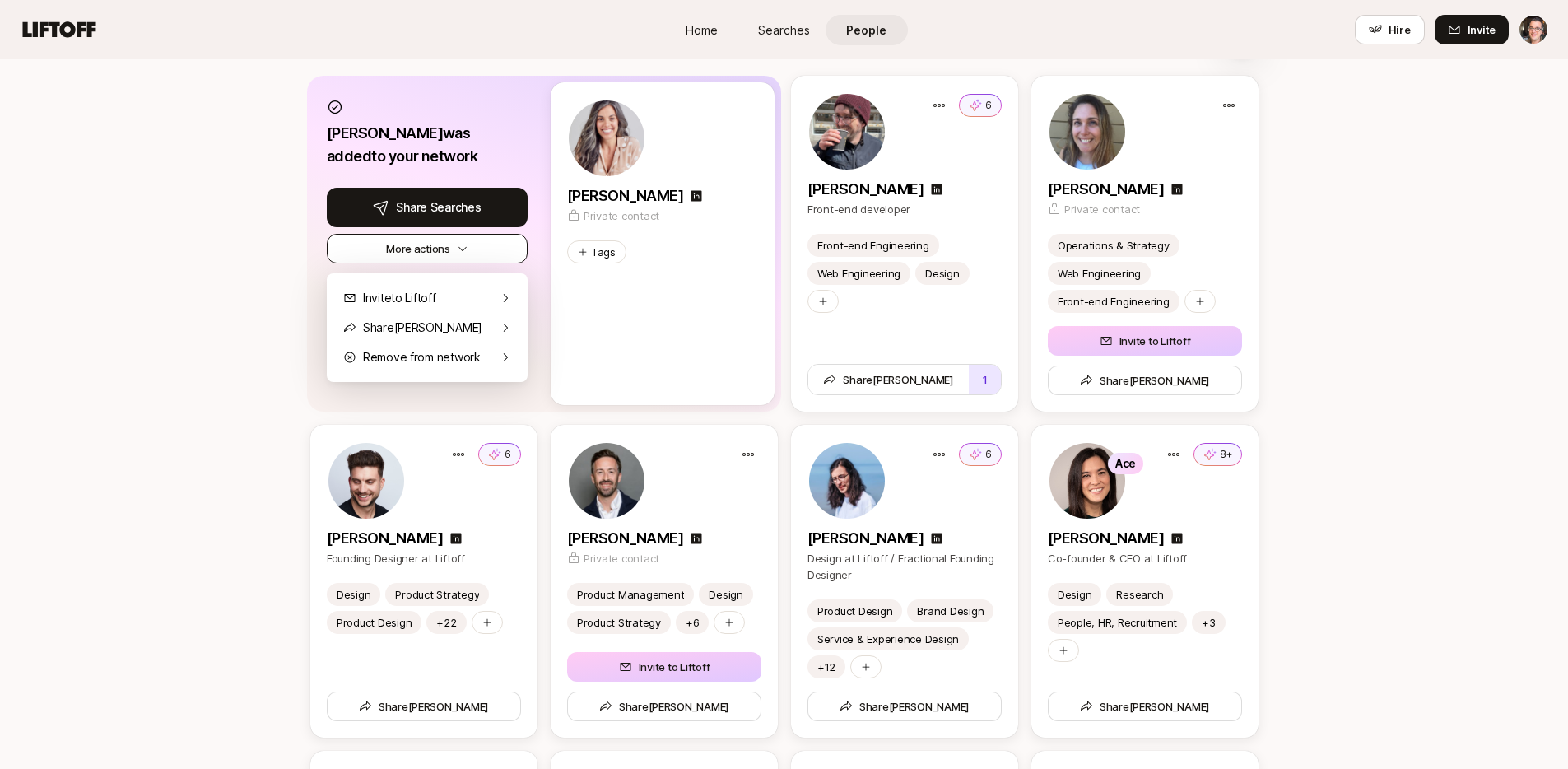 click on "More actions" at bounding box center (427, 249) 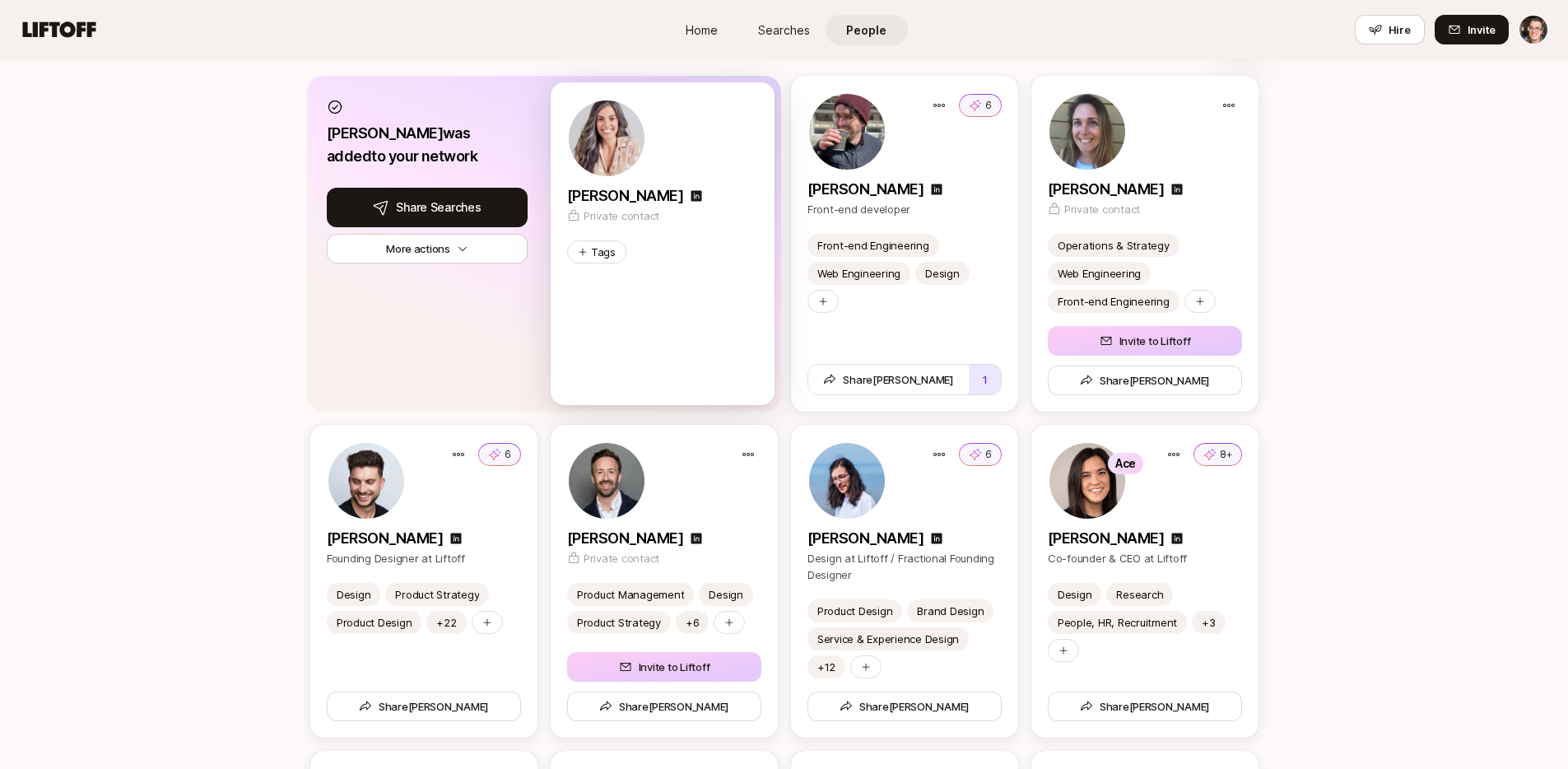 click at bounding box center (663, 138) 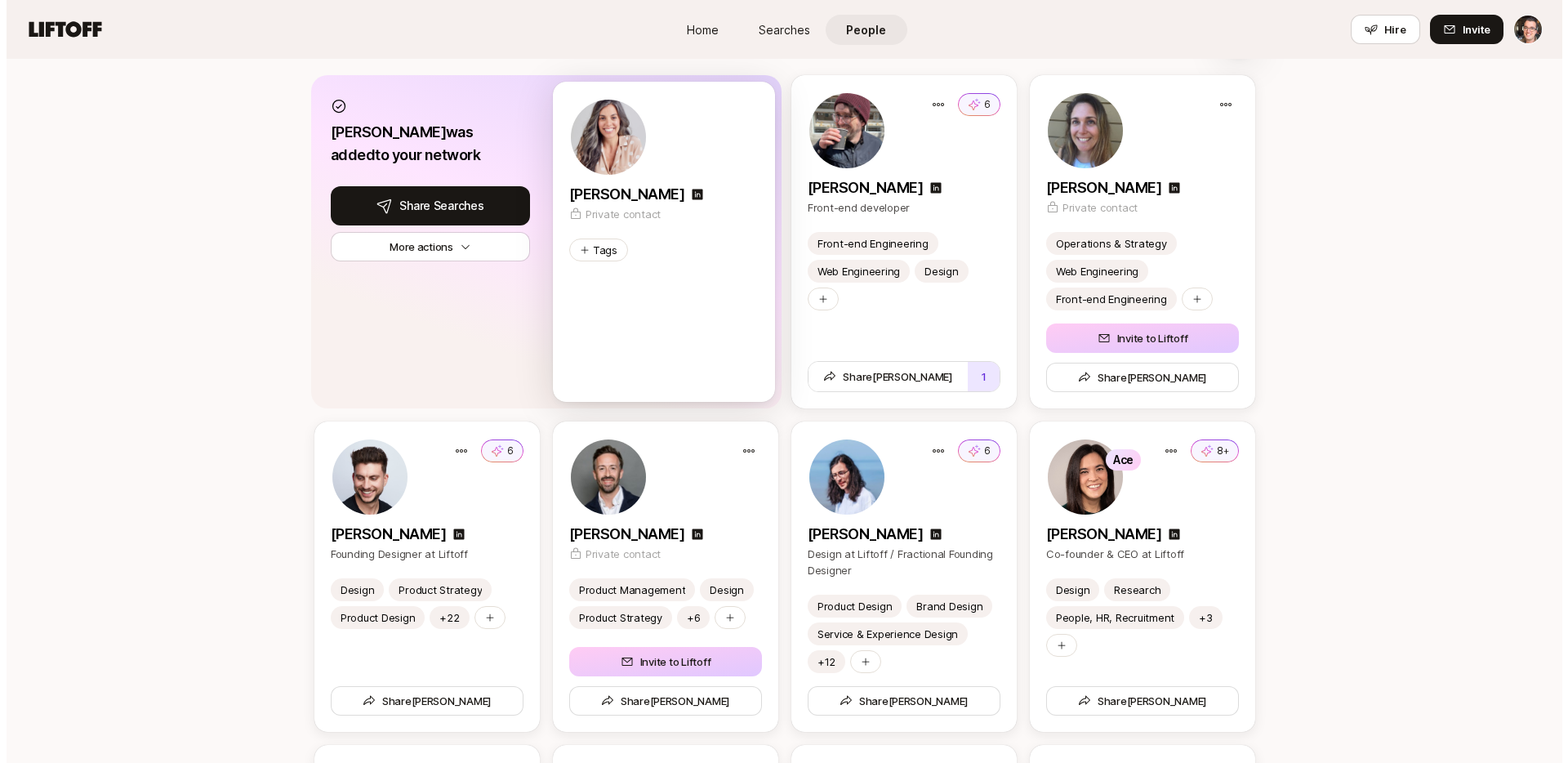 scroll, scrollTop: 0, scrollLeft: 0, axis: both 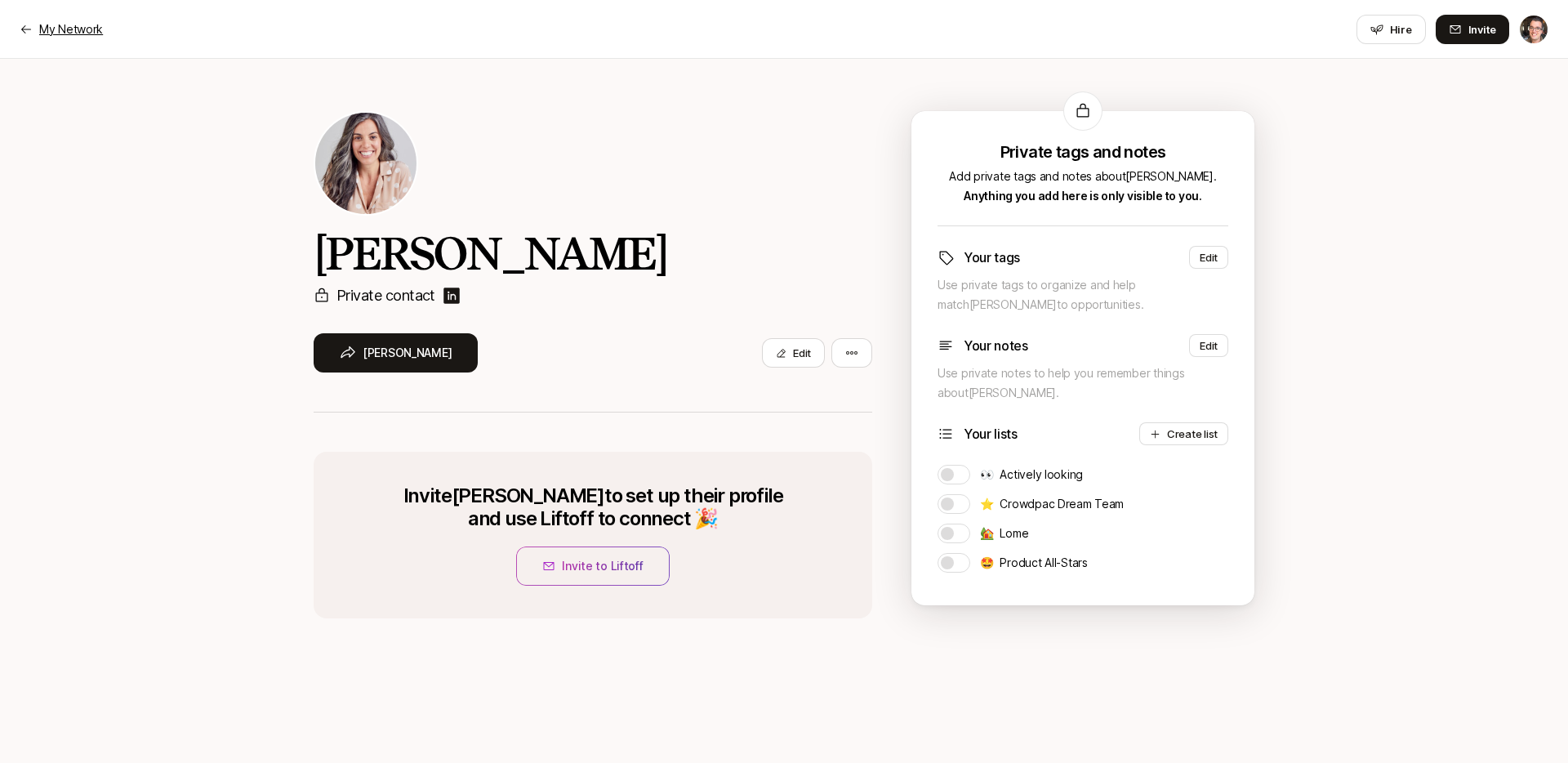 click on "My Network" at bounding box center (71, 29) 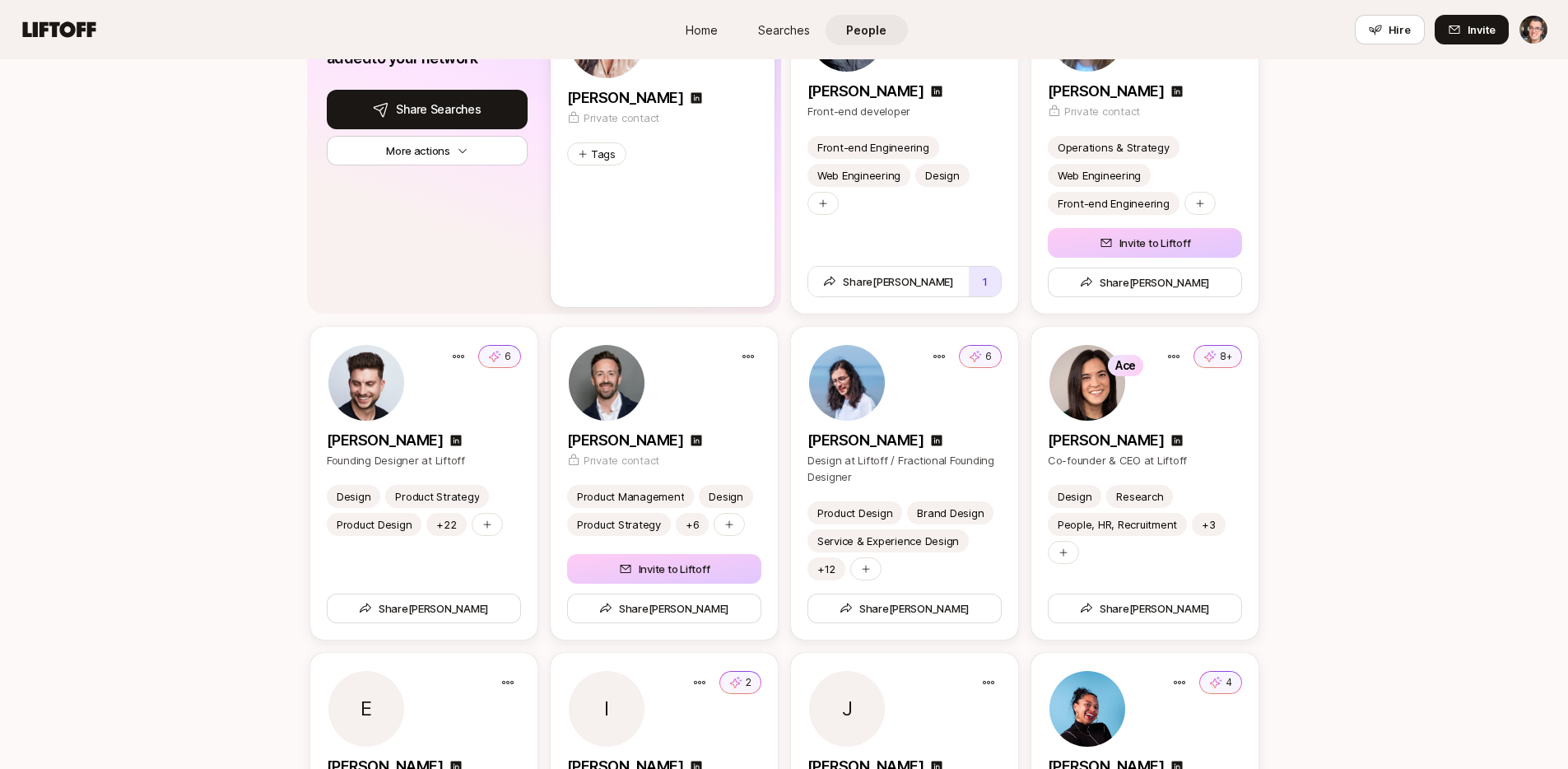 click on "People My Network Shared with you 5 Your shares  Connect the best people you know 🤫 Privately add the best people you know (they won’t be notified) ✨ Organize and recommend them discreetly 🔥 Make warm intros easily through recommendations Add someone  1 Kaylynn Philips Engineering Leader React JavaScript AI Tooling +9 Share 1 Dennis Walker Product Design at HeyOh Marketing Growth Hacking Strategy +4 Share 2 Li Kawahata Chief Marketing Officer at HeyAI Design Product Design Contractor +12 Share Your lists Organize the best people in your network Create a list e.g. Product Leaders, Female Founders, 10x Engineers, Contract Designers E +1 🤩    Product All-Stars 4 people Share list 1 E J +2   Crowdpac Dream Team 5 people Share list 1 I R 🏡    Lome 2 people Share list 👀    Actively looking 0 people Share list All your people  All filters Design Product Management Software Engineering +9  All filters Meaghan  was added  to your network Share Searches  with  Meaghan More actions Private contact" at bounding box center (784, 591) 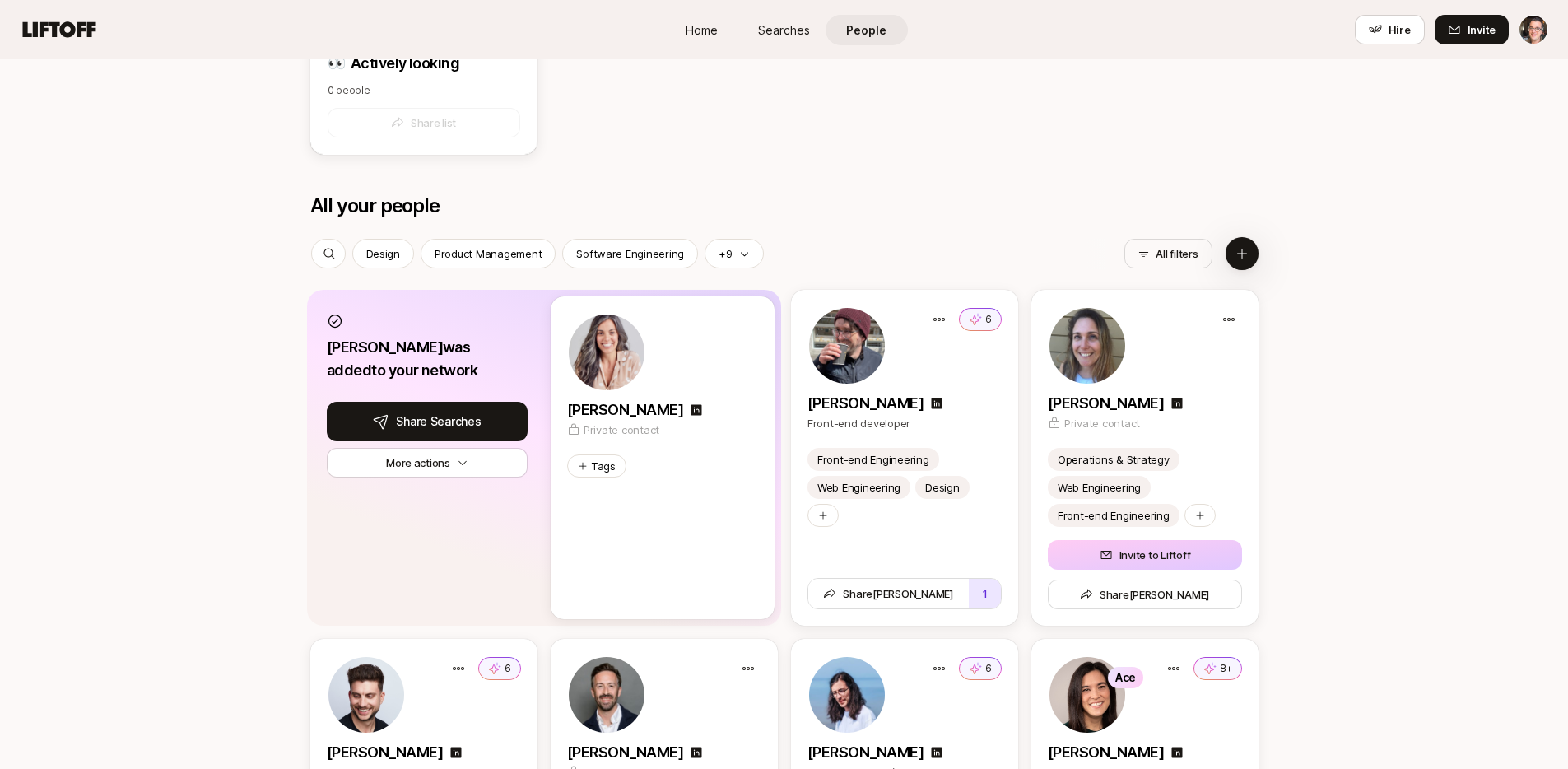 scroll, scrollTop: 724, scrollLeft: 0, axis: vertical 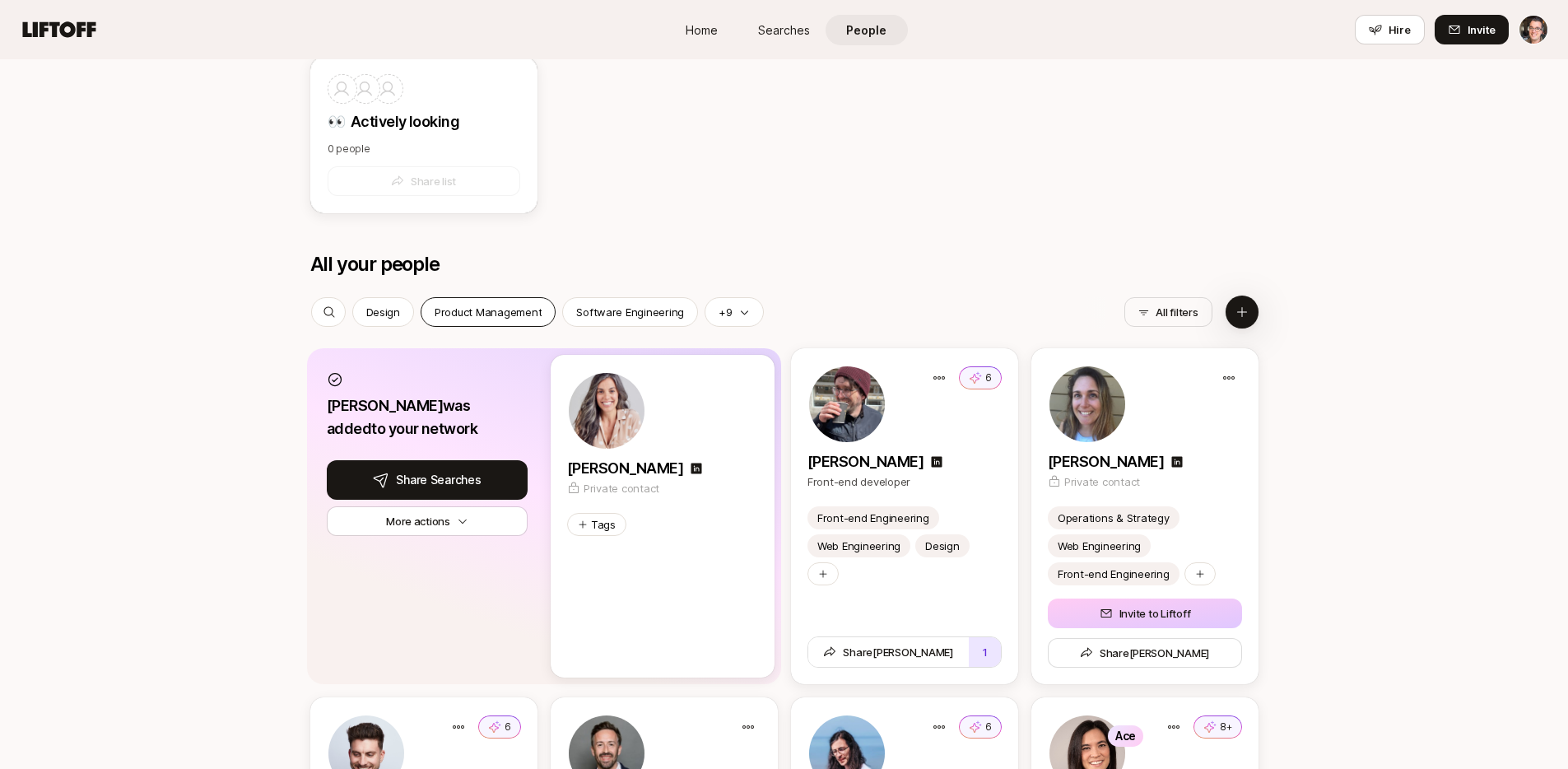 click on "Product Management" at bounding box center (488, 312) 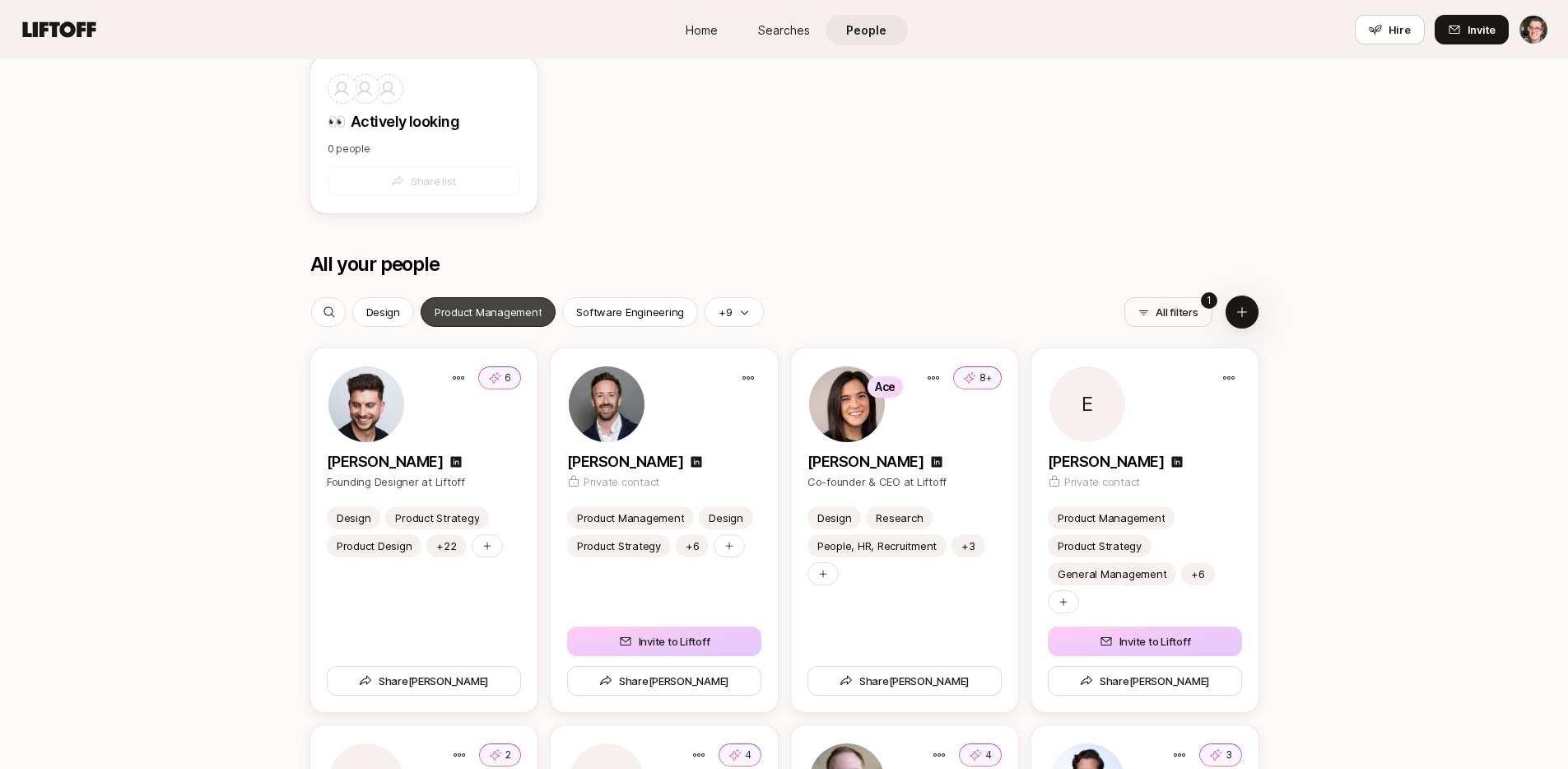 click on "Product Management" at bounding box center [488, 312] 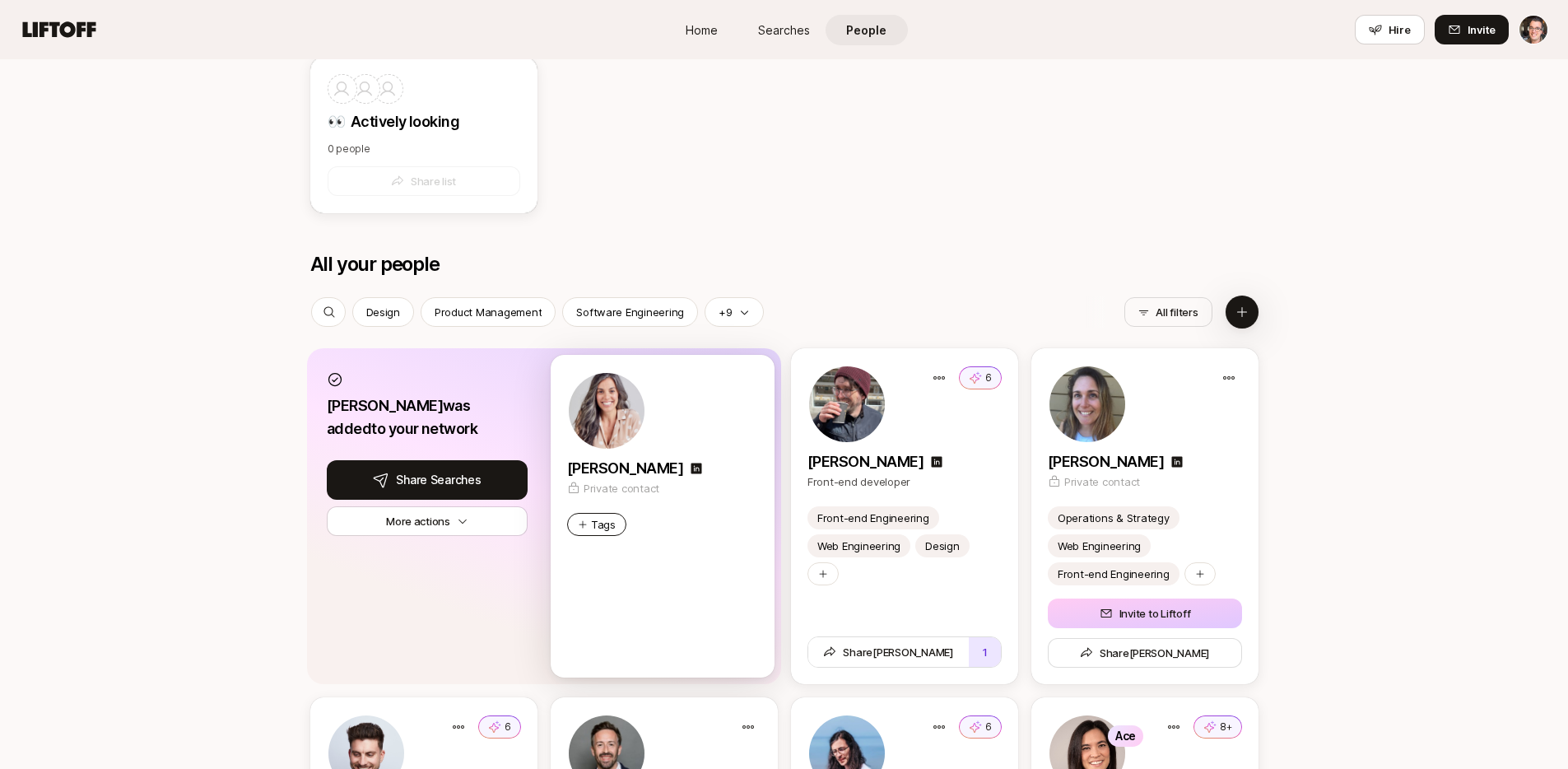 click on "Tags" at bounding box center (603, 524) 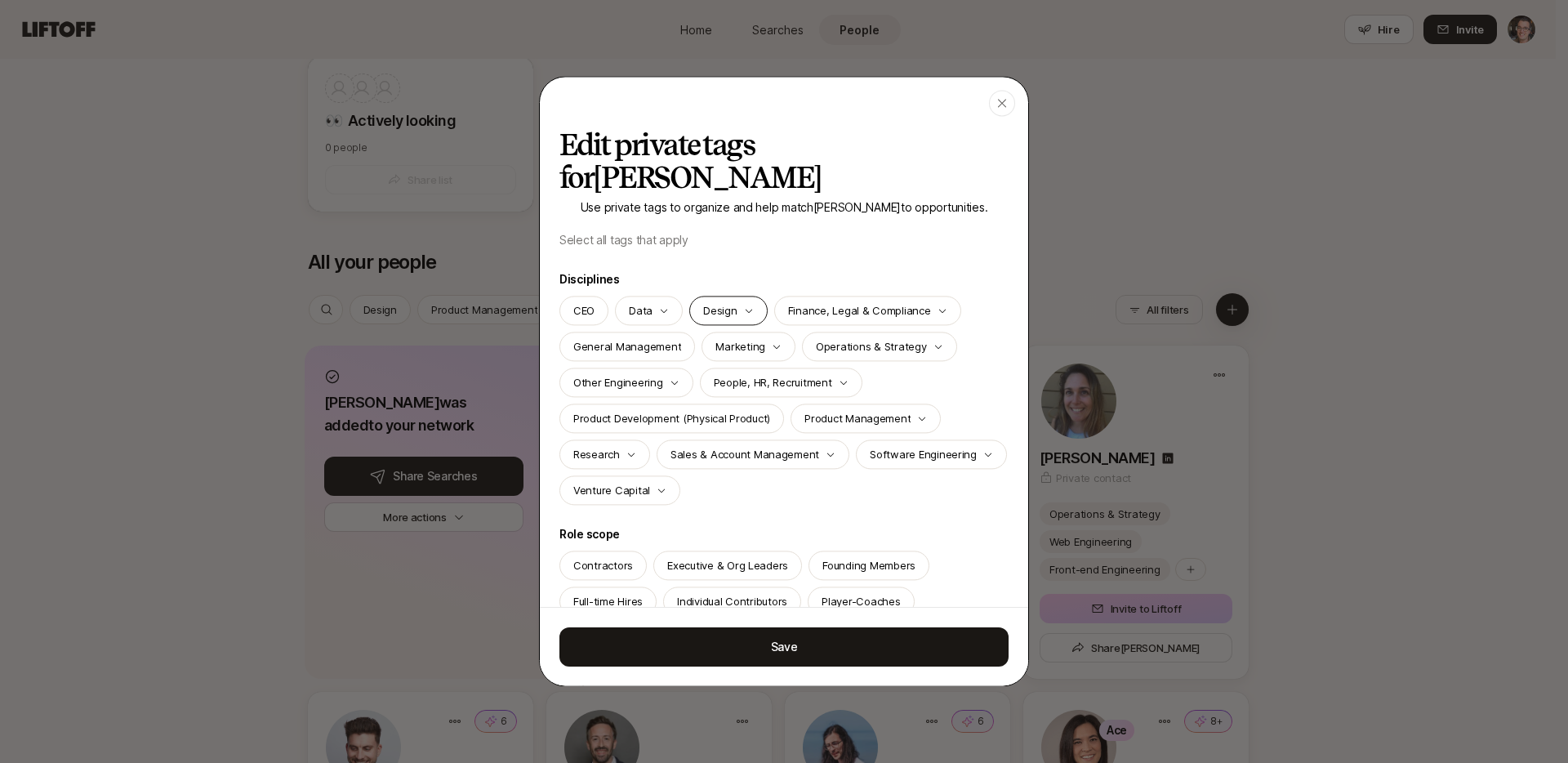click on "Design" at bounding box center (728, 310) 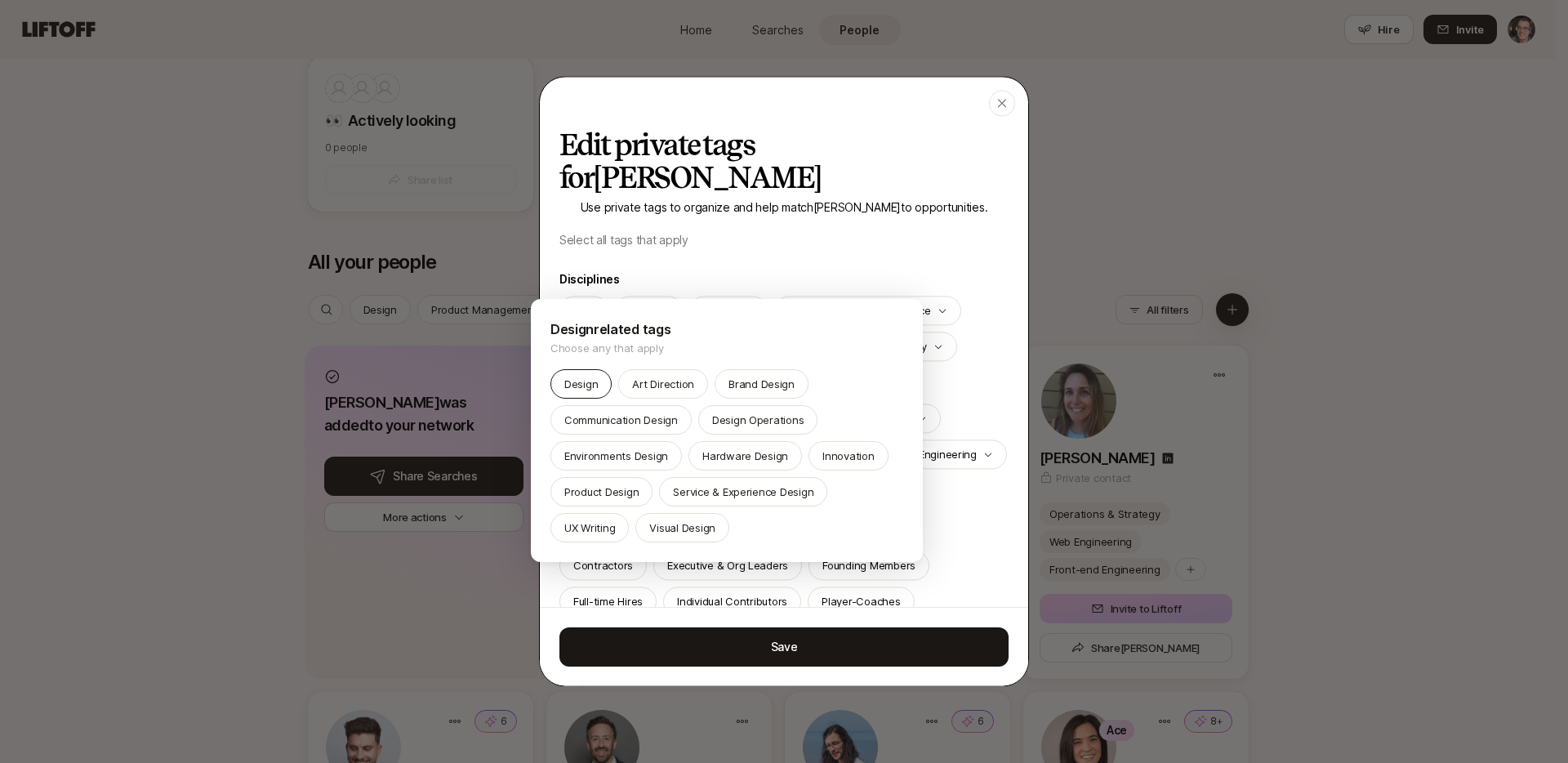 click on "Design" at bounding box center [581, 384] 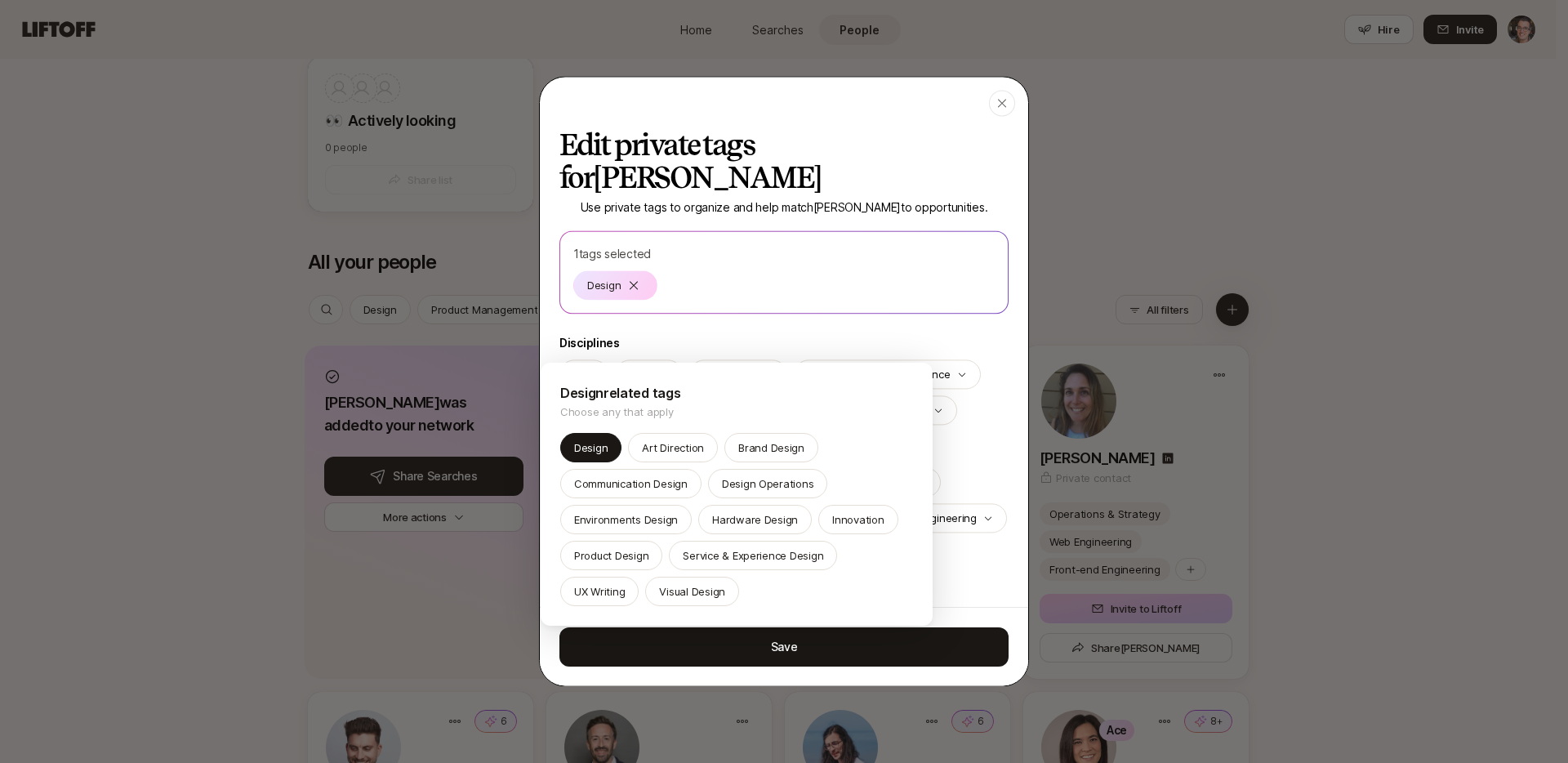 click at bounding box center [784, 382] 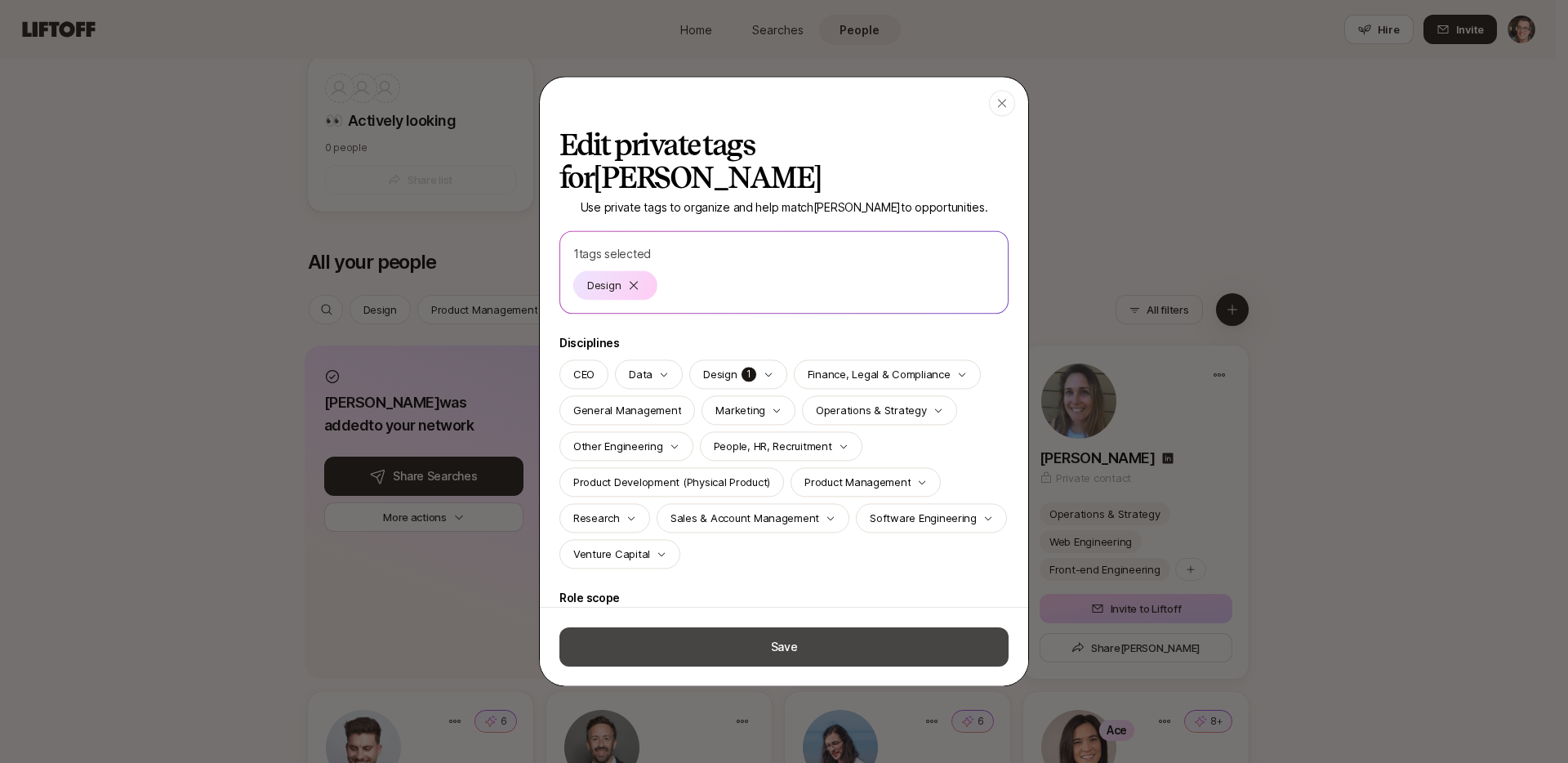 click on "Save" at bounding box center (784, 647) 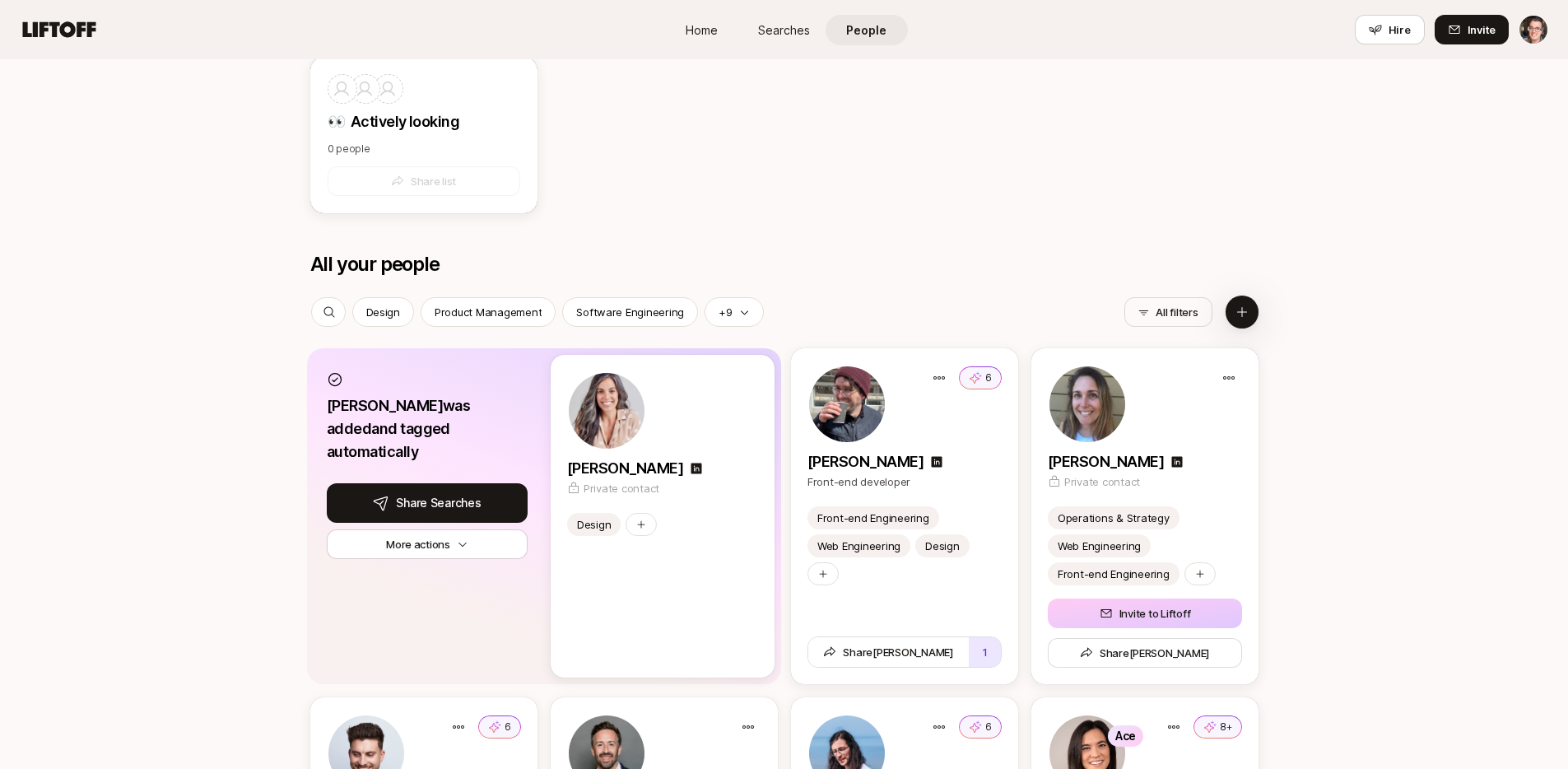 click on "People My Network Shared with you 5 Your shares  Connect the best people you know 🤫 Privately add the best people you know (they won’t be notified) ✨ Organize and recommend them discreetly 🔥 Make warm intros easily through recommendations Add someone  1 Kaylynn Philips Engineering Leader React JavaScript AI Tooling +9 Share 1 Dennis Walker Product Design at HeyOh Marketing Growth Hacking Strategy +4 Share 2 Li Kawahata Chief Marketing Officer at HeyAI Design Product Design Contractor +12 Share Your lists Organize the best people in your network Create a list e.g. Product Leaders, Female Founders, 10x Engineers, Contract Designers E +1 🤩    Product All-Stars 4 people Share list 1 E J +2   Crowdpac Dream Team 5 people Share list 1 I R 🏡    Lome 2 people Share list 👀    Actively looking 0 people Share list All your people  All filters Design Product Management Software Engineering +9  All filters Meaghan  was added  and tagged automatically Share Searches  with  Meaghan More actions Design" at bounding box center (784, 962) 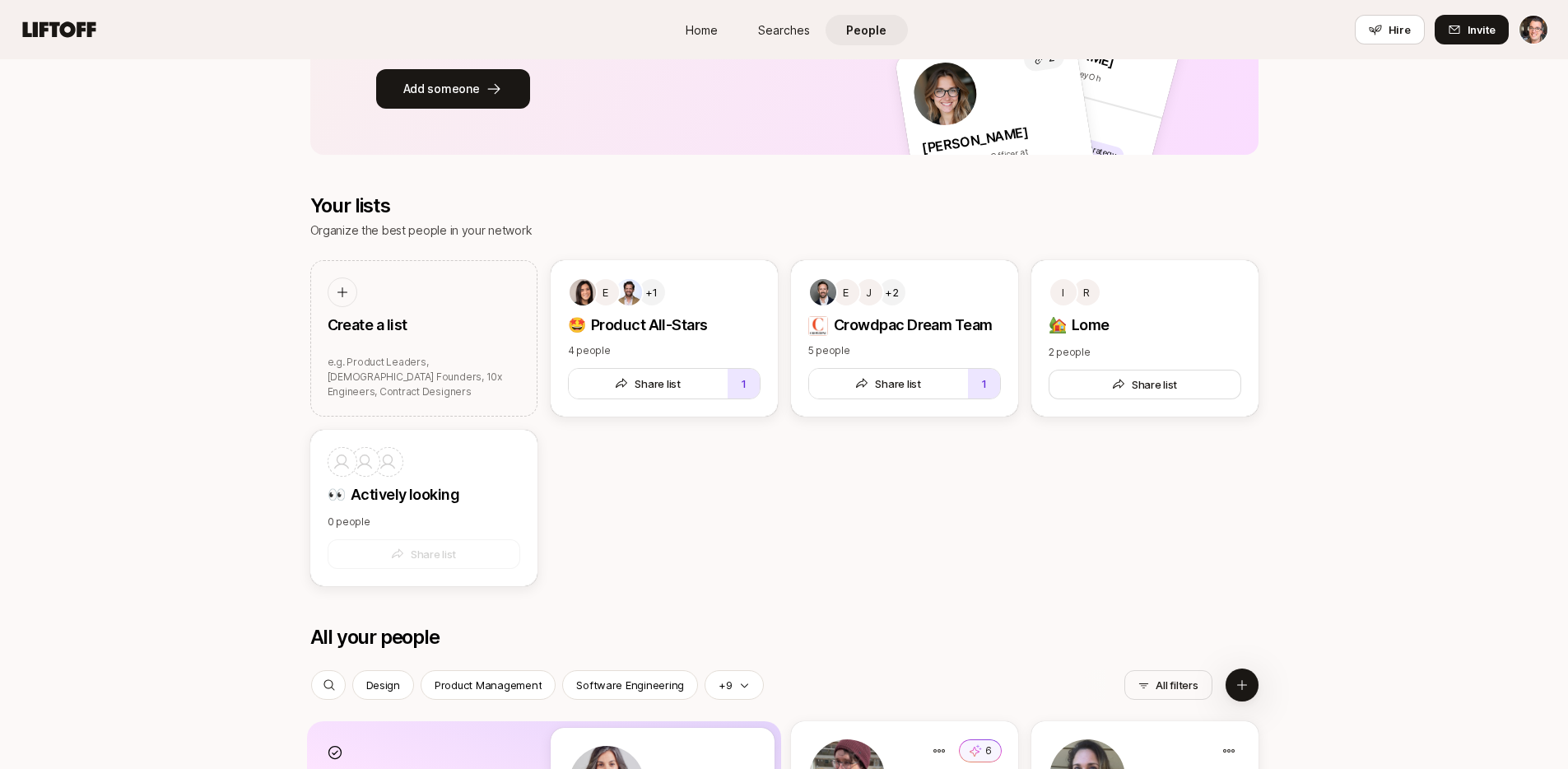 scroll, scrollTop: 319, scrollLeft: 0, axis: vertical 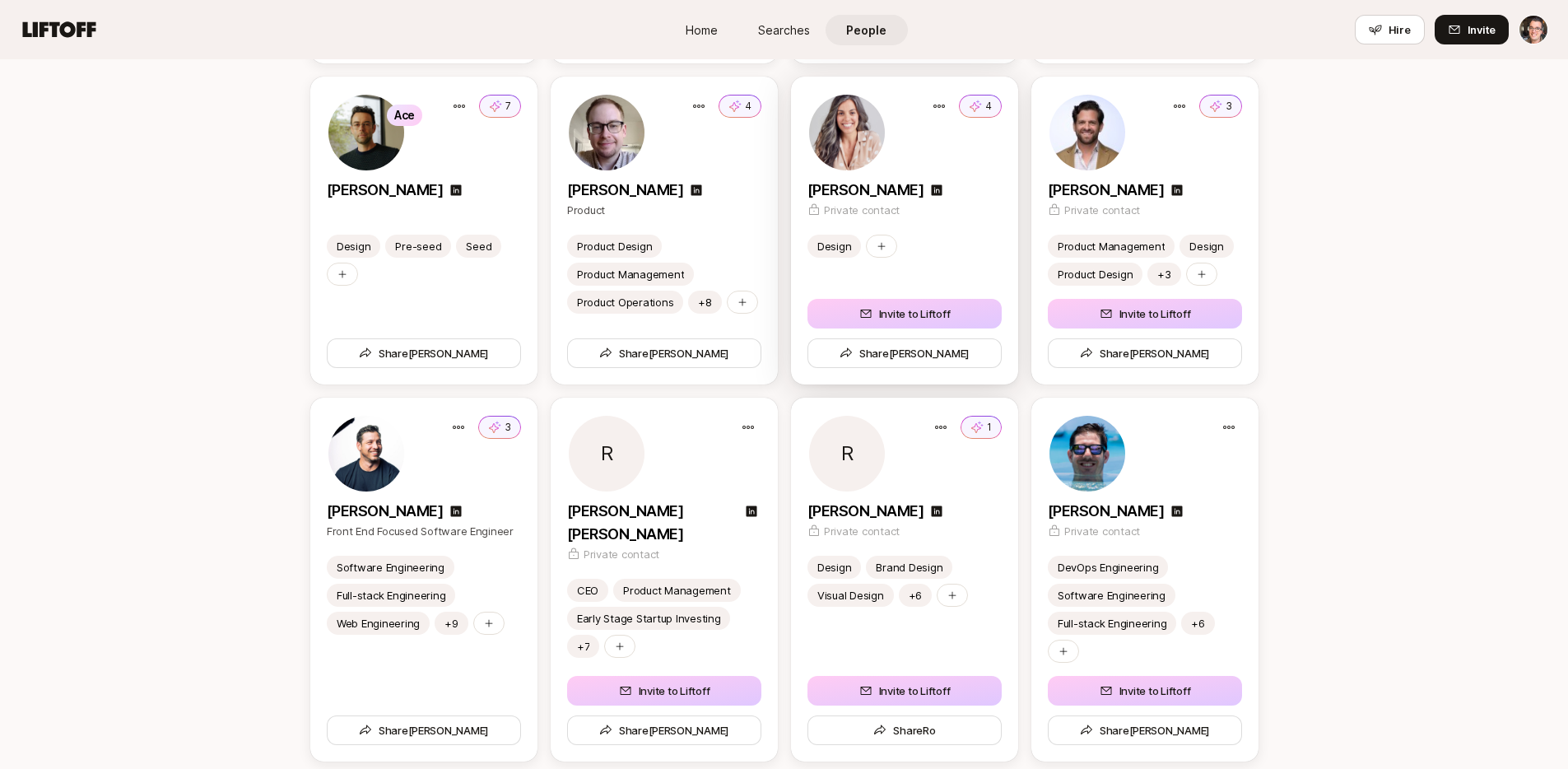 click on "Design" at bounding box center [905, 246] 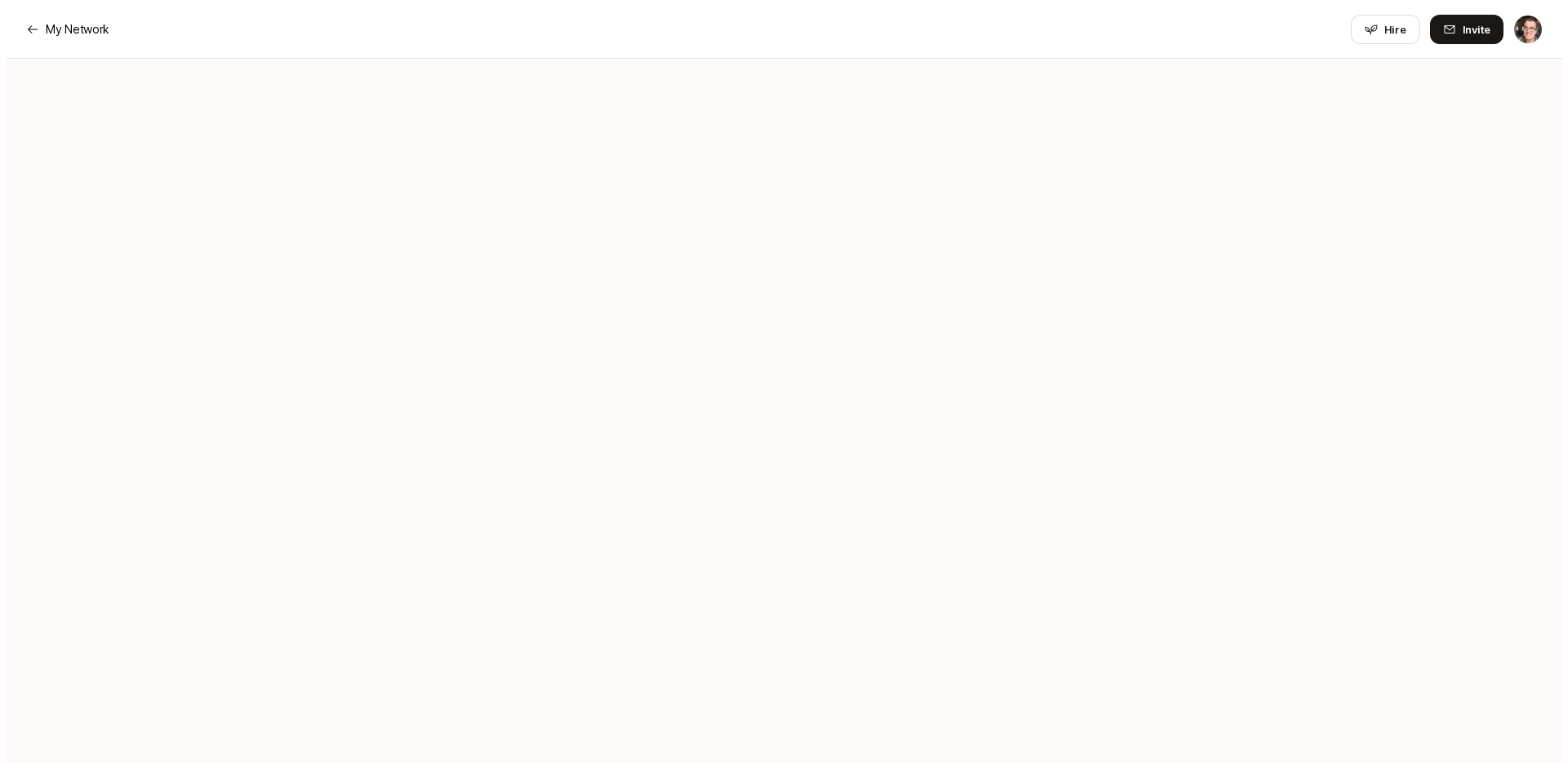 scroll, scrollTop: 0, scrollLeft: 0, axis: both 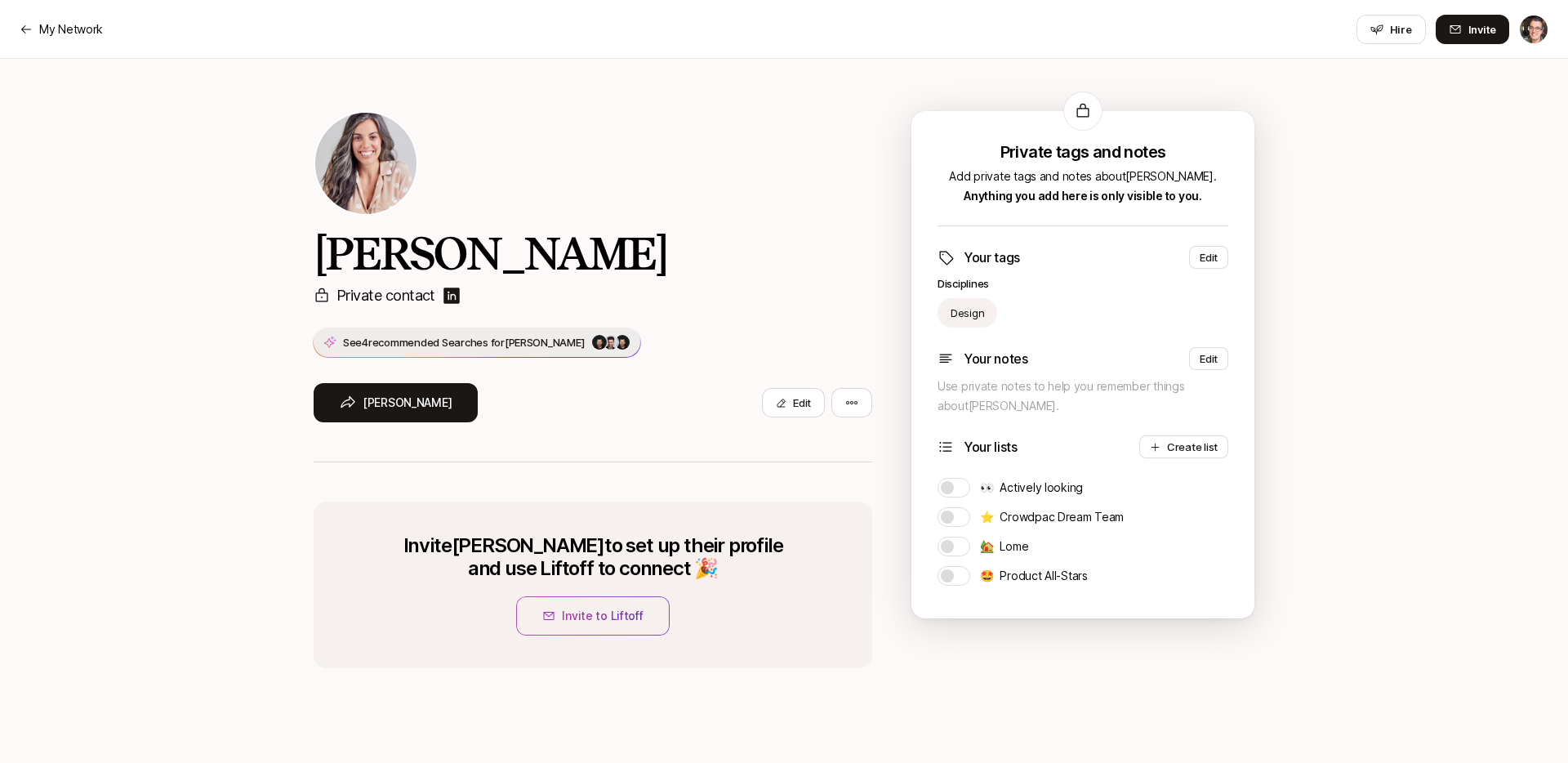 drag, startPoint x: 574, startPoint y: 338, endPoint x: 608, endPoint y: 338, distance: 34 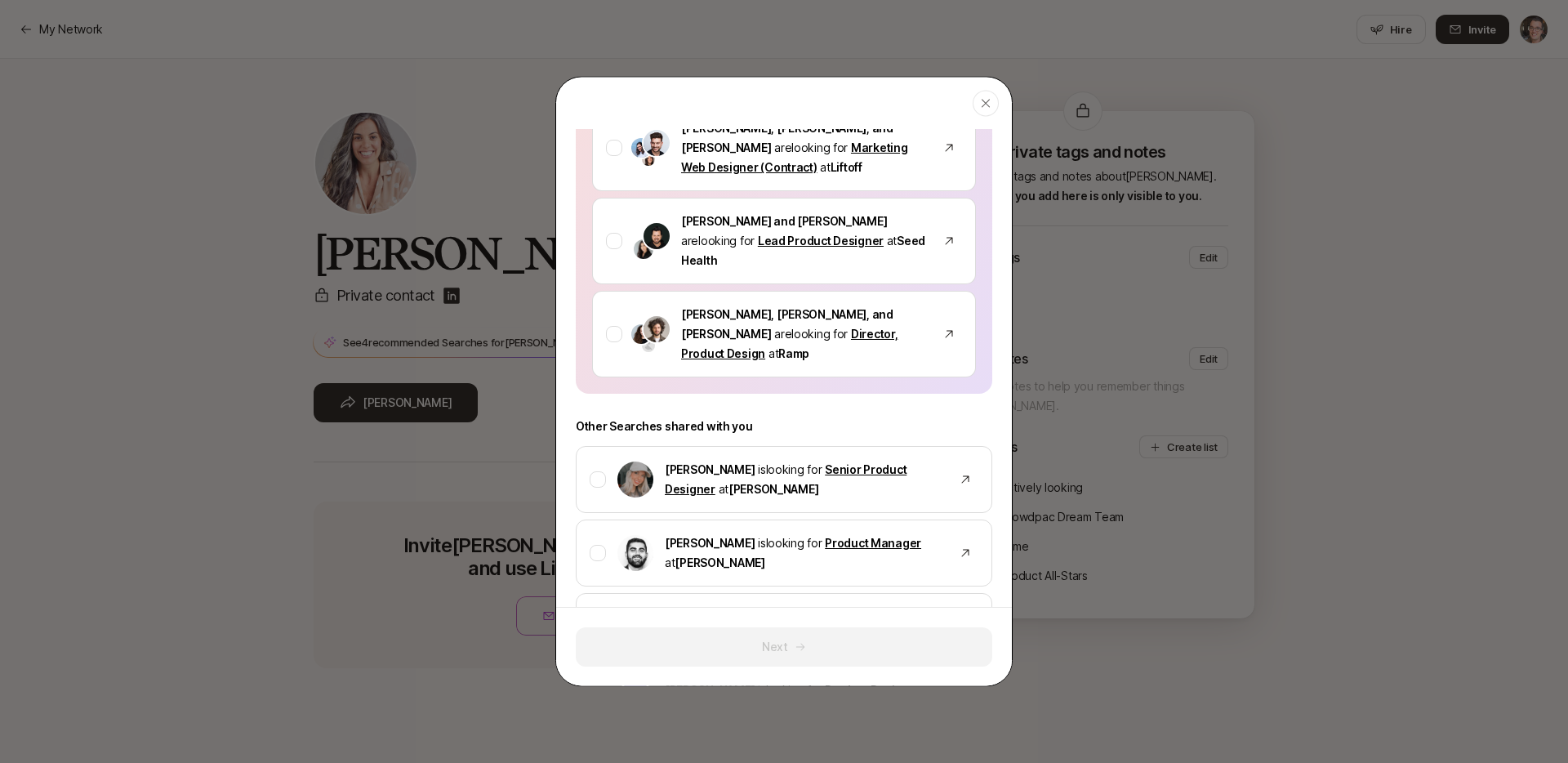 scroll, scrollTop: 243, scrollLeft: 0, axis: vertical 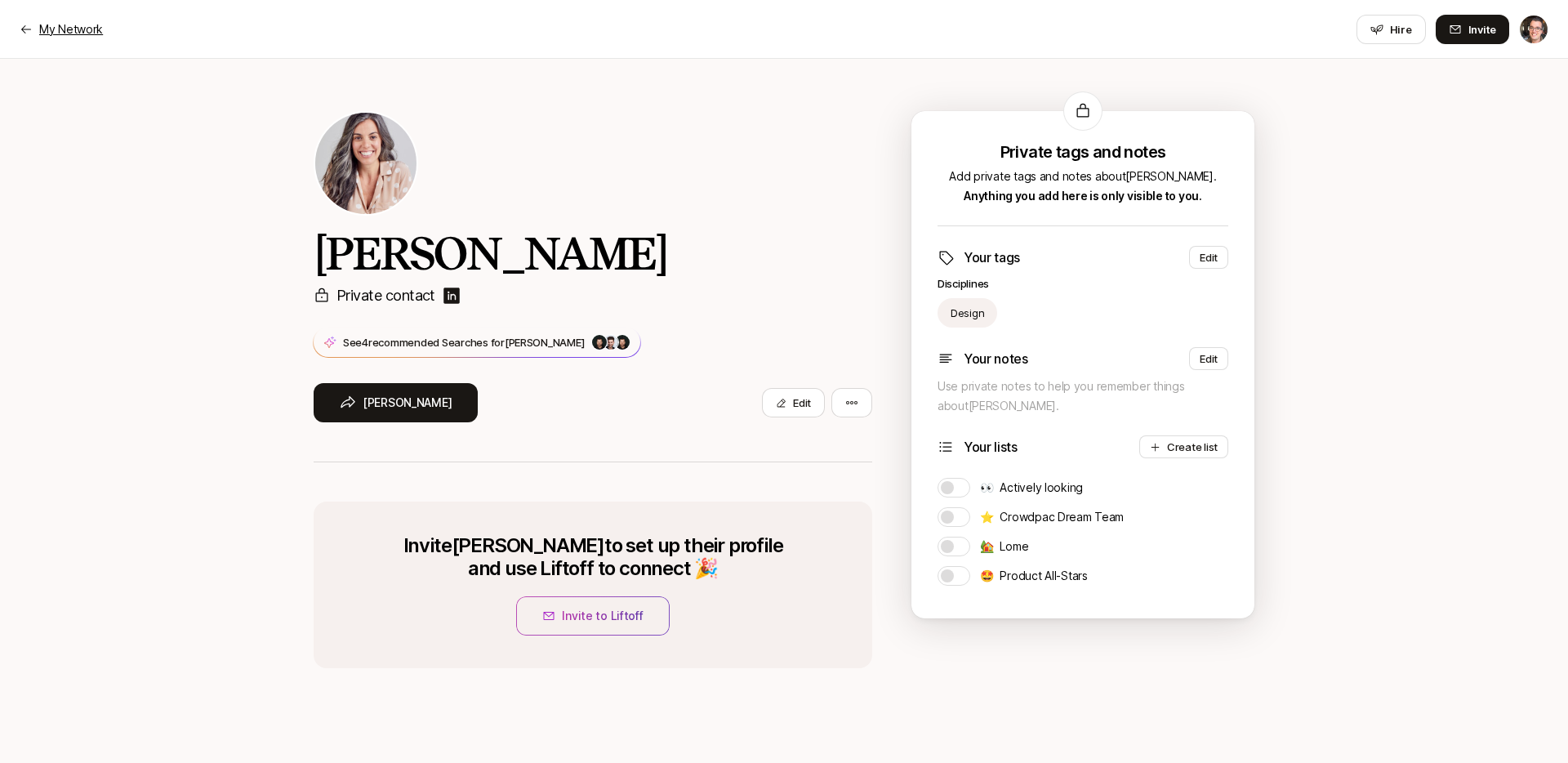 click on "My Network" at bounding box center [71, 29] 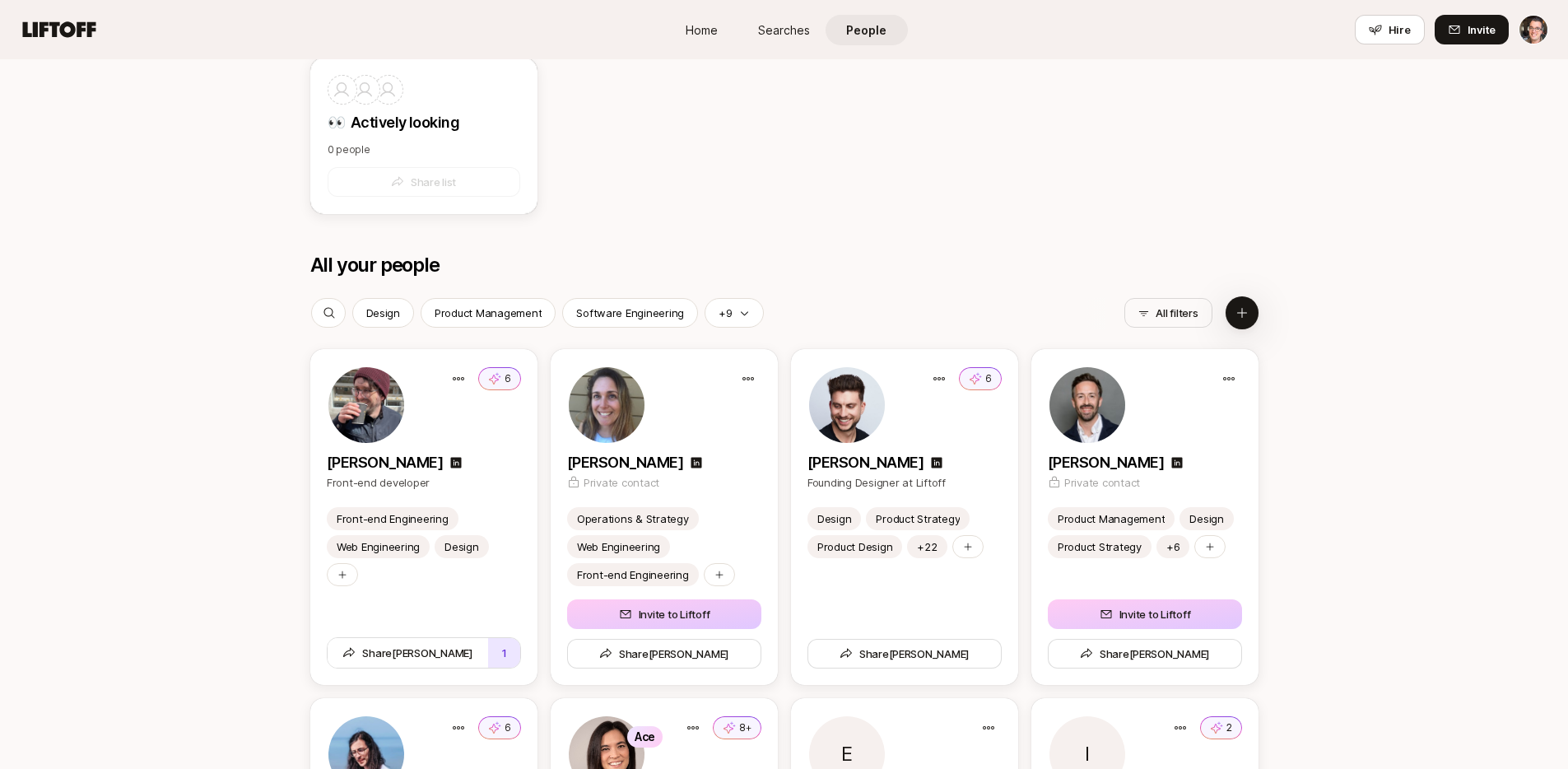 scroll, scrollTop: 728, scrollLeft: 0, axis: vertical 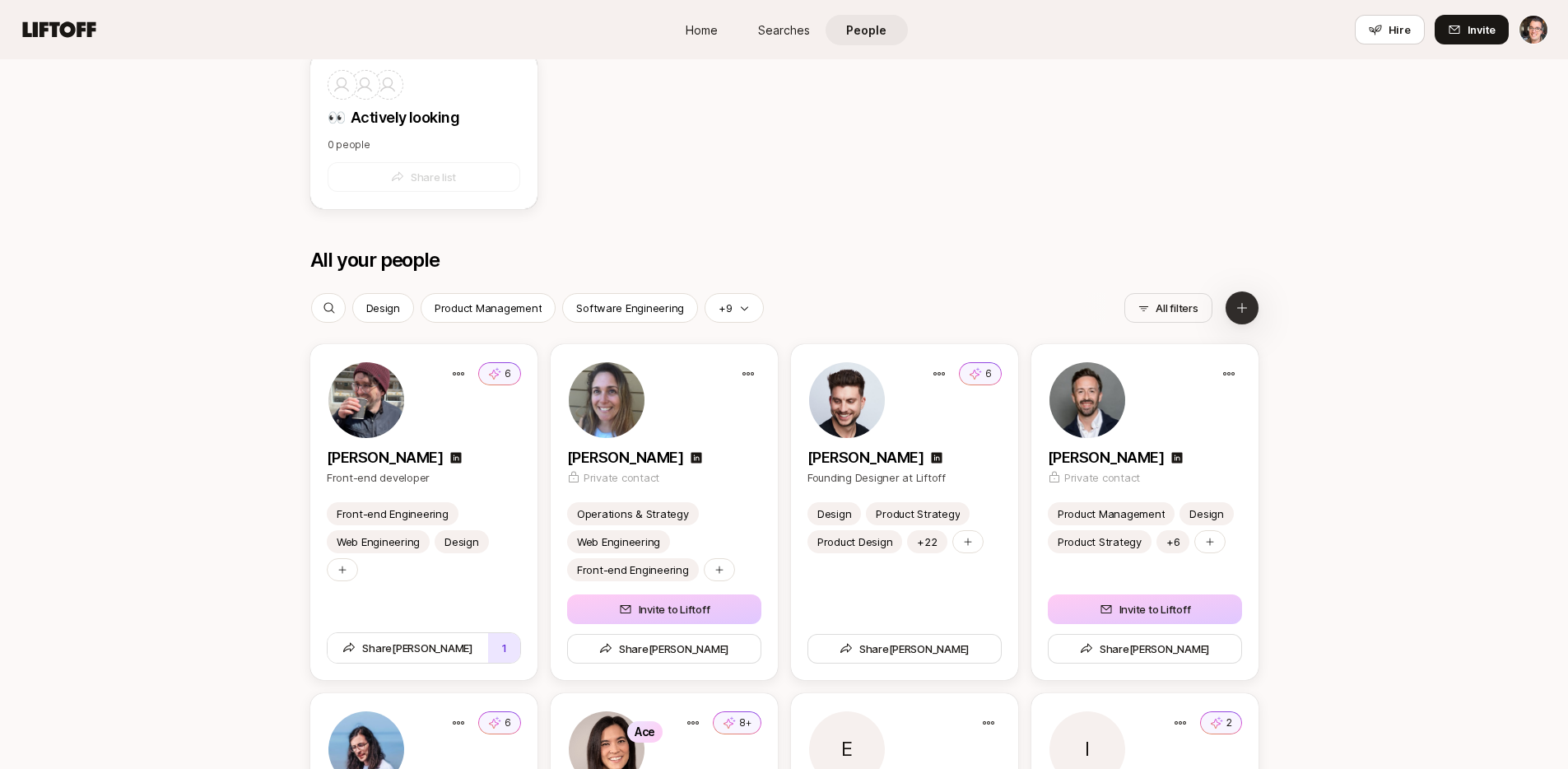 click 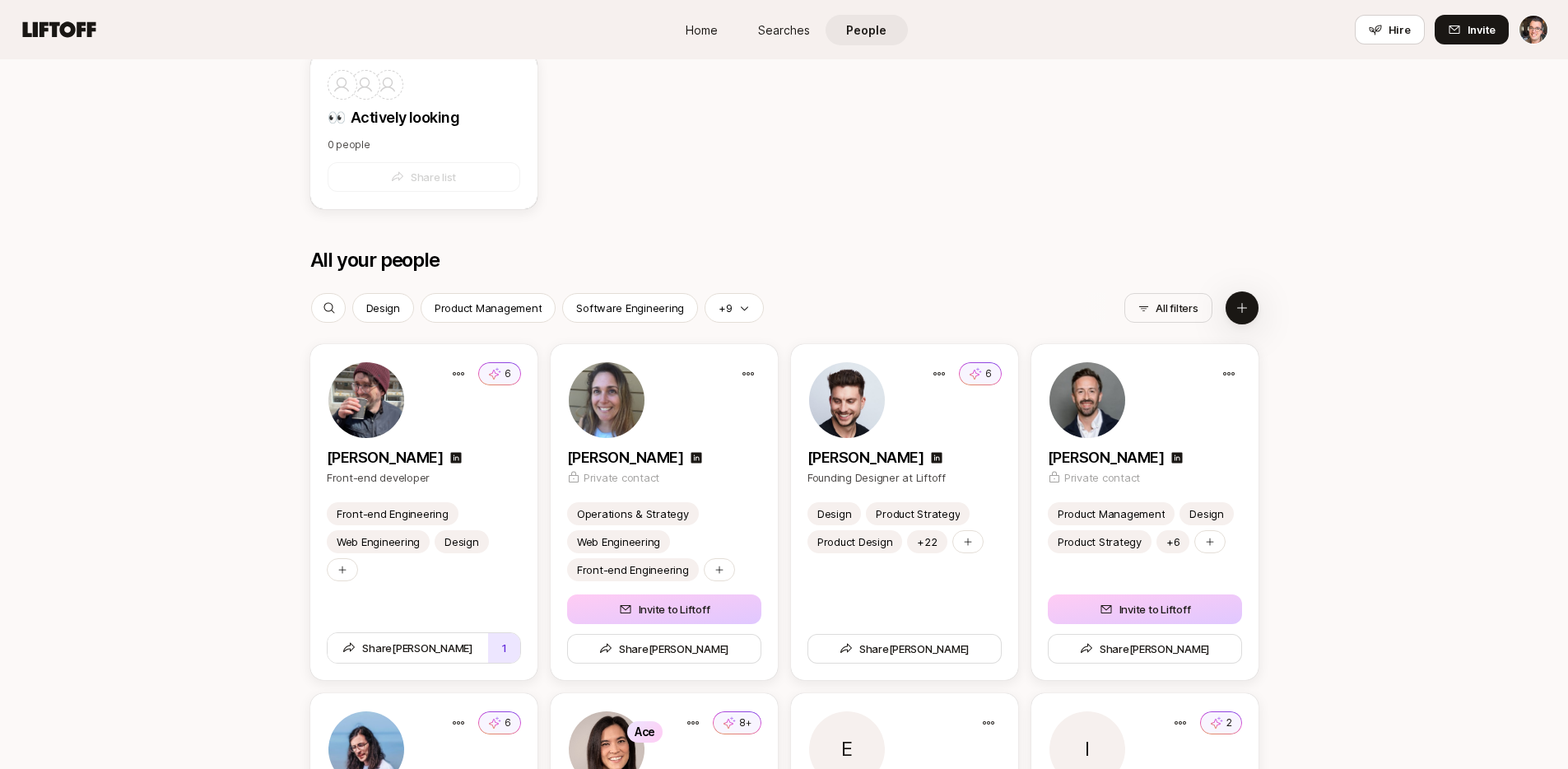 click on "Connect the best people you know 🤫 Privately add the best people you know (they won’t be notified) ✨ Organize and recommend them discreetly 🔥 Make warm intros easily through recommendations Add someone  1 Kaylynn Philips Engineering Leader React JavaScript AI Tooling +9 Share 1 Dennis Walker Product Design at HeyOh Marketing Growth Hacking Strategy +4 Share 2 Li Kawahata Chief Marketing Officer at HeyAI Design Product Design Contractor +12 Share Your lists Organize the best people in your network Create a list e.g. Product Leaders, Female Founders, 10x Engineers, Contract Designers E +1 🤩    Product All-Stars 4 people Share list 1 E J +2   Crowdpac Dream Team 5 people Share list 1 I R 🏡    Lome 2 people Share list 👀    Actively looking 0 people Share list All your people  All filters Design Product Management Software Engineering +9  All filters 6 Brian Carstensen Front-end developer Front-end Engineering Web Engineering Design Share  Brian 1 Andreanna Smith Private contact Share  6 +22" at bounding box center [784, 1008] 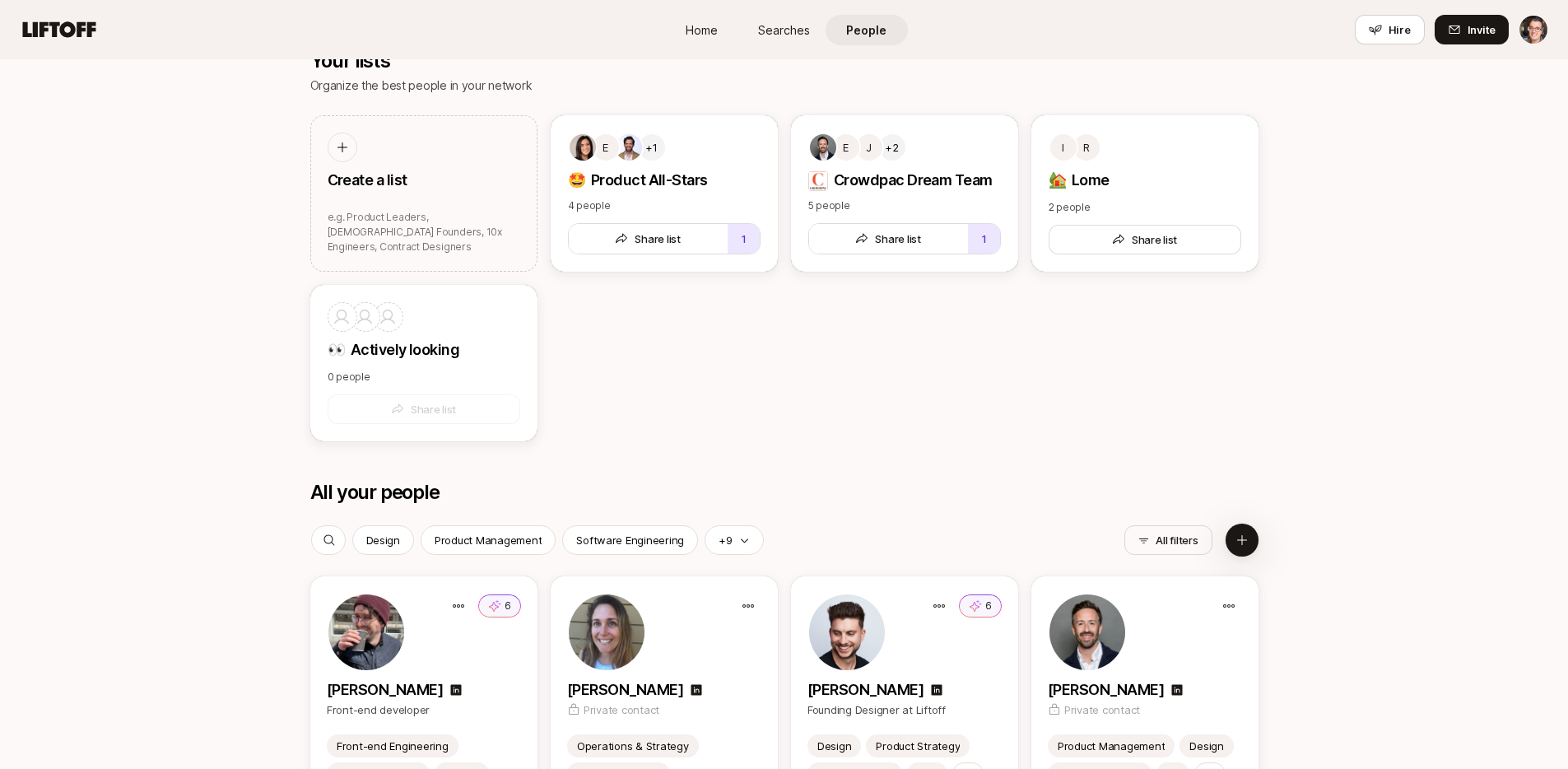 scroll, scrollTop: 0, scrollLeft: 0, axis: both 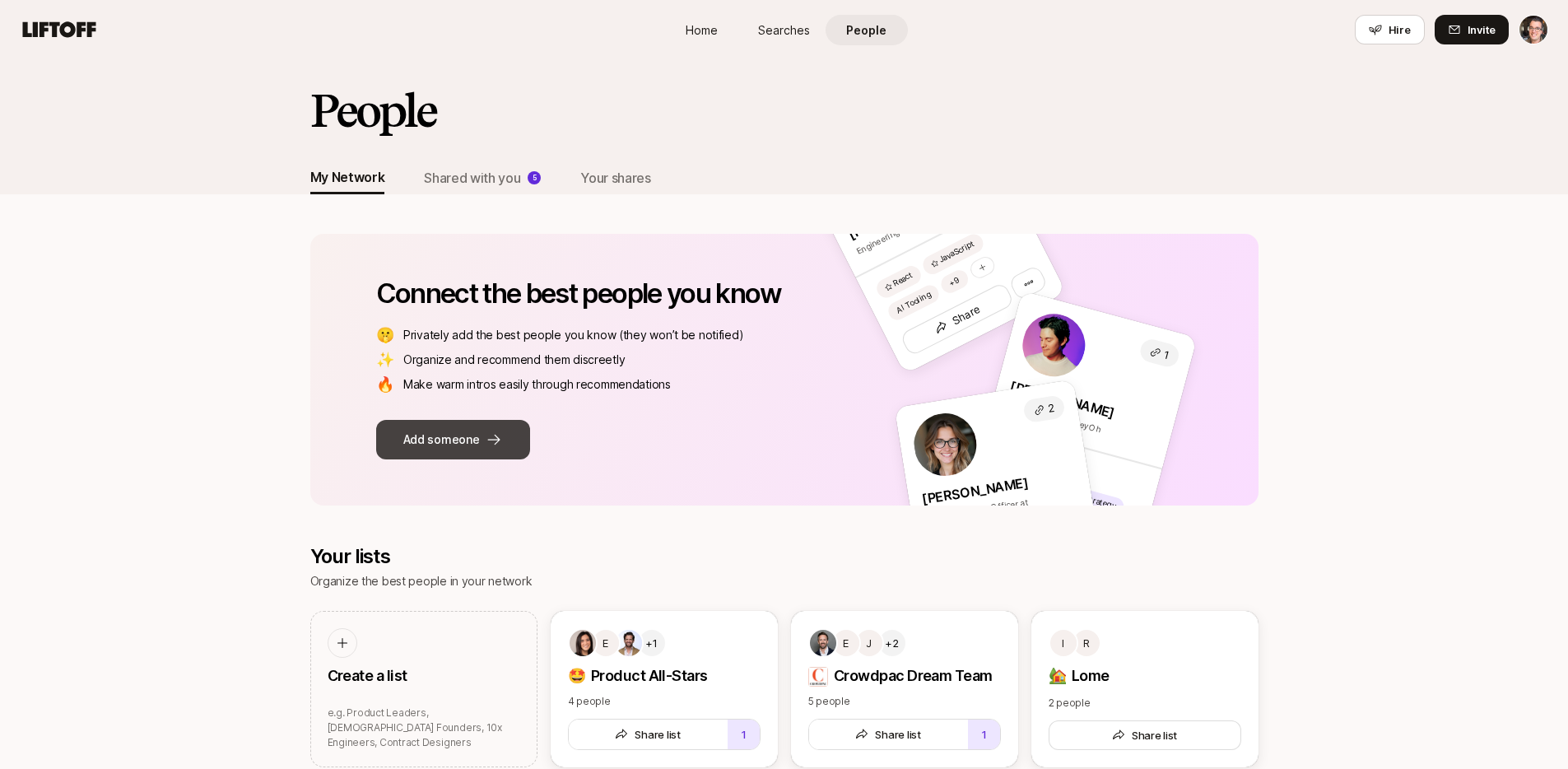 click on "Add someone" at bounding box center [453, 440] 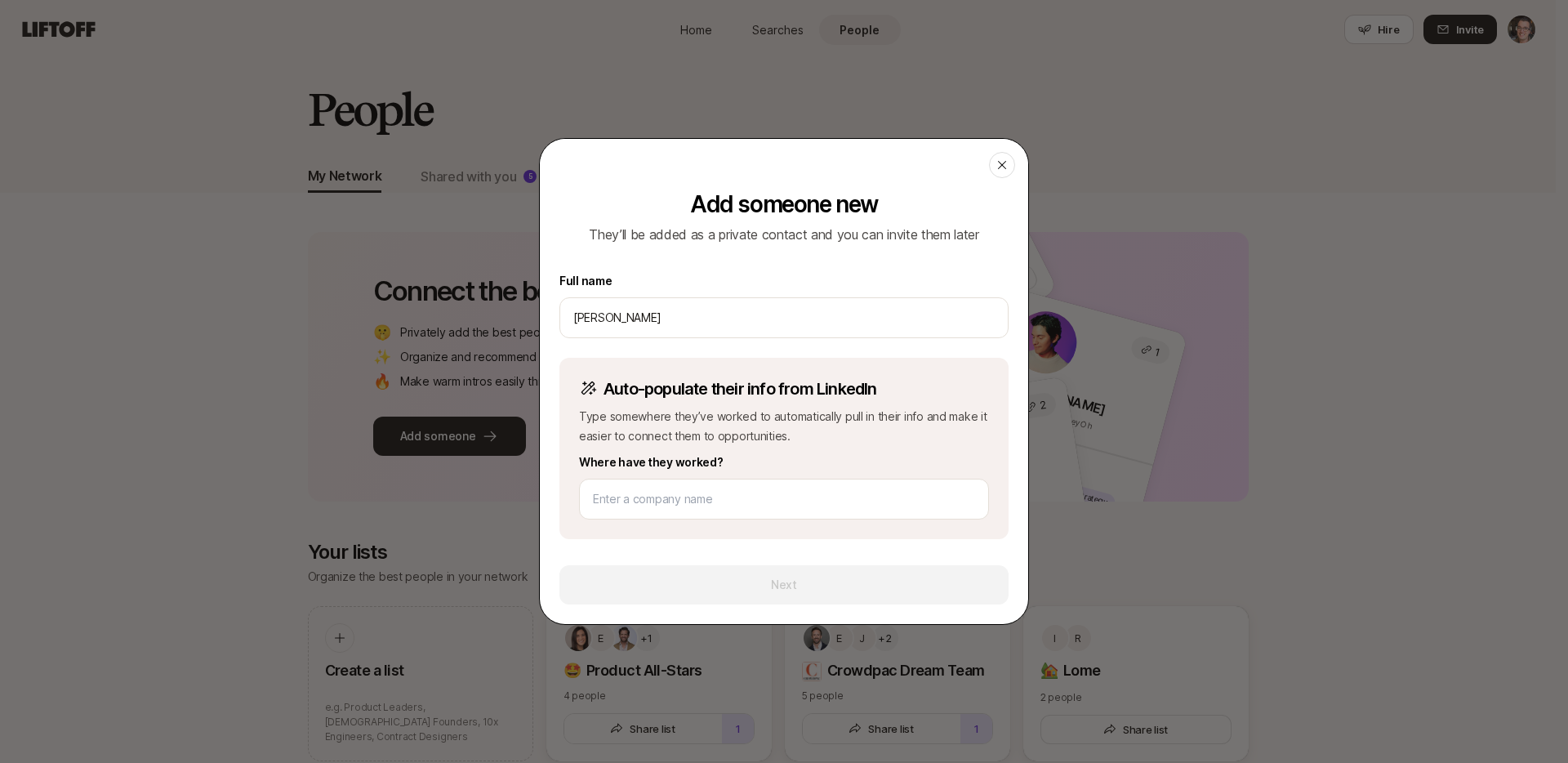 type on "[PERSON_NAME]" 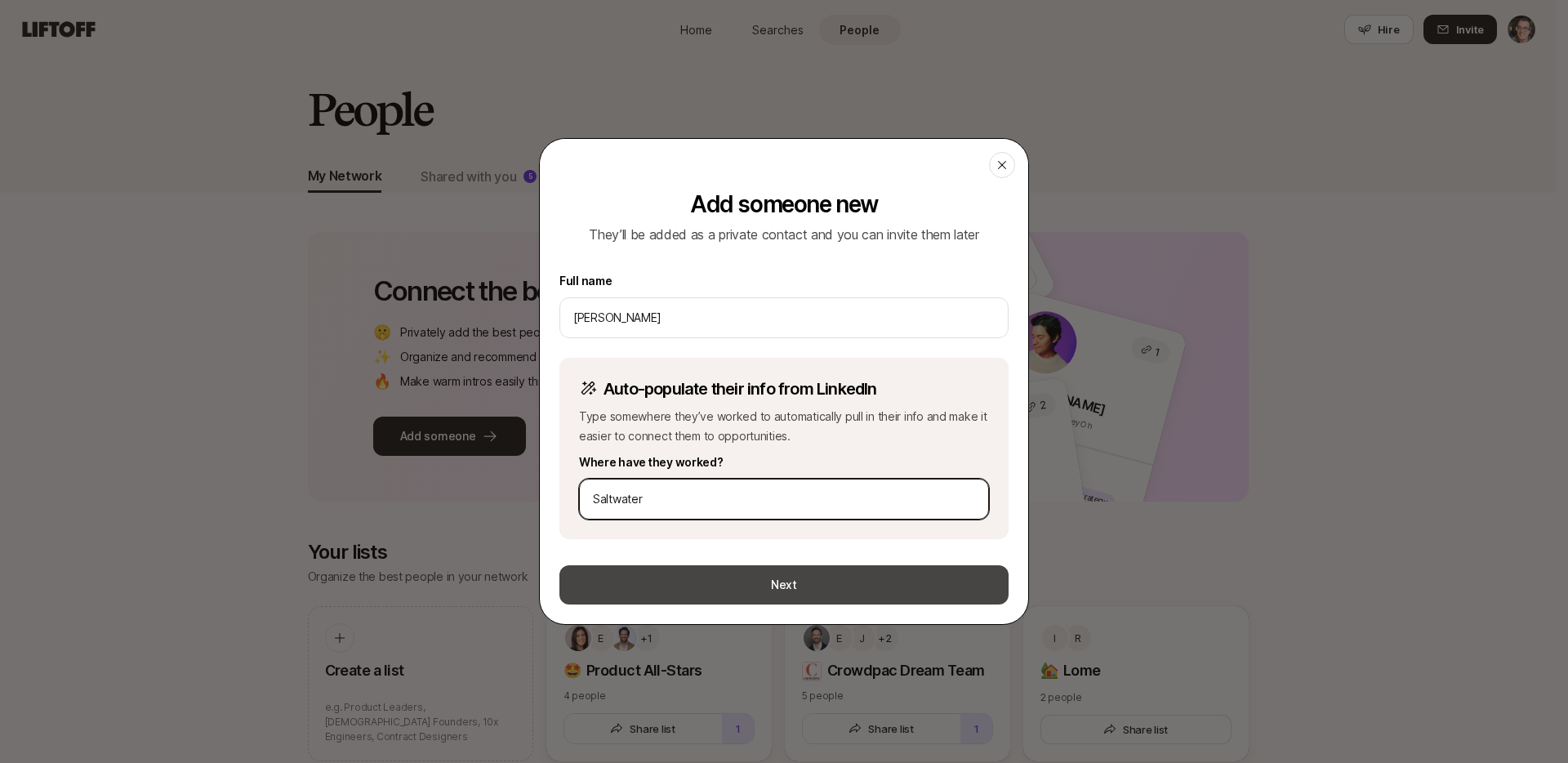type on "Saltwater" 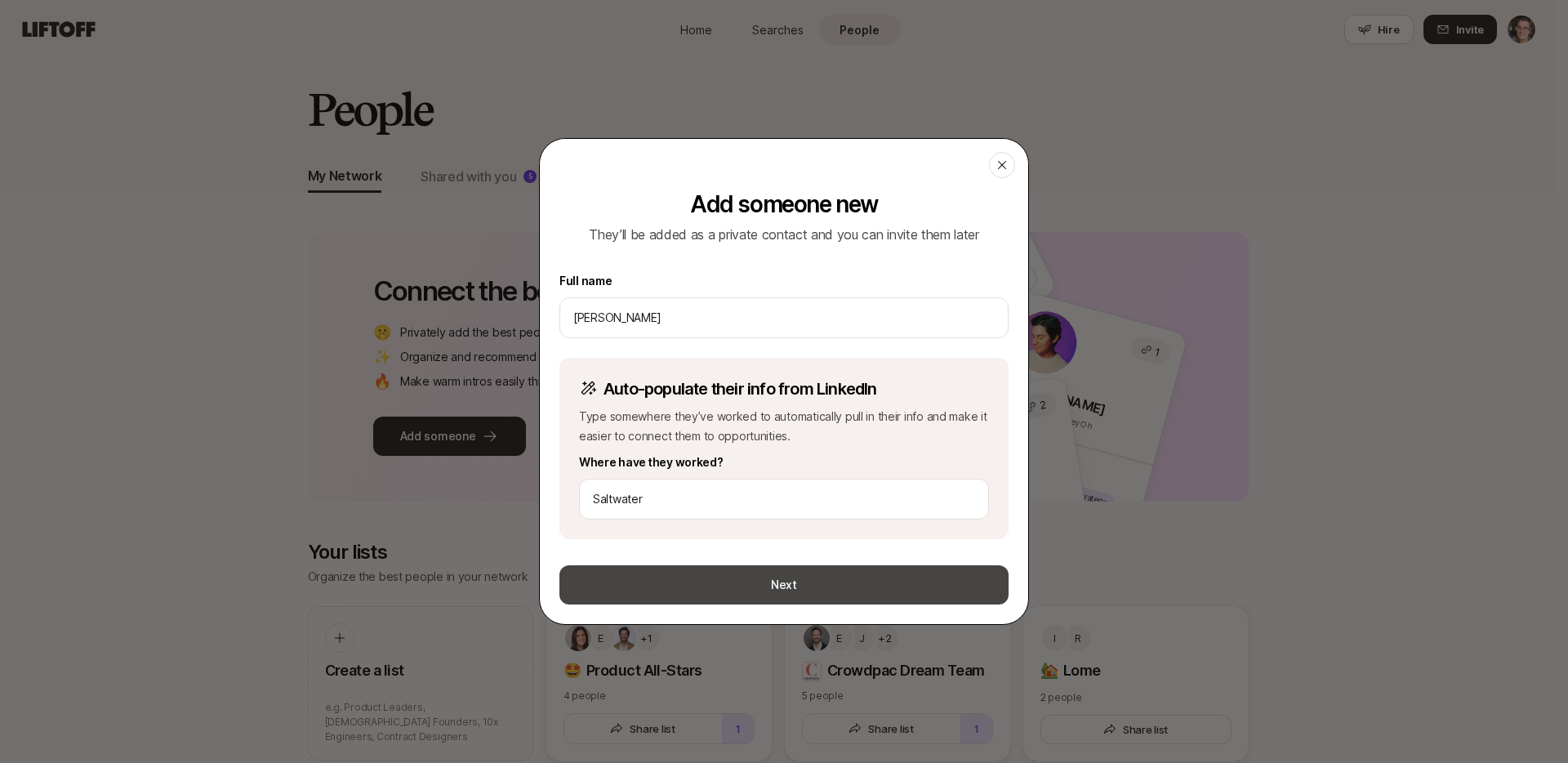 click on "Next" at bounding box center [784, 585] 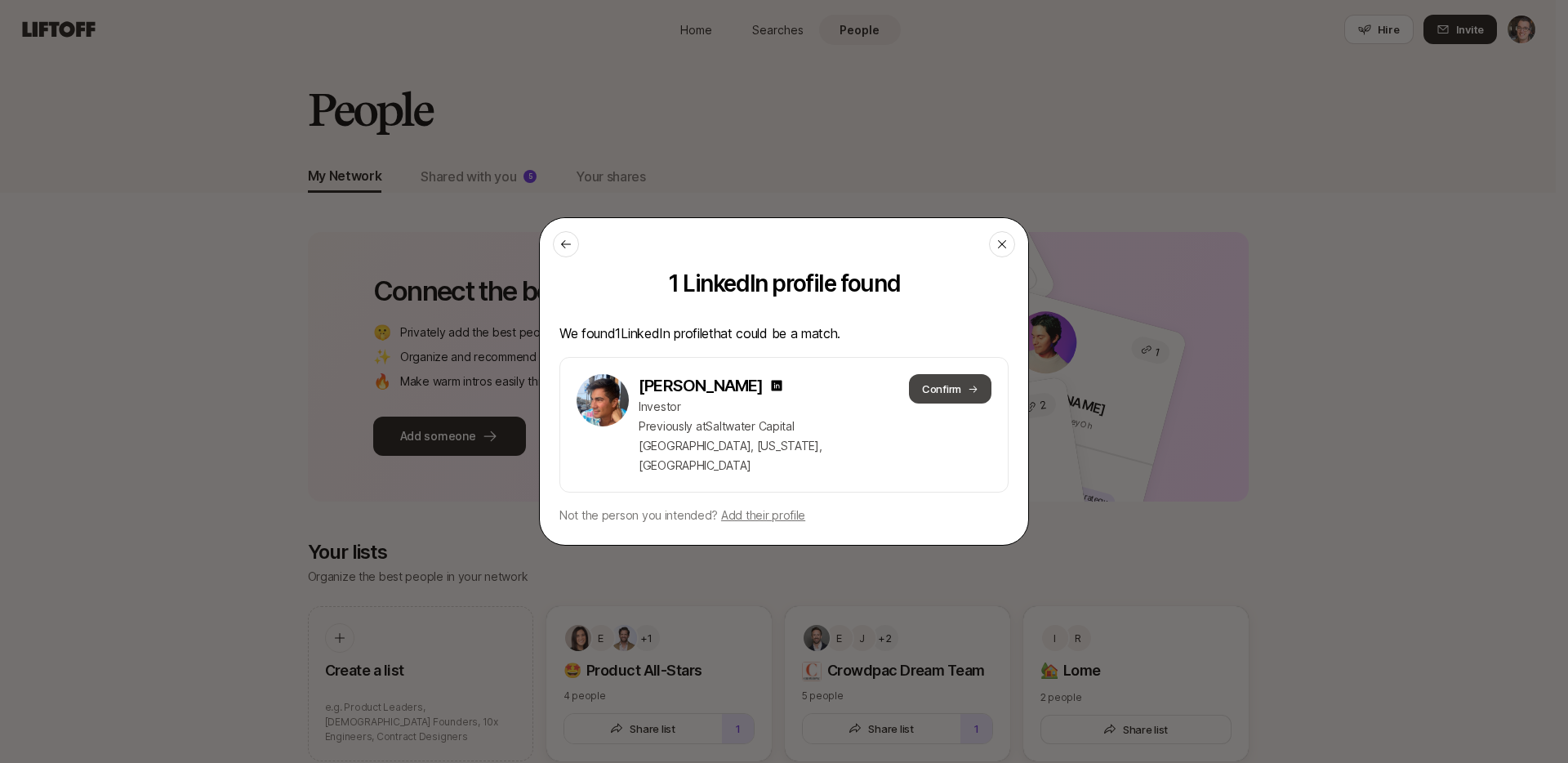 click on "Confirm" at bounding box center (950, 389) 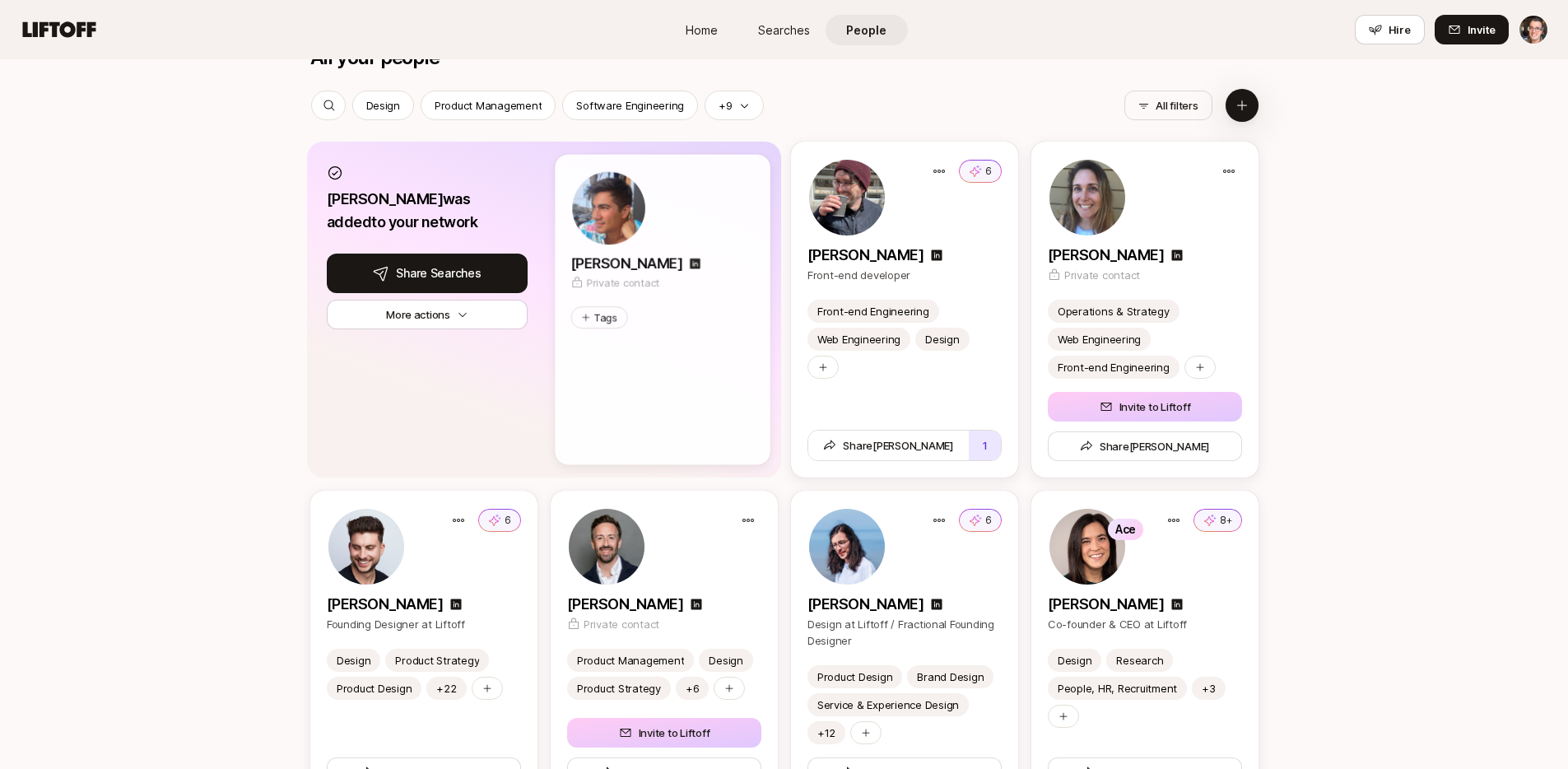 scroll, scrollTop: 924, scrollLeft: 0, axis: vertical 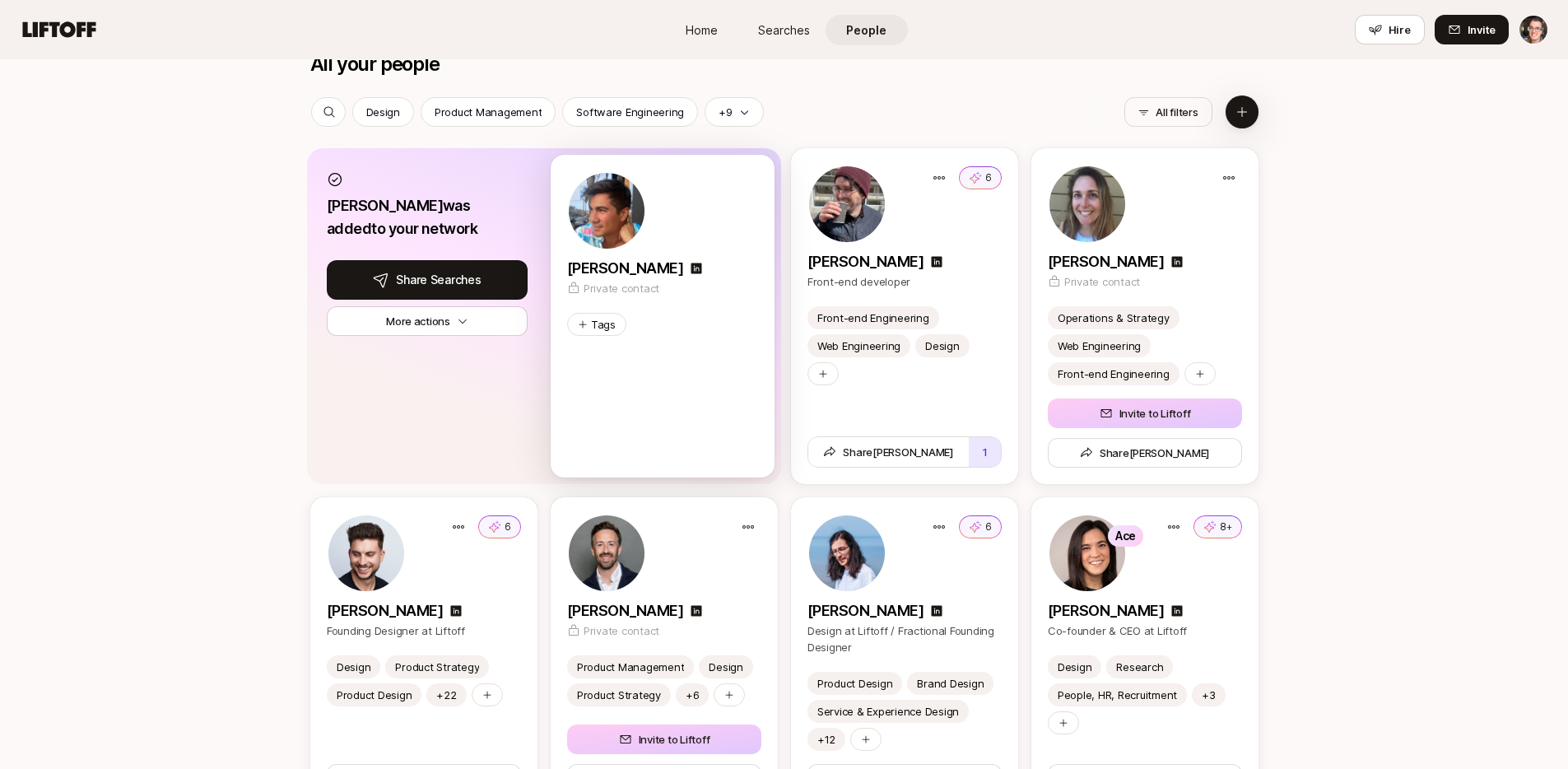 click at bounding box center [663, 211] 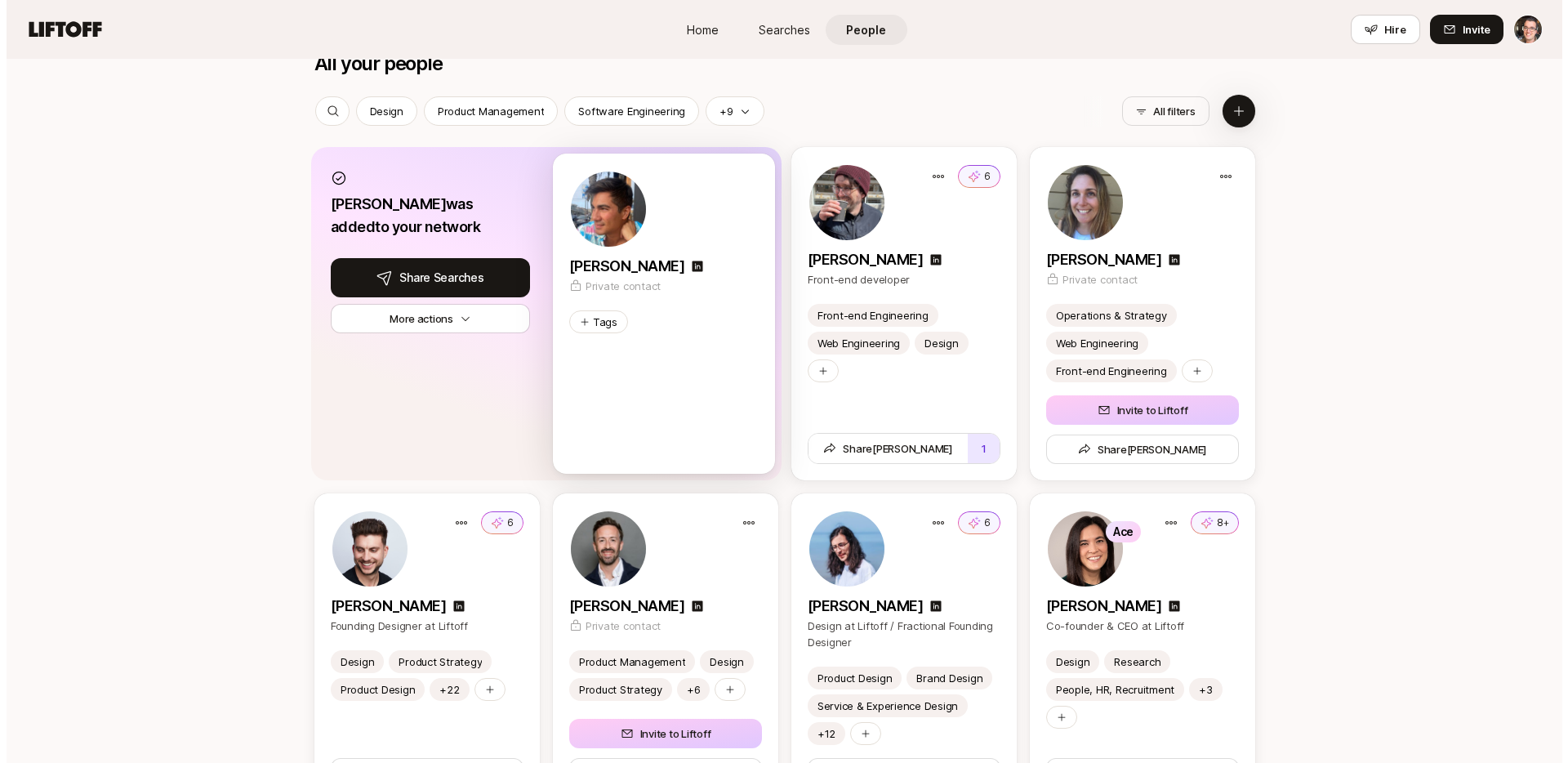 scroll, scrollTop: 0, scrollLeft: 0, axis: both 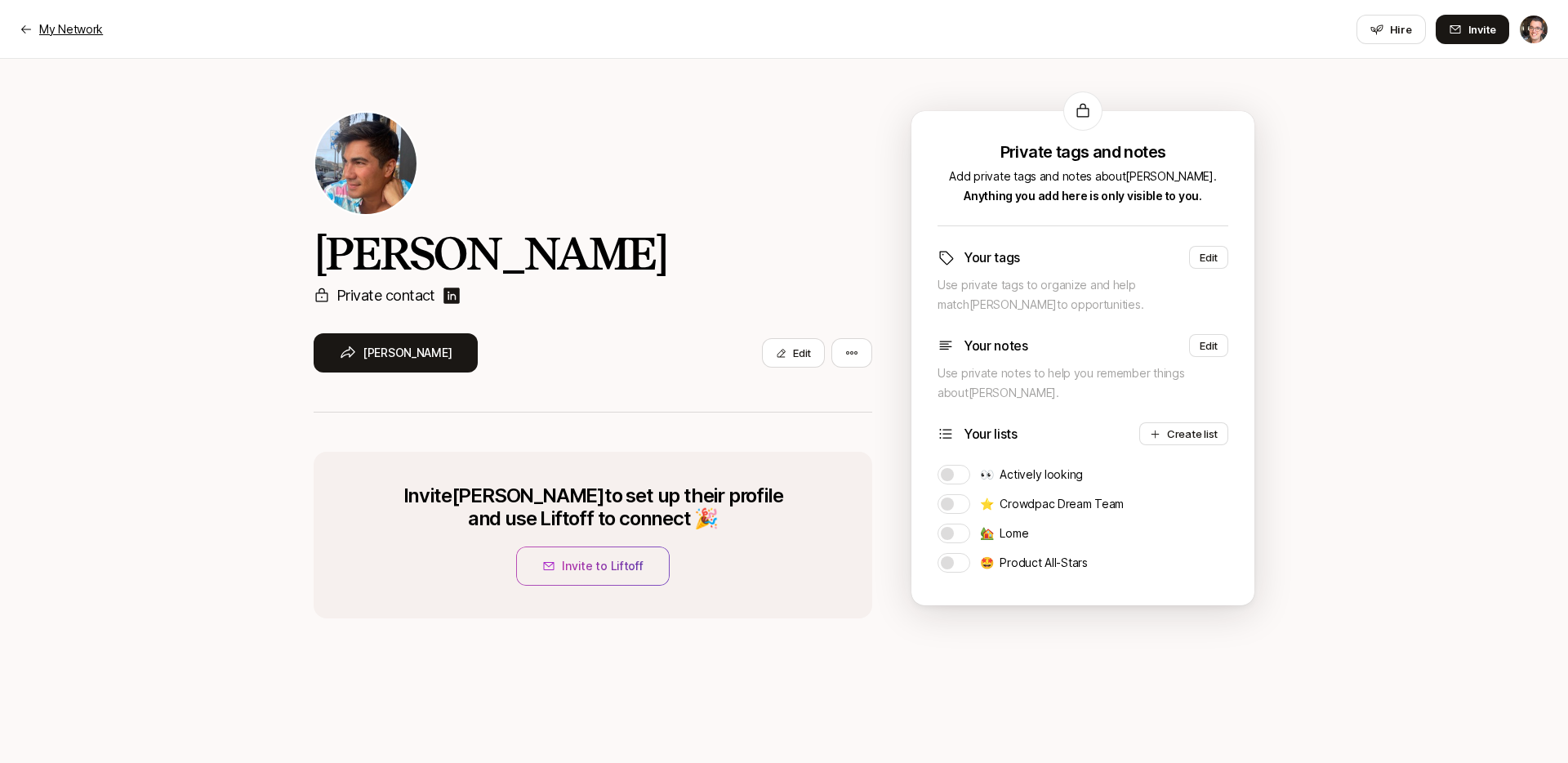 click on "My Network" at bounding box center (71, 29) 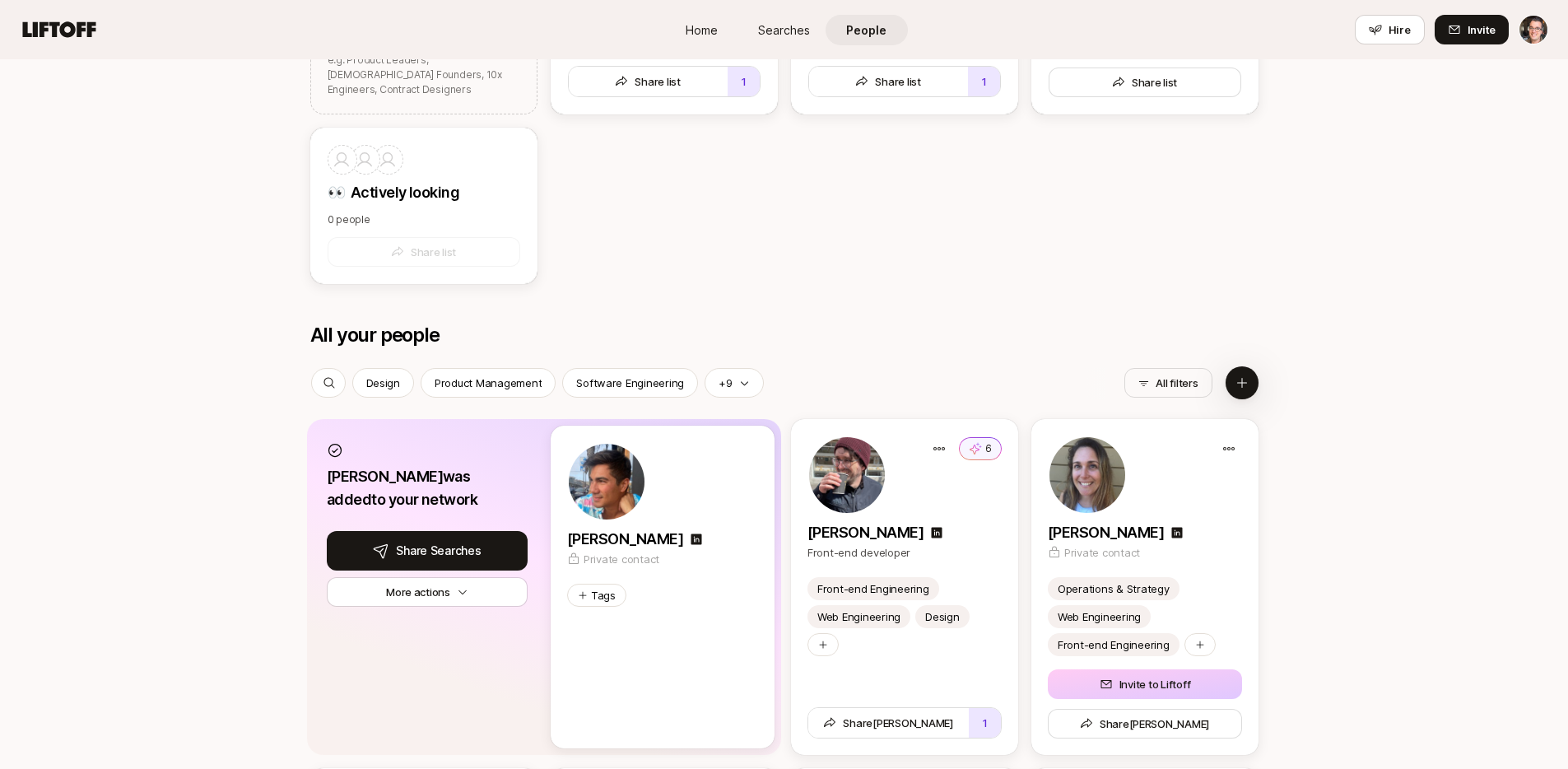 scroll, scrollTop: 934, scrollLeft: 0, axis: vertical 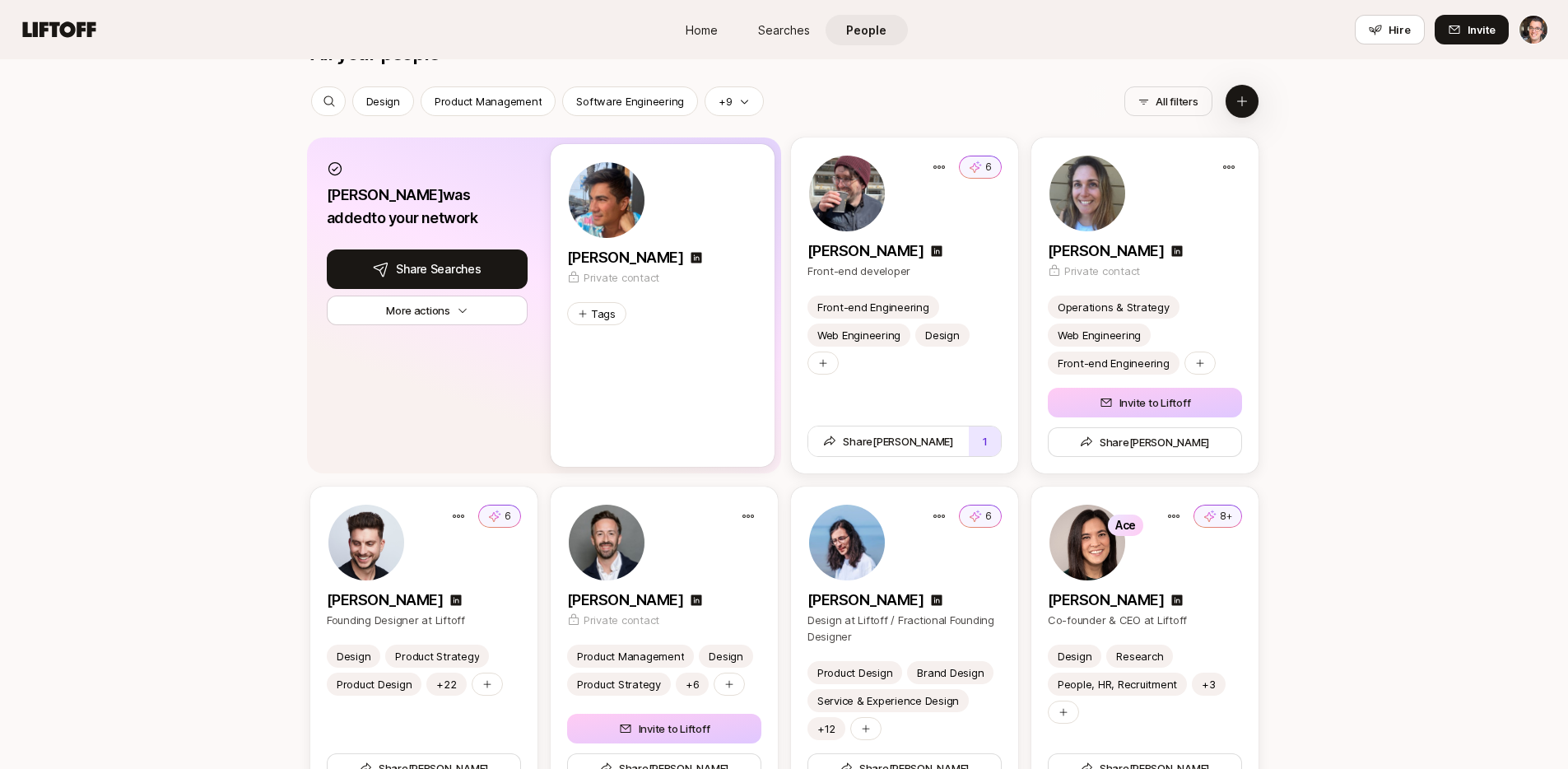 click on "People My Network Shared with you 5 Your shares  Connect the best people you know 🤫 Privately add the best people you know (they won’t be notified) ✨ Organize and recommend them discreetly 🔥 Make warm intros easily through recommendations Add someone  1 Kaylynn Philips Engineering Leader React JavaScript AI Tooling +9 Share 1 Dennis Walker Product Design at HeyOh Marketing Growth Hacking Strategy +4 Share 2 Li Kawahata Chief Marketing Officer at HeyAI Design Product Design Contractor +12 Share Your lists Organize the best people in your network Create a list e.g. Product Leaders, Female Founders, 10x Engineers, Contract Designers E +1 🤩    Product All-Stars 4 people Share list 1 E J +2   Crowdpac Dream Team 5 people Share list 1 I R 🏡    Lome 2 people Share list 👀    Actively looking 0 people Share list All your people  All filters Design Product Management Software Engineering +9  All filters Carl  was added  to your network Share Searches  with  Carl More actions Carl Arnold Tags 6 1 6" at bounding box center (784, 751) 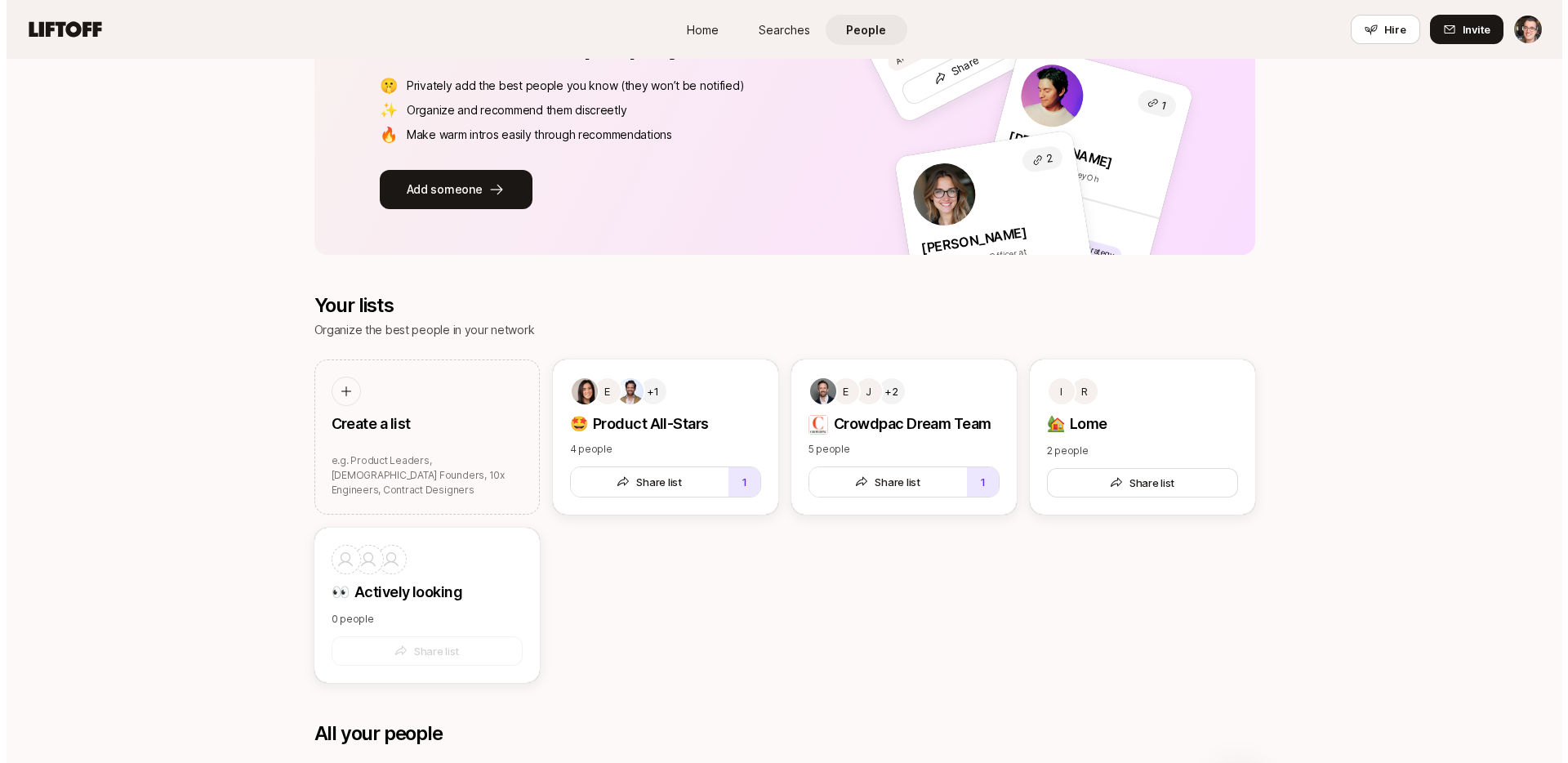 scroll, scrollTop: 235, scrollLeft: 0, axis: vertical 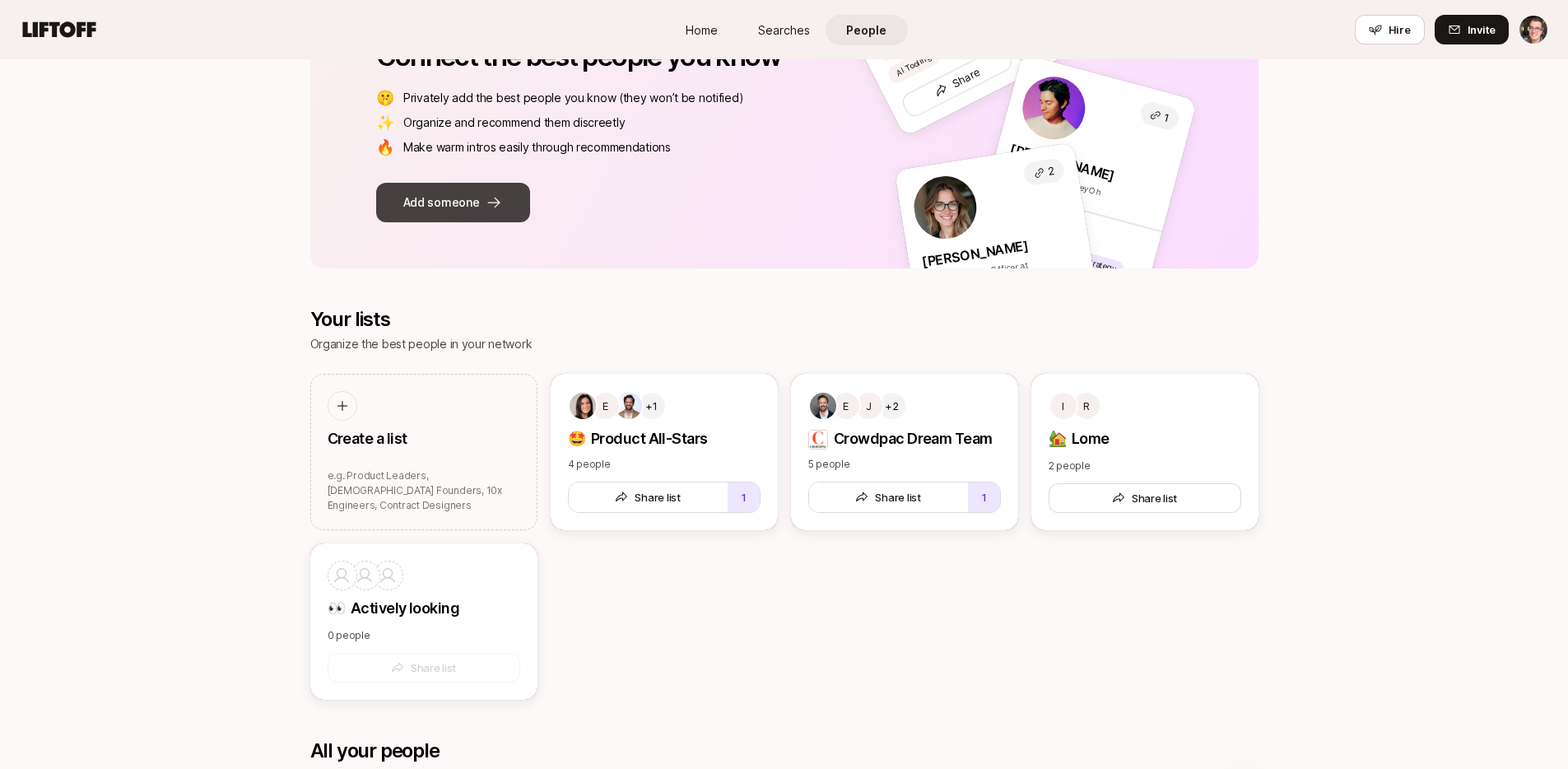 click 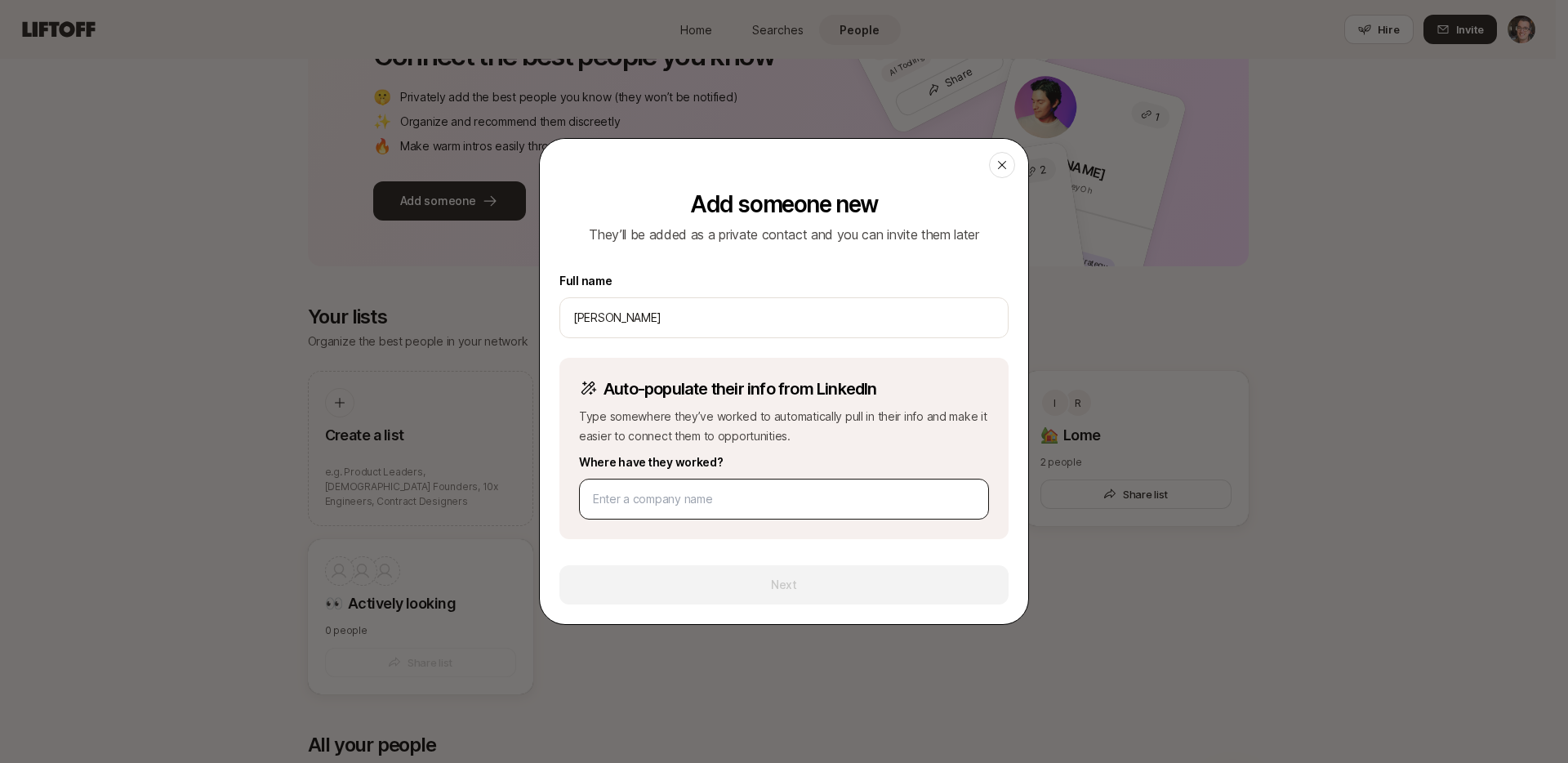type on "[PERSON_NAME]" 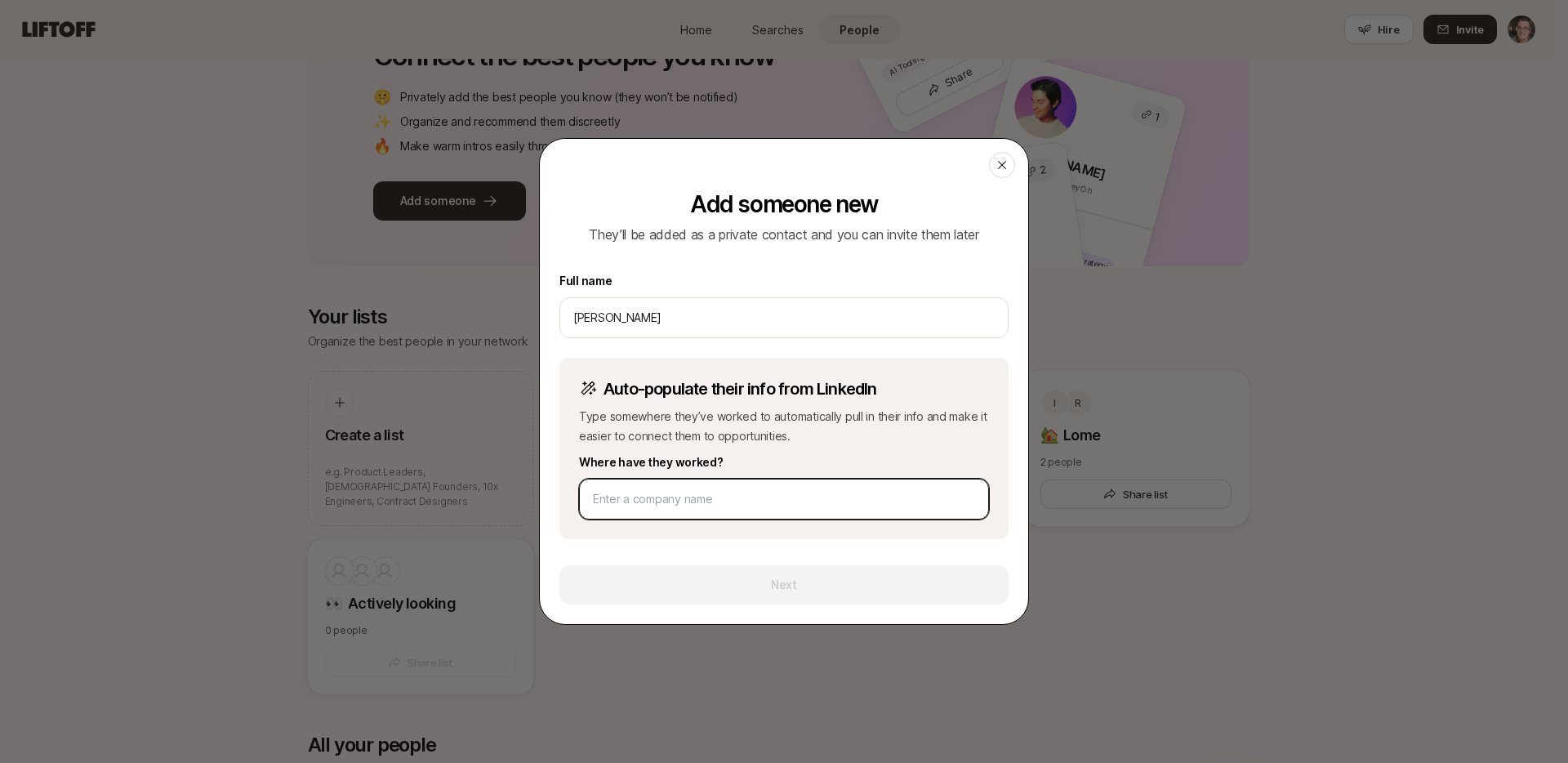 click at bounding box center [784, 499] 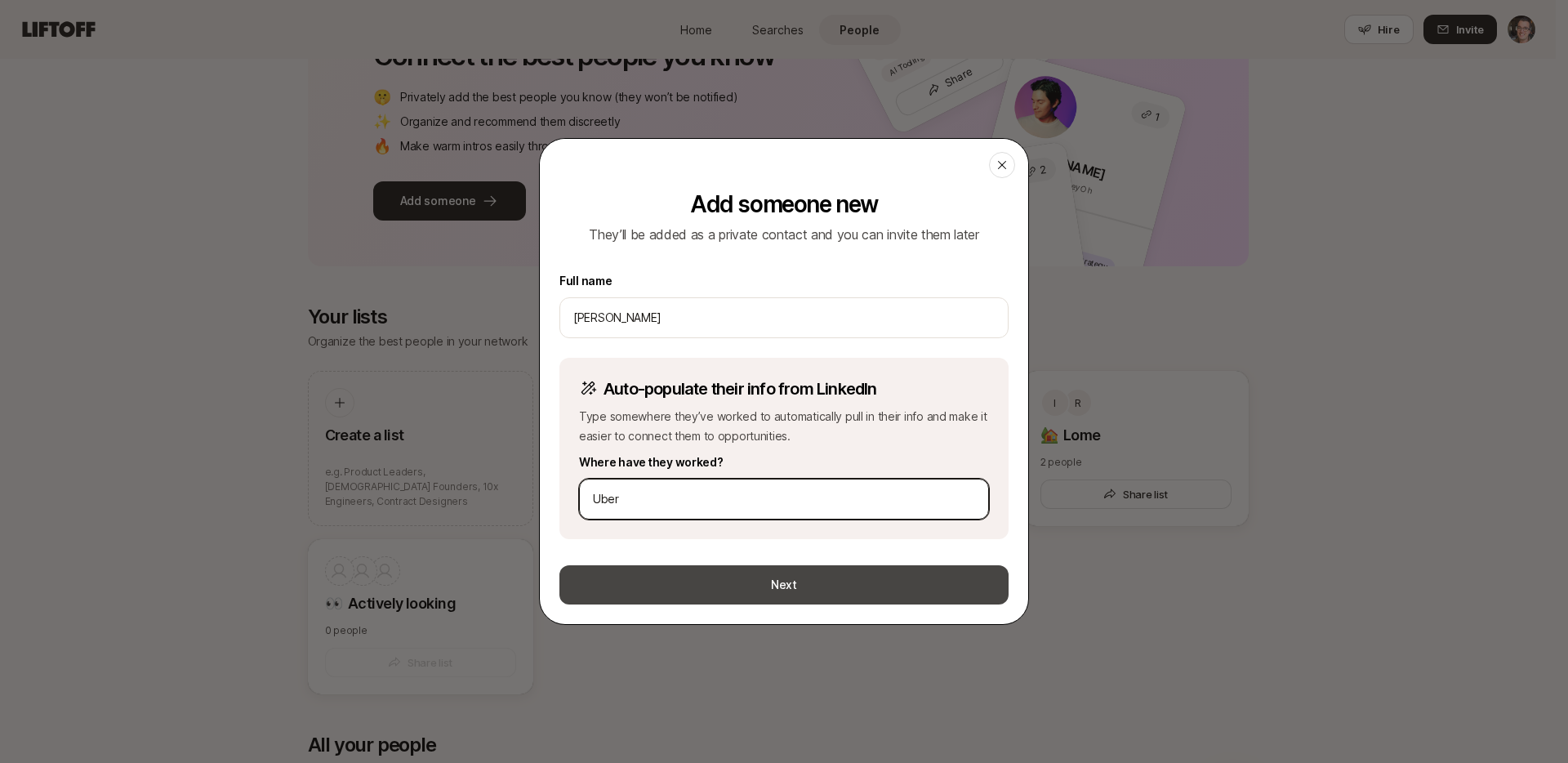 type on "Uber" 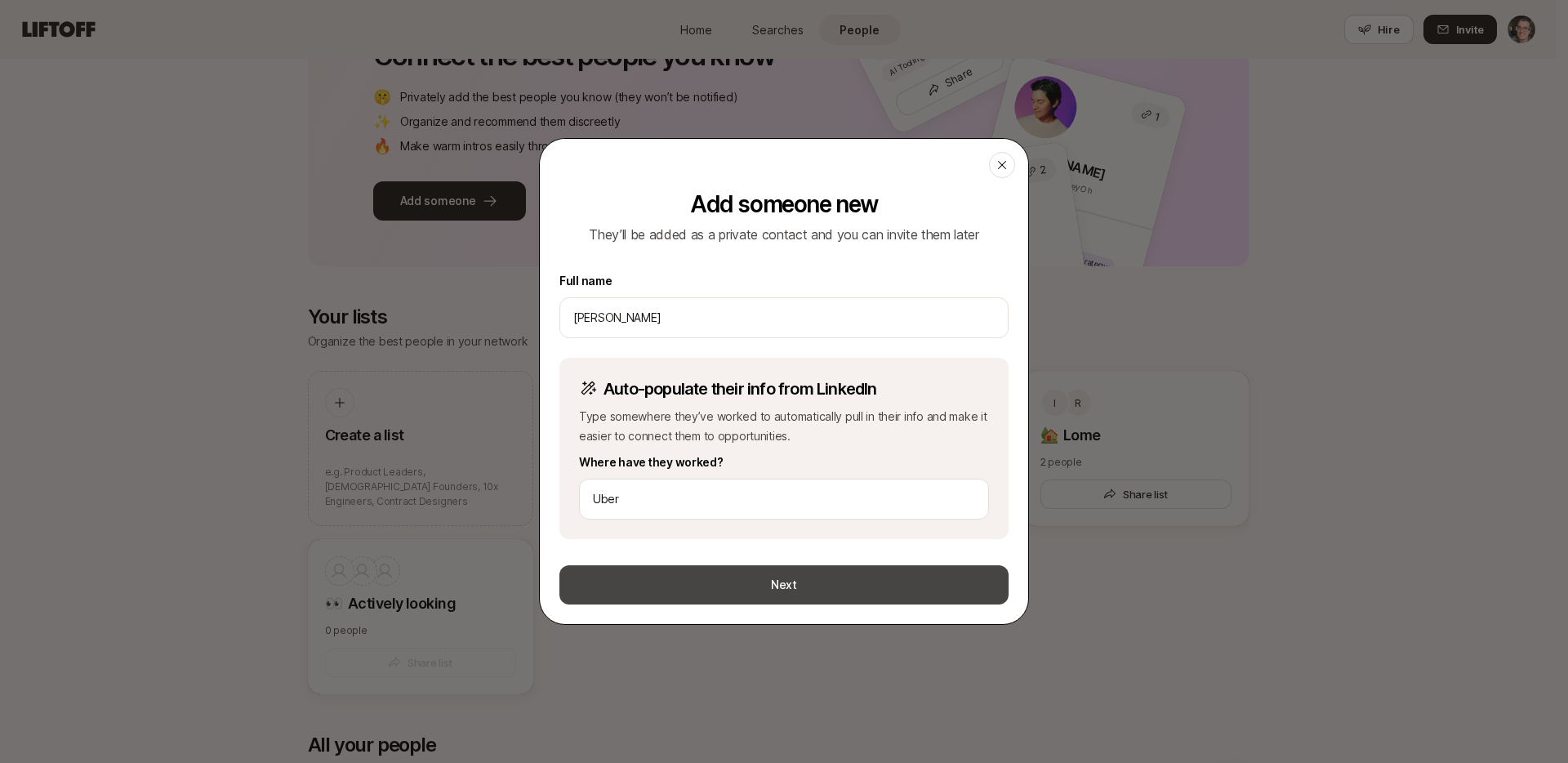 click on "Next" at bounding box center [784, 585] 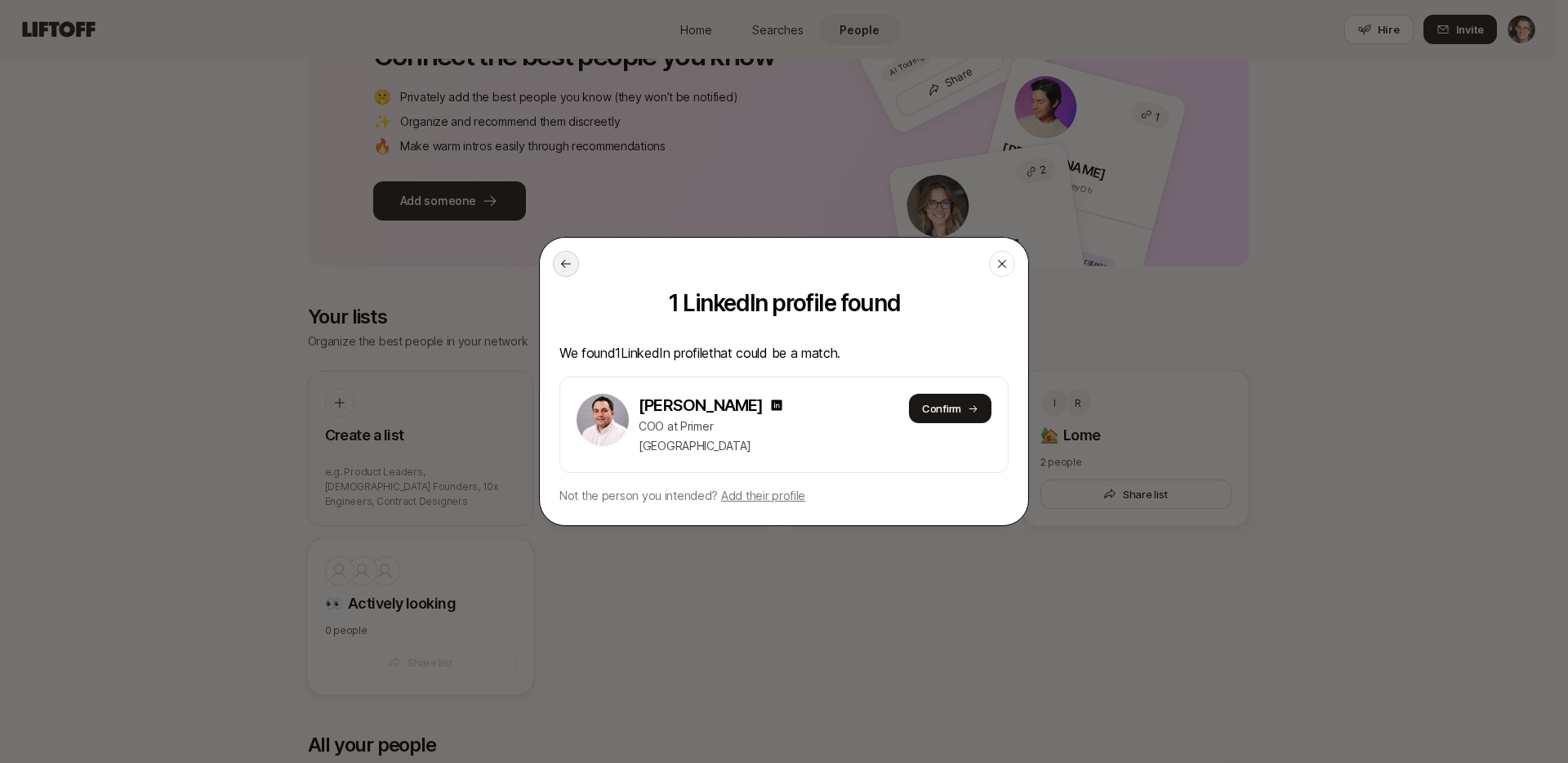 click 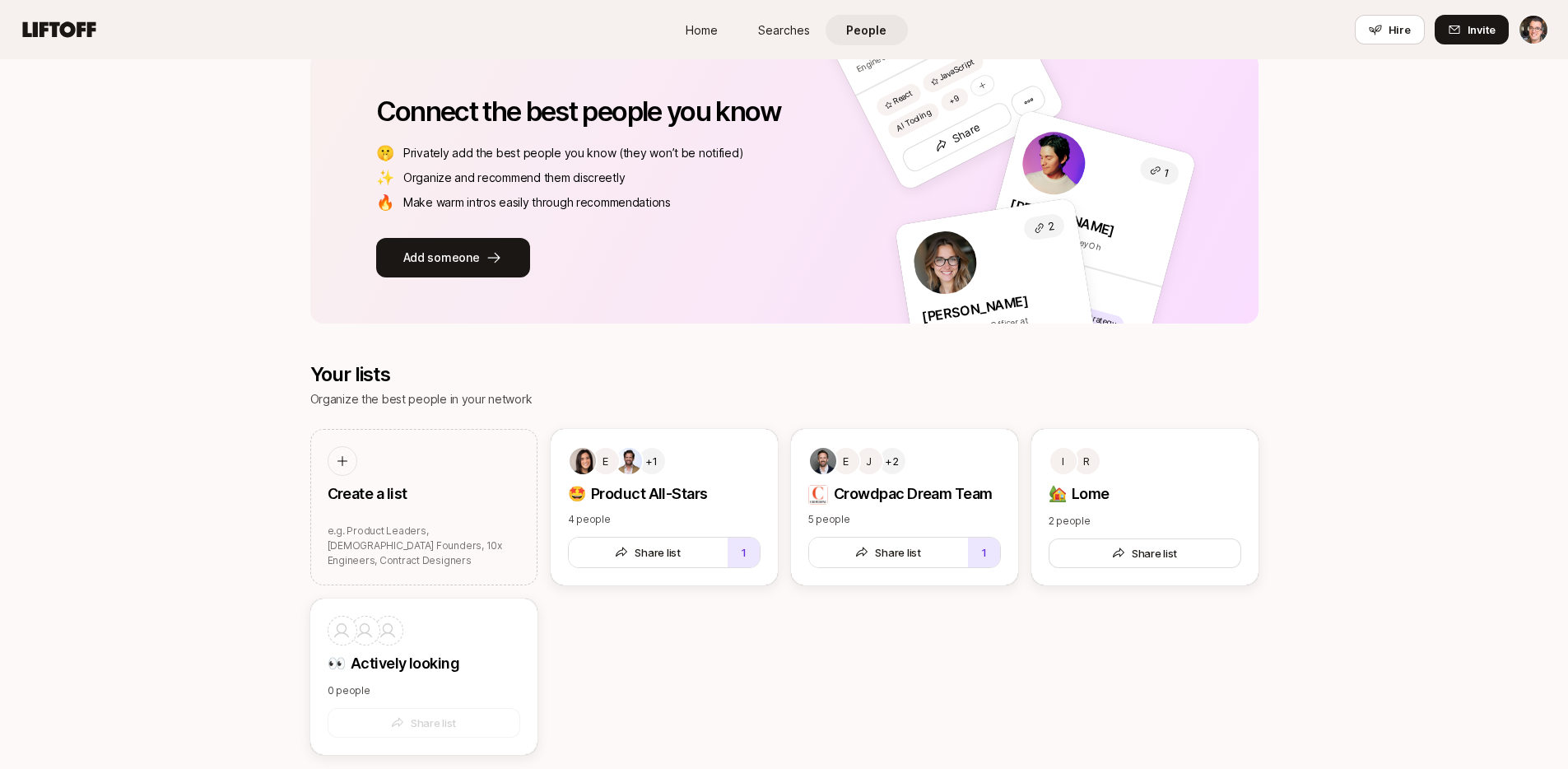 scroll, scrollTop: 175, scrollLeft: 0, axis: vertical 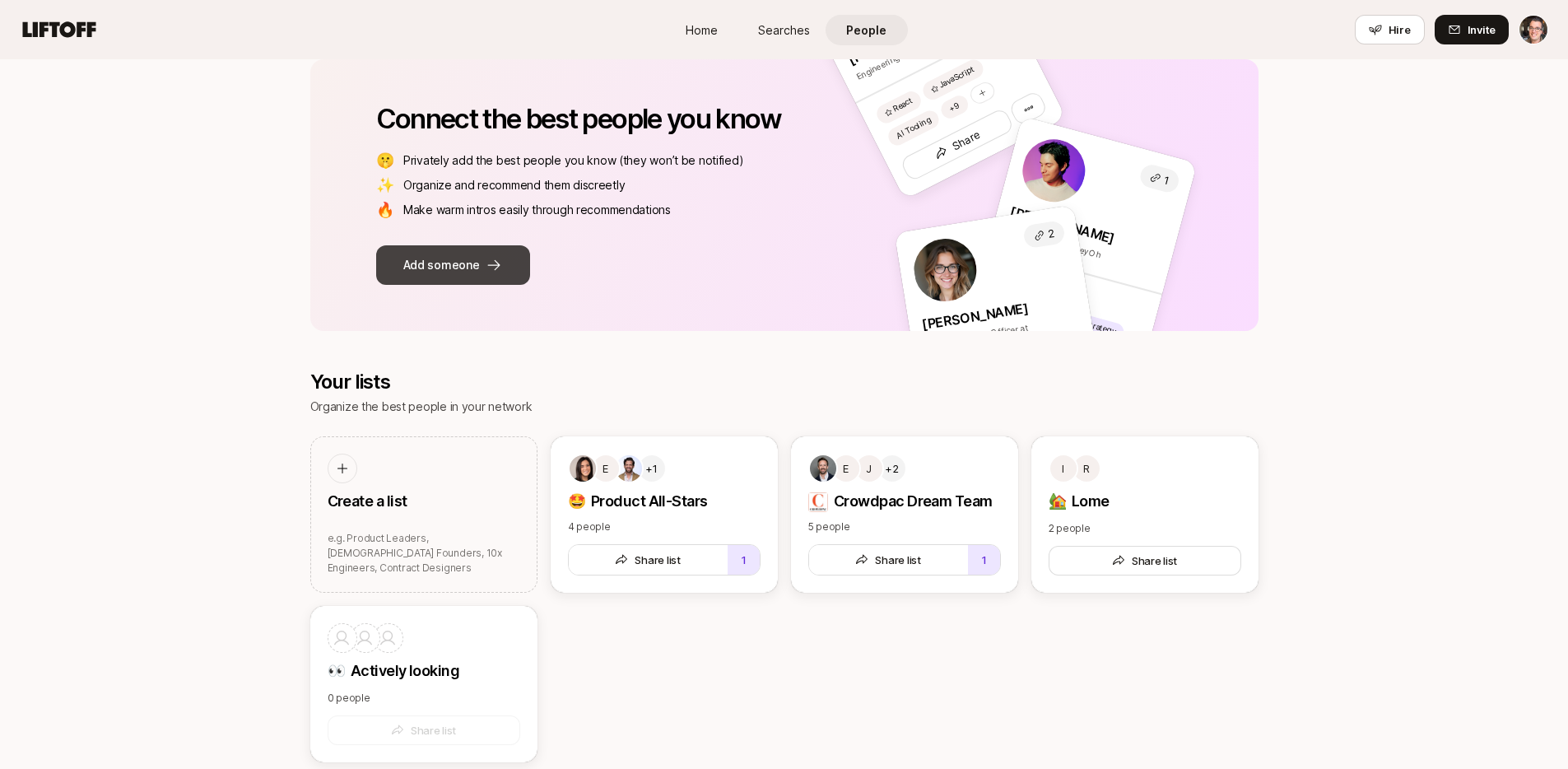 click on "Add someone" at bounding box center (453, 265) 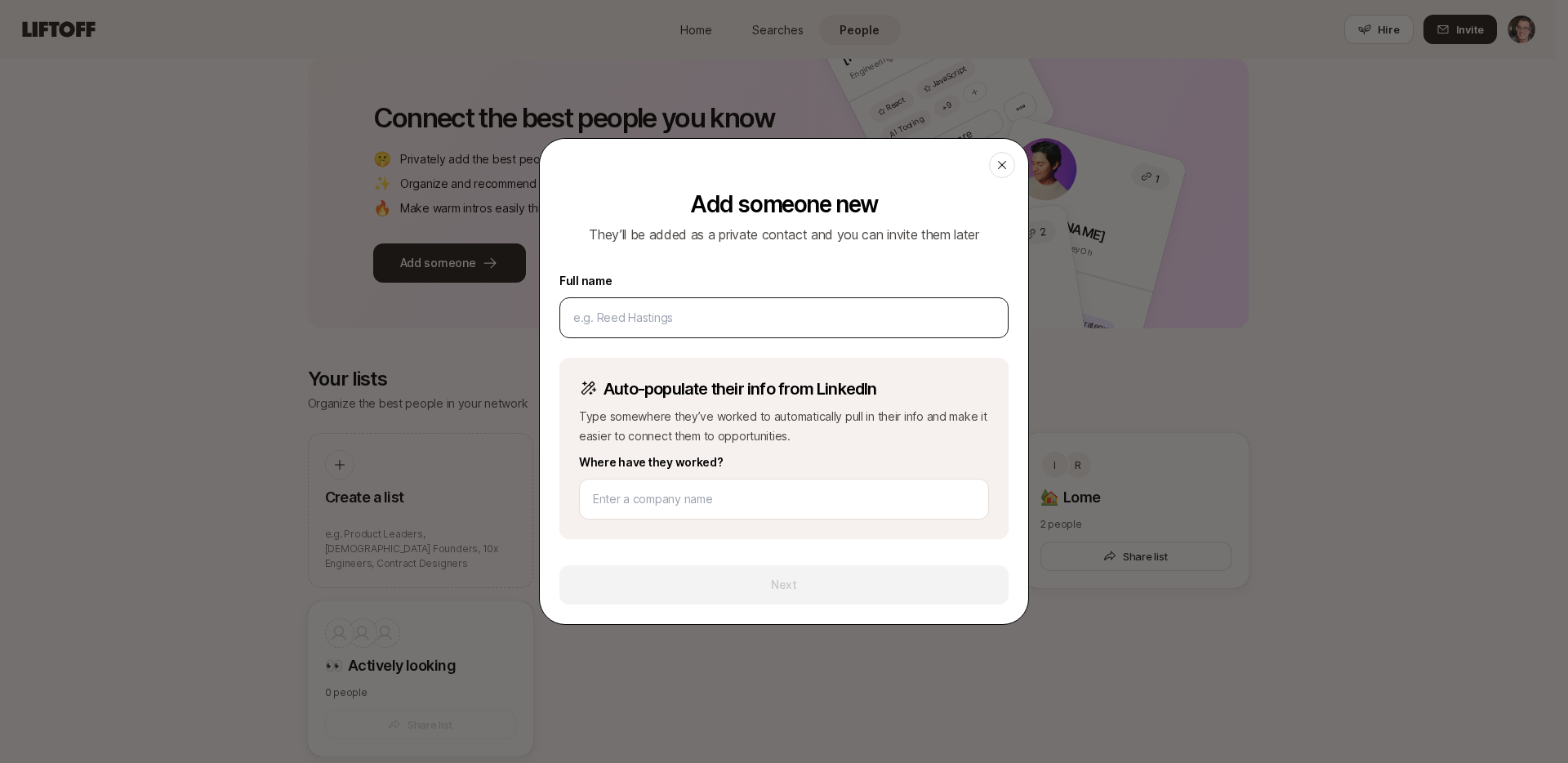 click at bounding box center (784, 318) 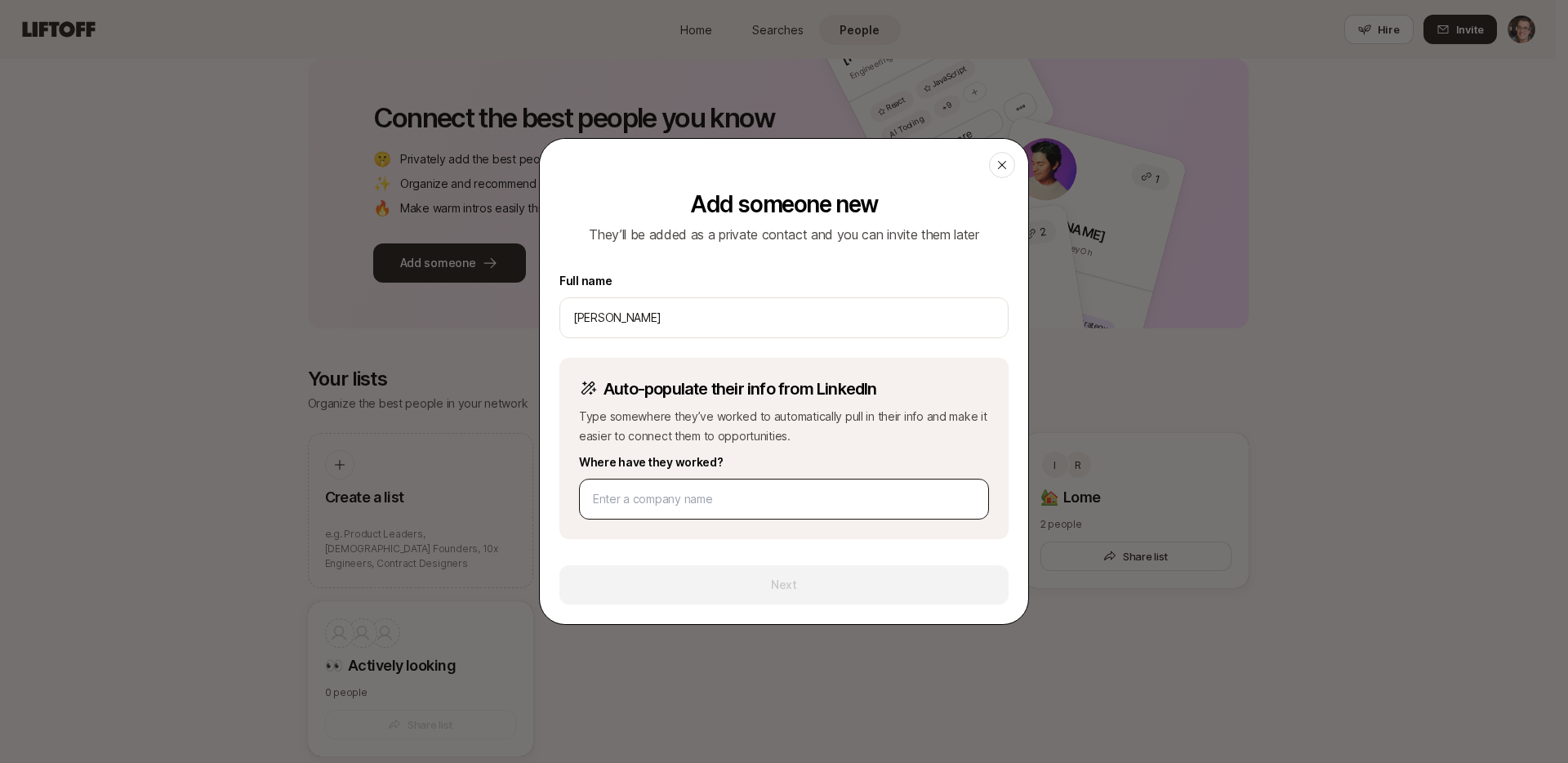 type on "[PERSON_NAME]" 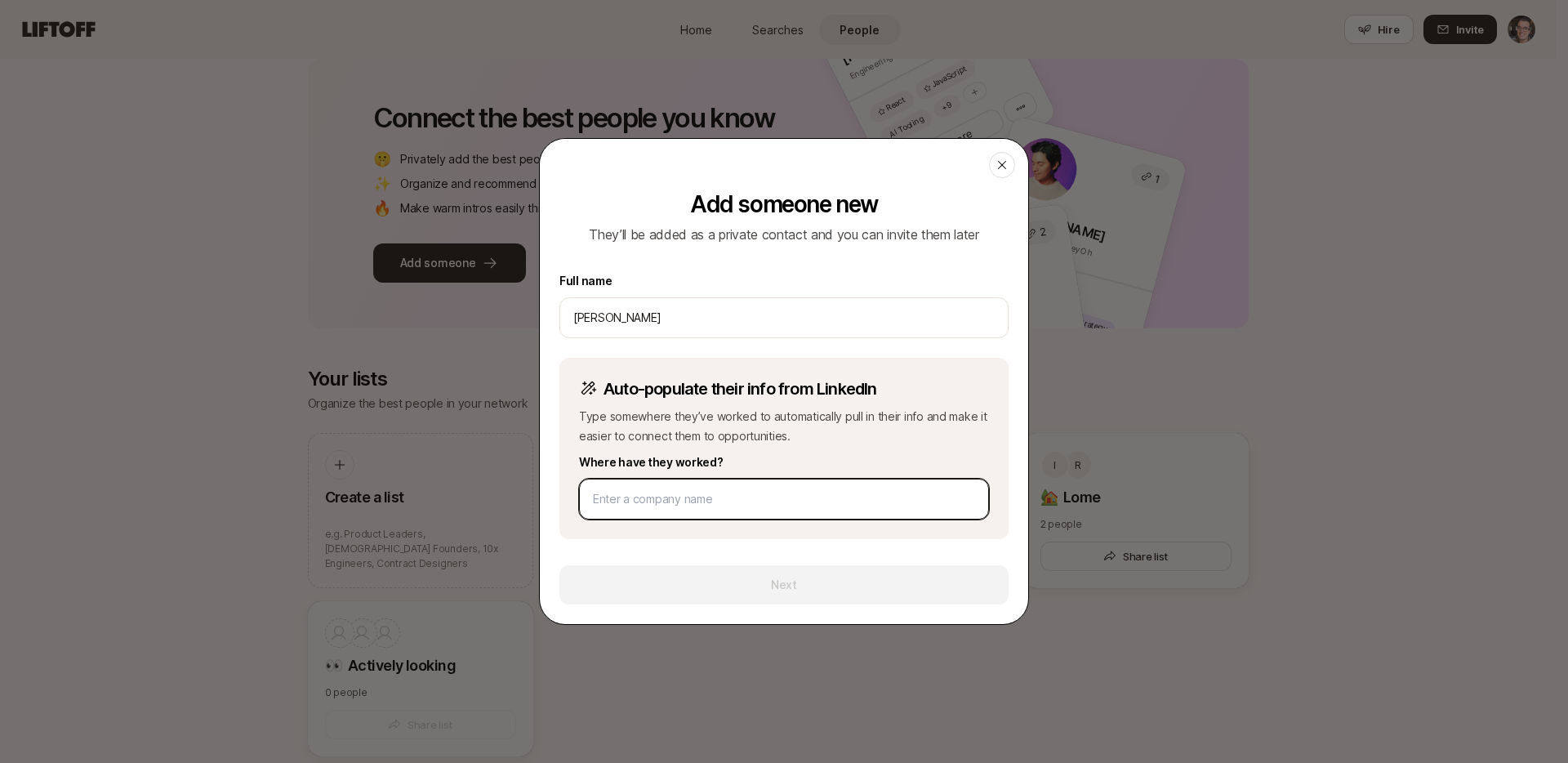 click at bounding box center [784, 499] 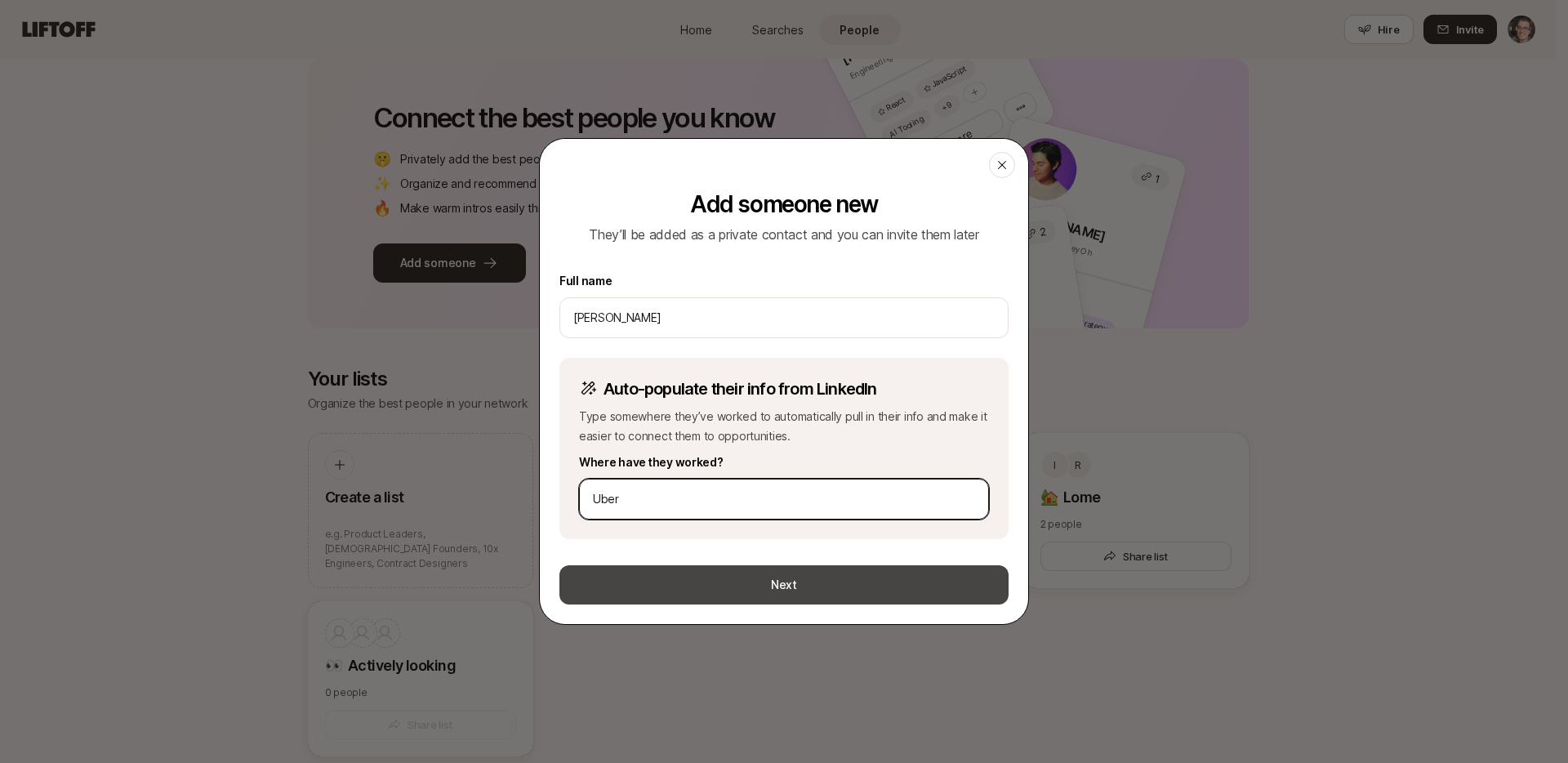 type on "Uber" 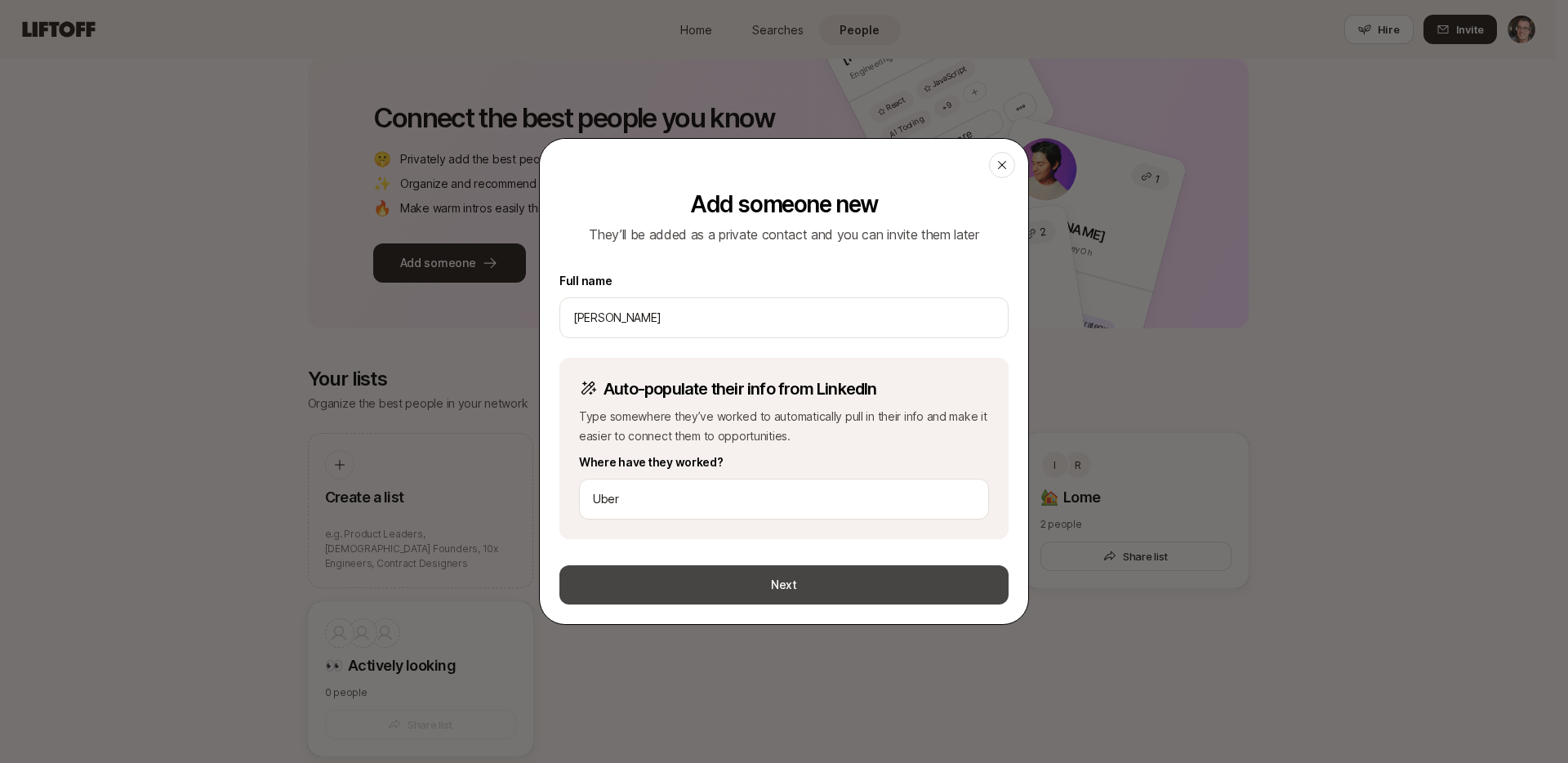click on "Next" at bounding box center [784, 585] 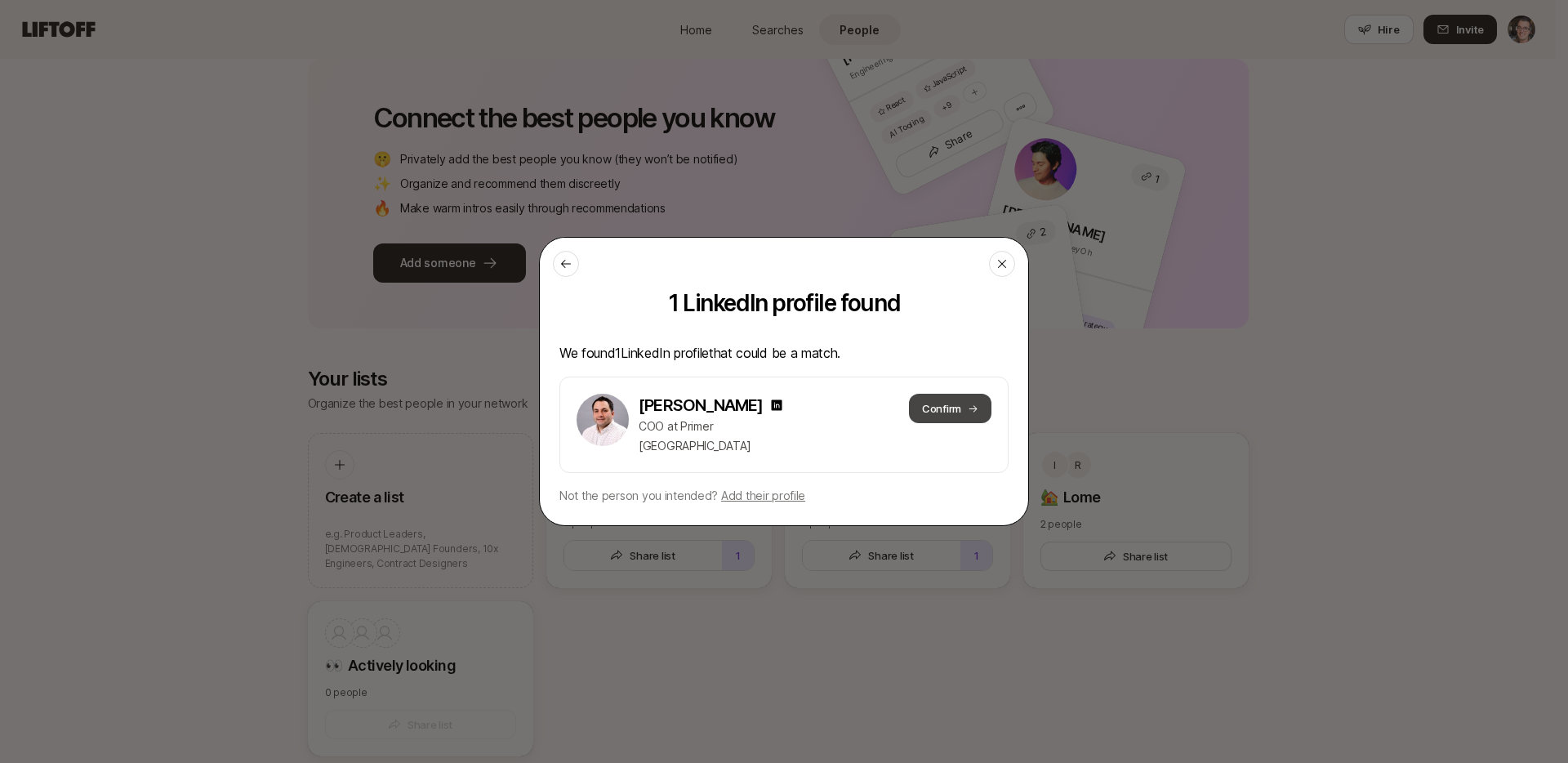 click on "Confirm" at bounding box center (950, 408) 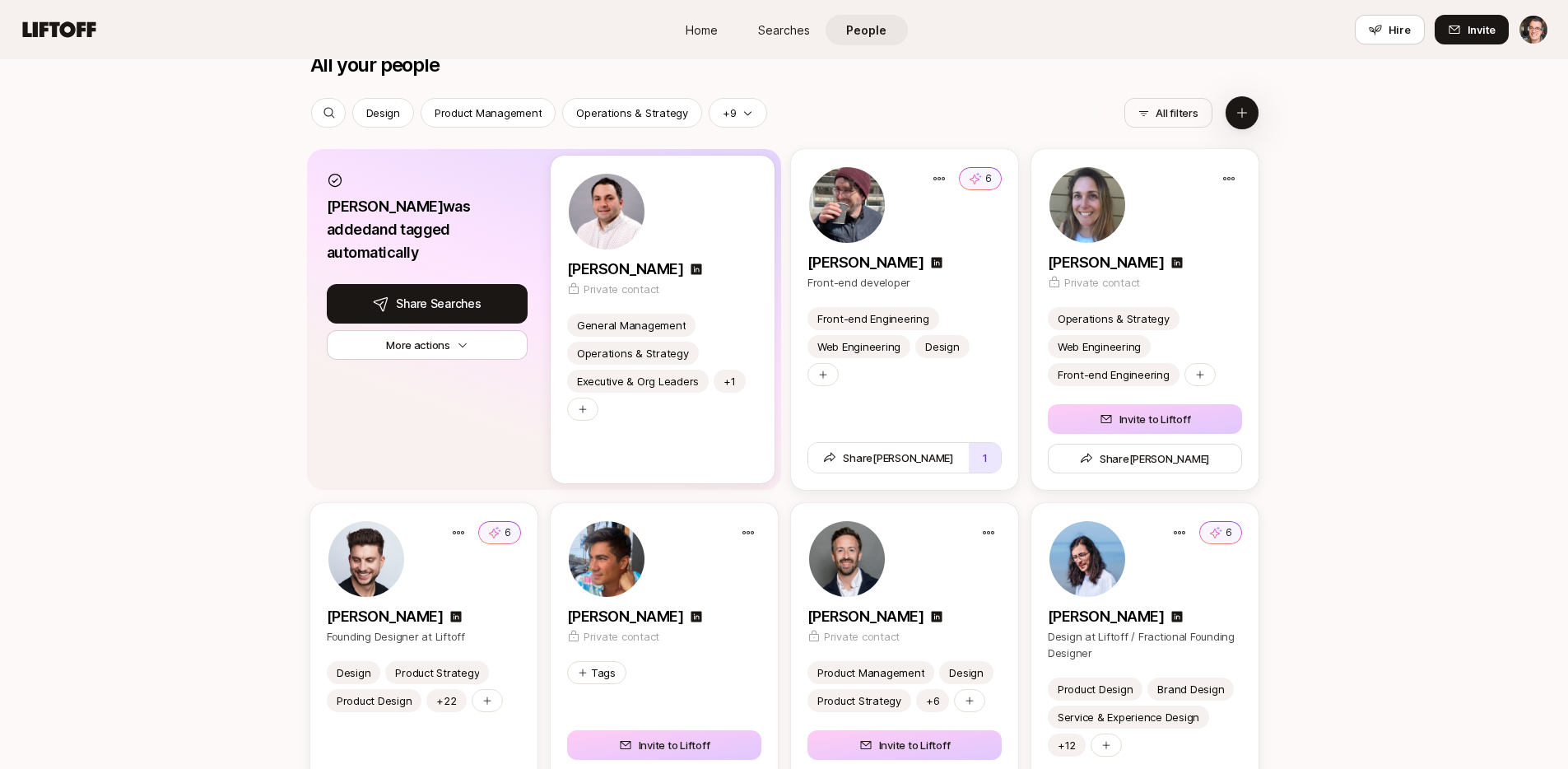 scroll, scrollTop: 875, scrollLeft: 0, axis: vertical 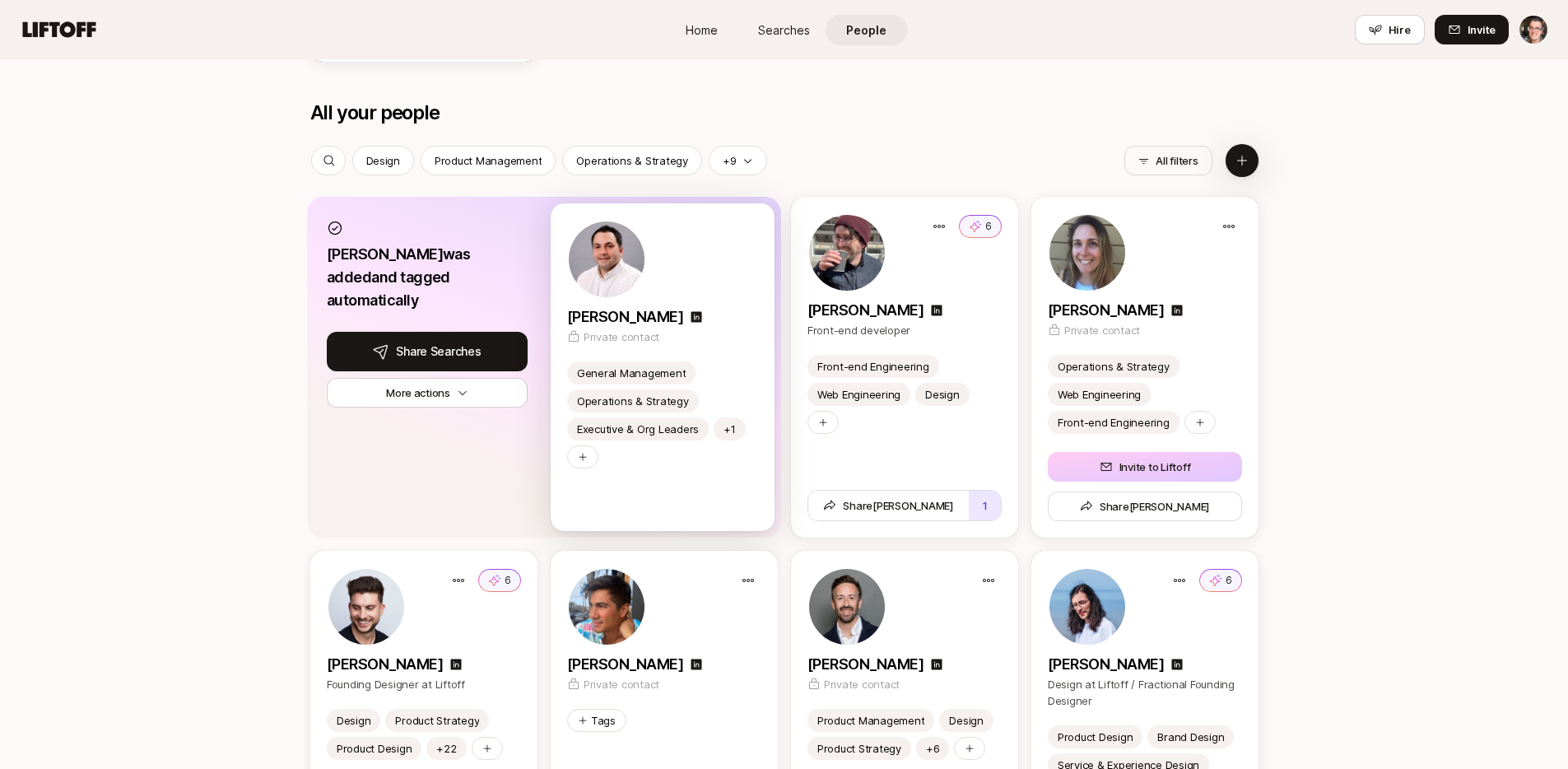 click at bounding box center [663, 259] 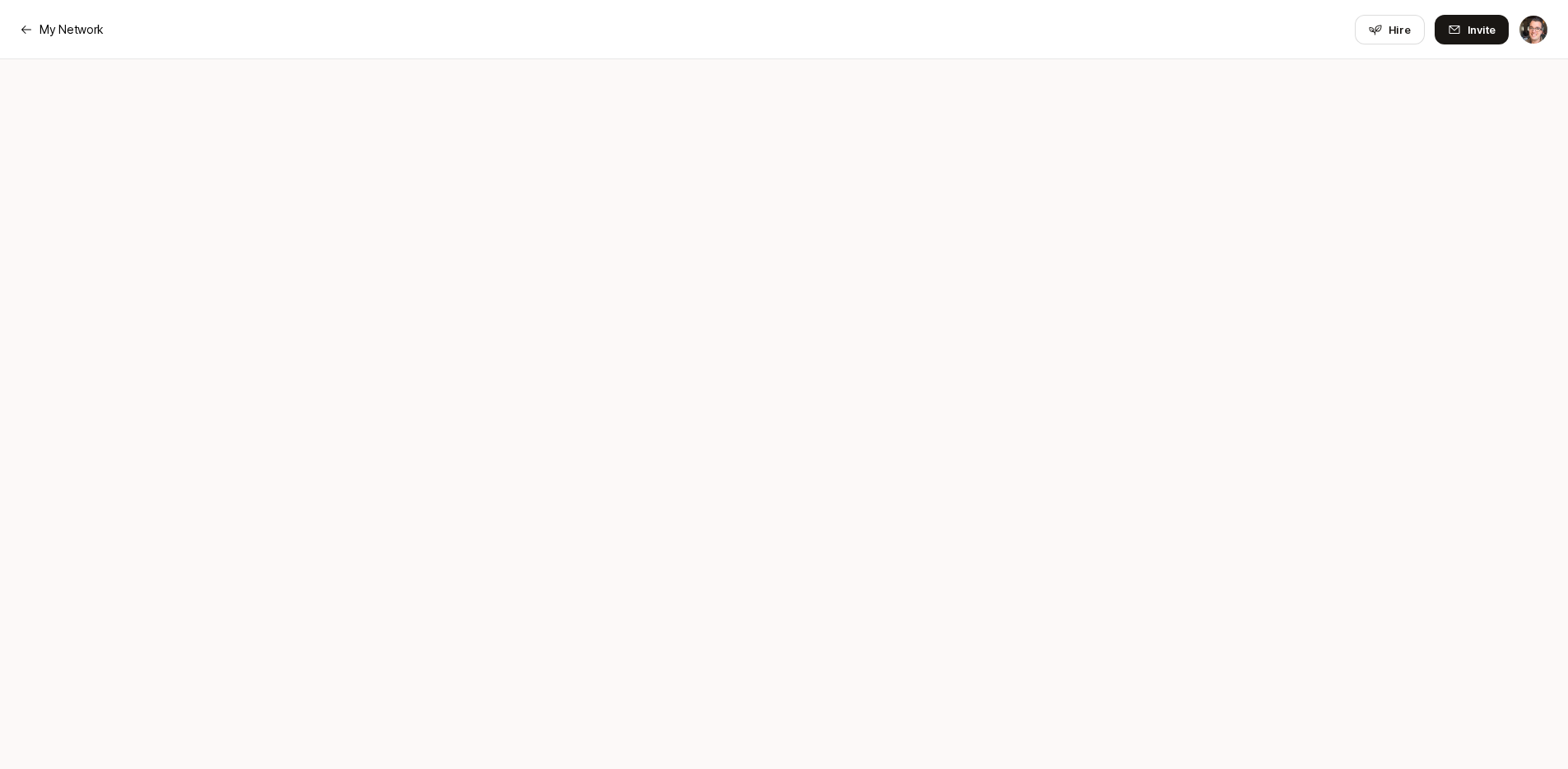 scroll, scrollTop: 0, scrollLeft: 0, axis: both 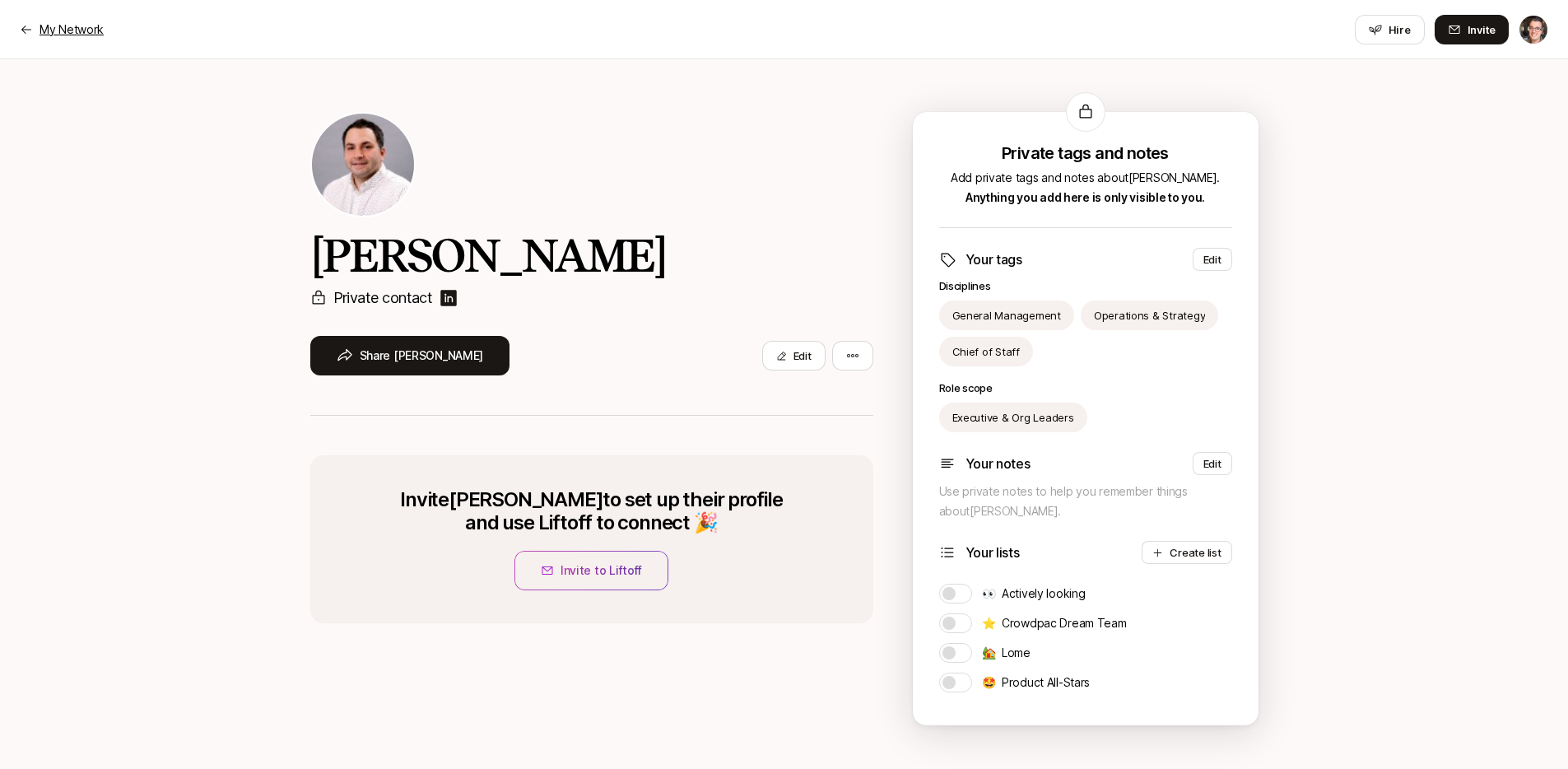 click on "My Network" at bounding box center [72, 30] 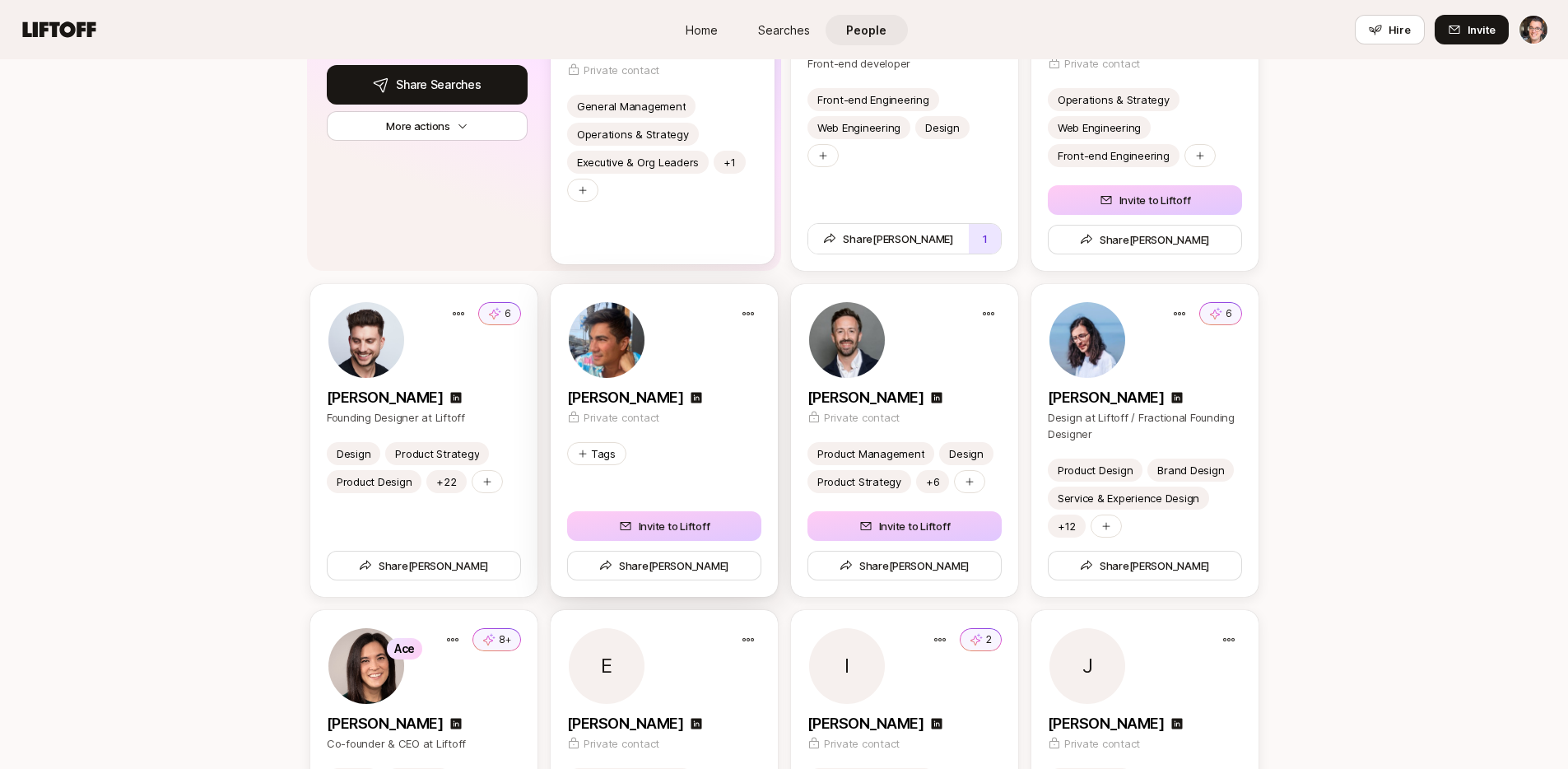 scroll, scrollTop: 1233, scrollLeft: 0, axis: vertical 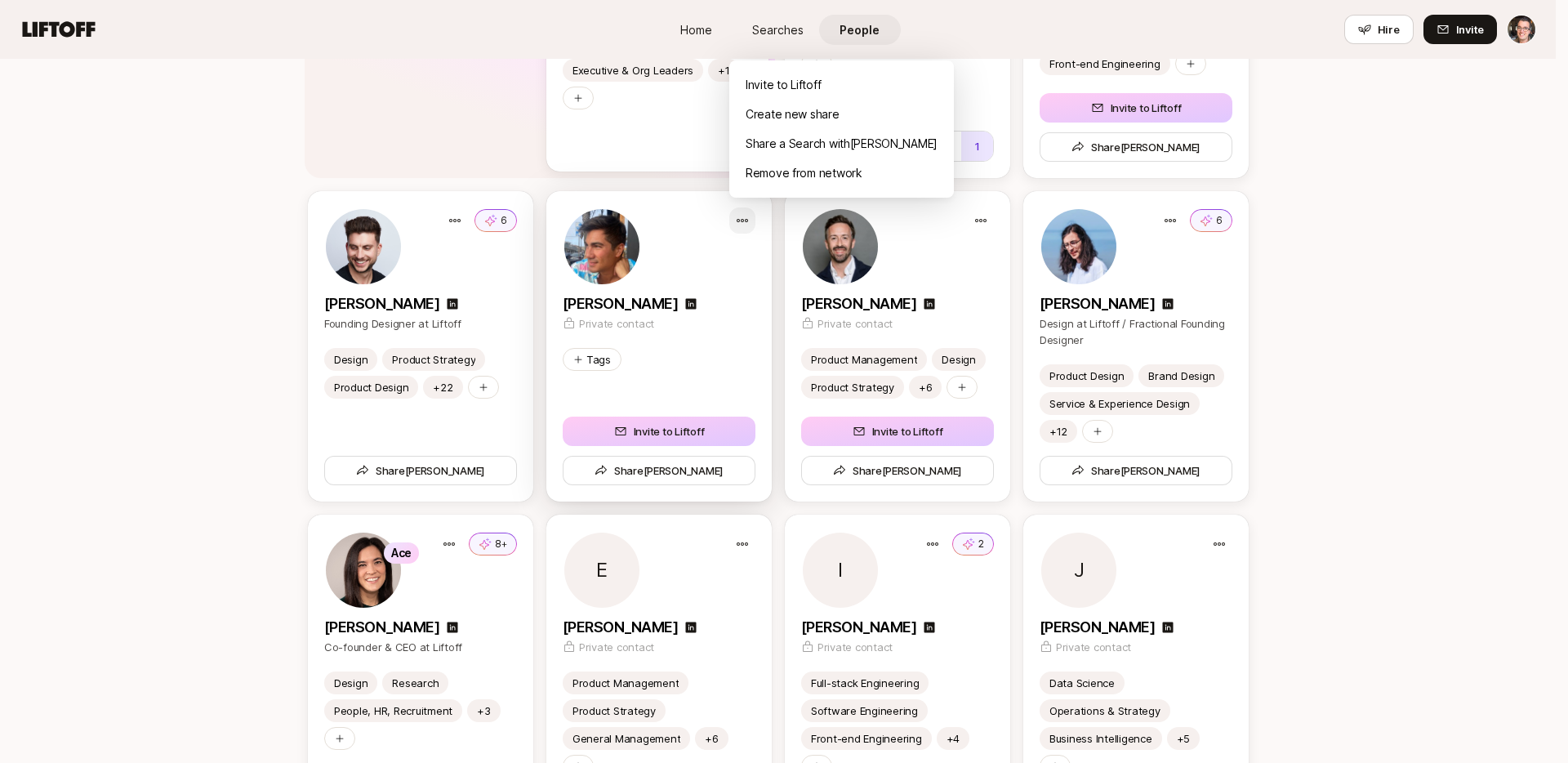 click on "Home Searches People Hire Home Searches People Hire Hire Invite People My Network Shared with you 5 Your shares  Connect the best people you know 🤫 Privately add the best people you know (they won’t be notified) ✨ Organize and recommend them discreetly 🔥 Make warm intros easily through recommendations Add someone  1 [PERSON_NAME] Engineering Leader React JavaScript AI Tooling +9 Share 1 [PERSON_NAME] Product Design at HeyOh Marketing Growth Hacking Strategy +4 Share 2 [PERSON_NAME] Chief Marketing Officer at HeyAI Design Product Design Contractor +12 Share Your lists Organize the best people in your network Create a list e.g. Product Leaders, [DEMOGRAPHIC_DATA] Founders, 10x Engineers, Contract Designers E +1 🤩    Product All-Stars 4 people Share list 1 [PERSON_NAME] +2   Crowdpac Dream Team 5 people Share list 1 I R 🏡    Lome 2 people Share list 👀    Actively looking 0 people Share list All your people  All filters Design Product Management Operations & Strategy +9  All filters [PERSON_NAME]  was added  with  [PERSON_NAME]" at bounding box center (784, -842) 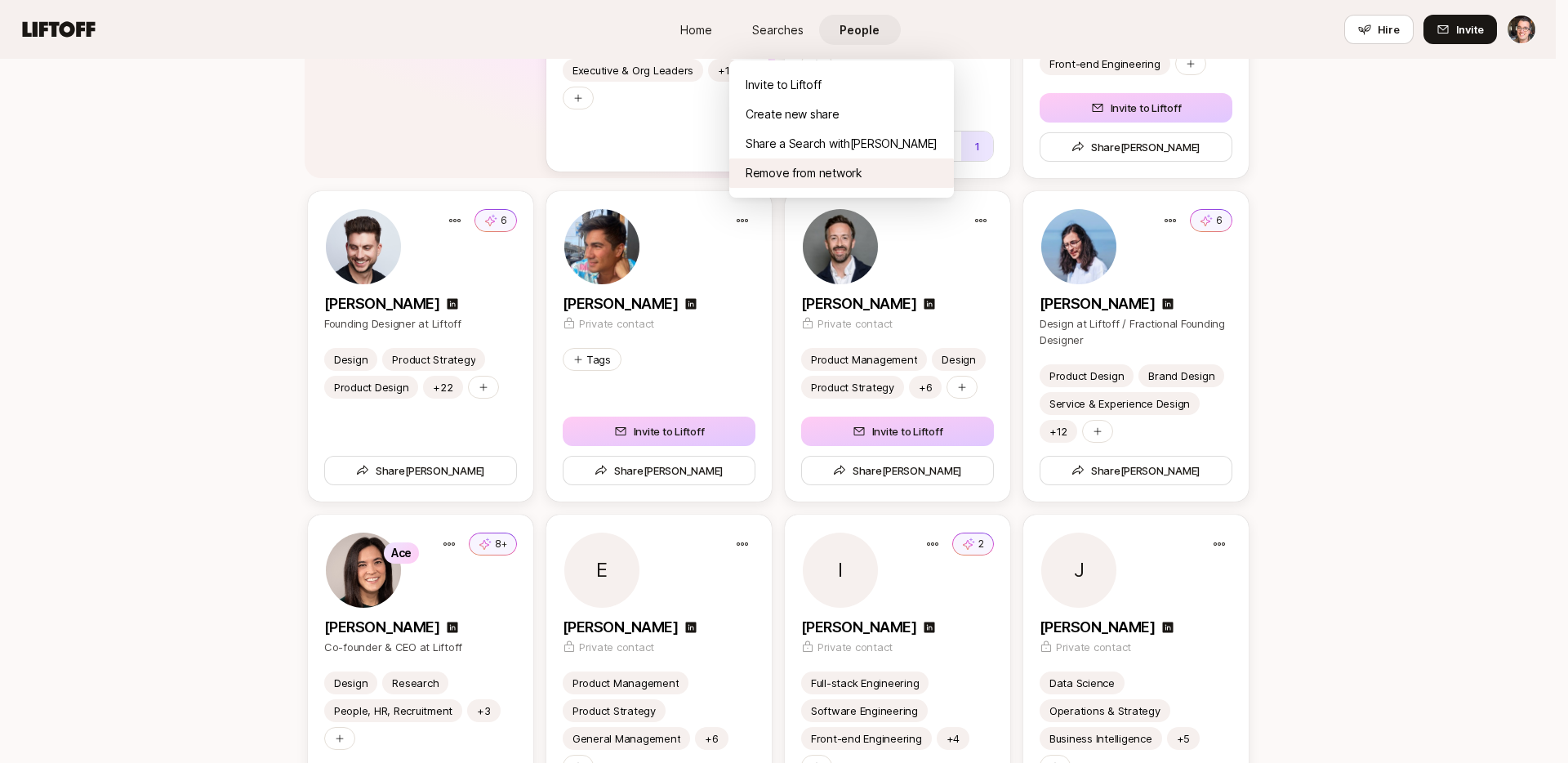 click on "Remove from network" at bounding box center (841, 173) 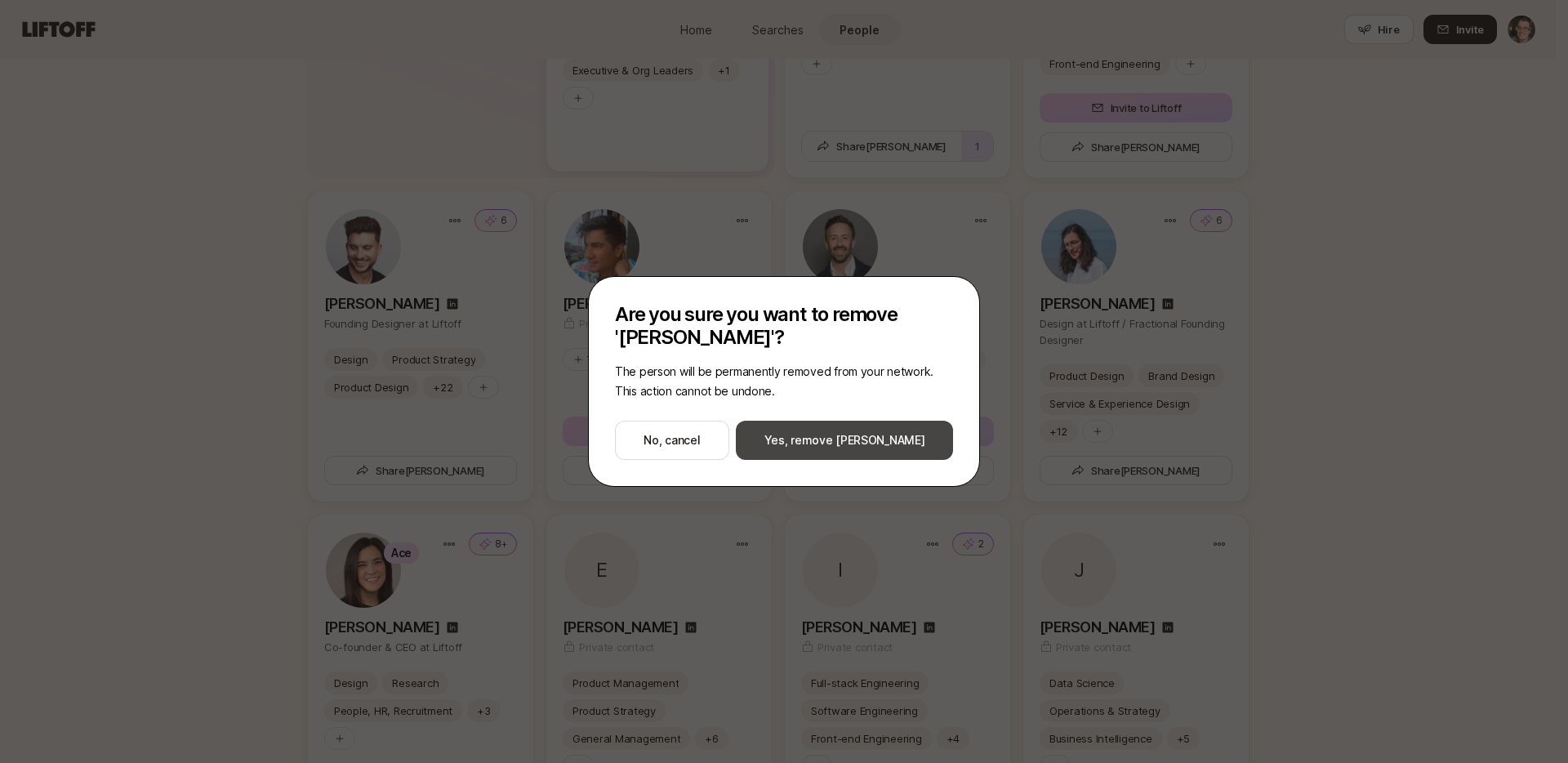 click on "Yes, remove [PERSON_NAME]" at bounding box center (844, 440) 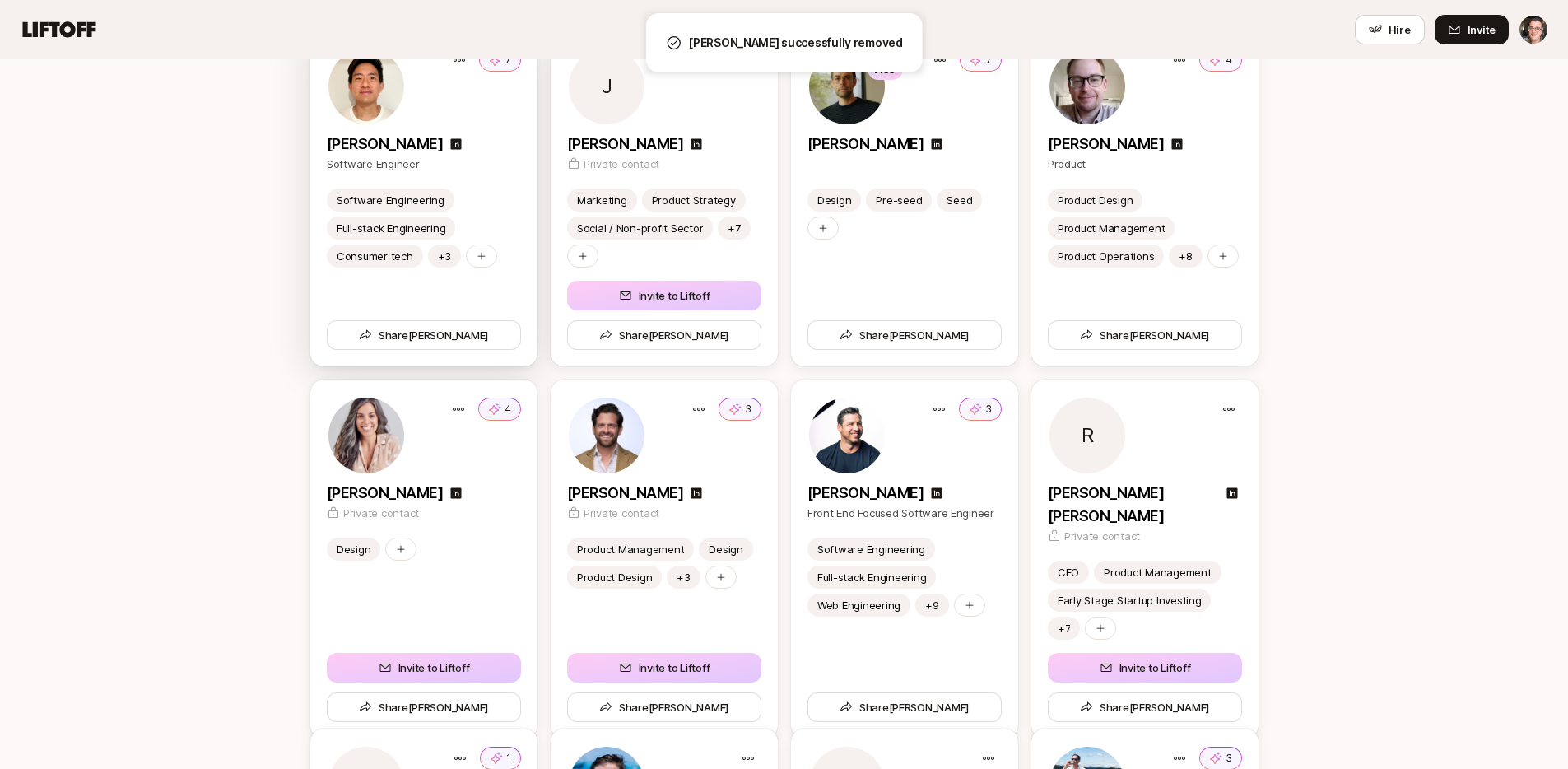 scroll, scrollTop: 2106, scrollLeft: 0, axis: vertical 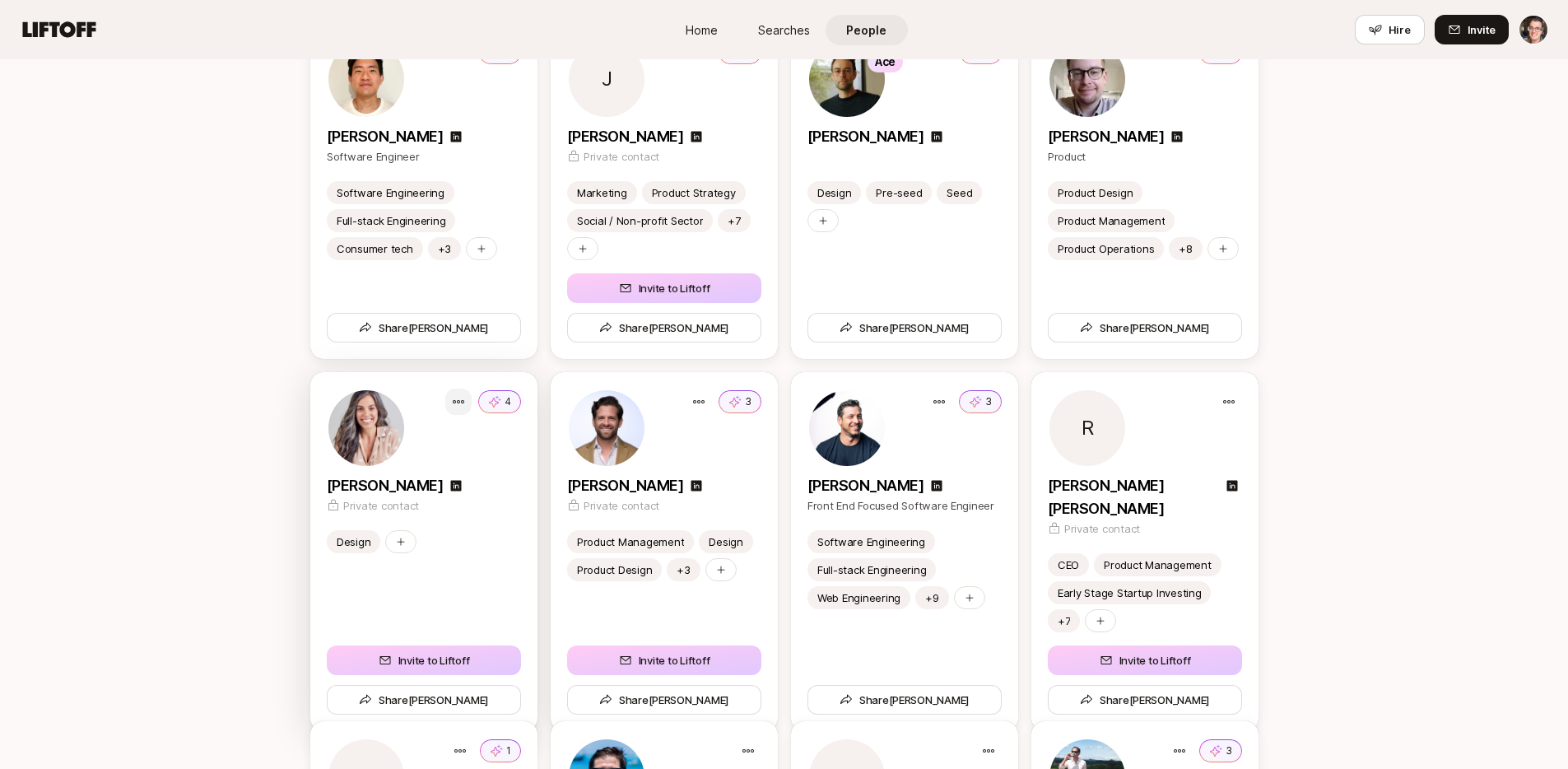 click on "Home Searches People Hire Home Searches People Hire Hire Invite People My Network Shared with you 5 Your shares  Connect the best people you know 🤫 Privately add the best people you know (they won’t be notified) ✨ Organize and recommend them discreetly 🔥 Make warm intros easily through recommendations Add someone  1 [PERSON_NAME] Engineering Leader React JavaScript AI Tooling +9 Share 1 [PERSON_NAME] Product Design at HeyOh Marketing Growth Hacking Strategy +4 Share 2 [PERSON_NAME] Chief Marketing Officer at HeyAI Design Product Design Contractor +12 Share Your lists Organize the best people in your network Create a list e.g. Product Leaders, [DEMOGRAPHIC_DATA] Founders, 10x Engineers, Contract Designers E +1 🤩    Product All-Stars 4 people Share list 1 [PERSON_NAME] +2   Crowdpac Dream Team 5 people Share list 1 I R 🏡    Lome 2 people Share list 👀    Actively looking 0 people Share list All your people  All filters Design Product Management Operations & Strategy +9  All filters [PERSON_NAME]  was added  with  [PERSON_NAME]" at bounding box center (784, -1722) 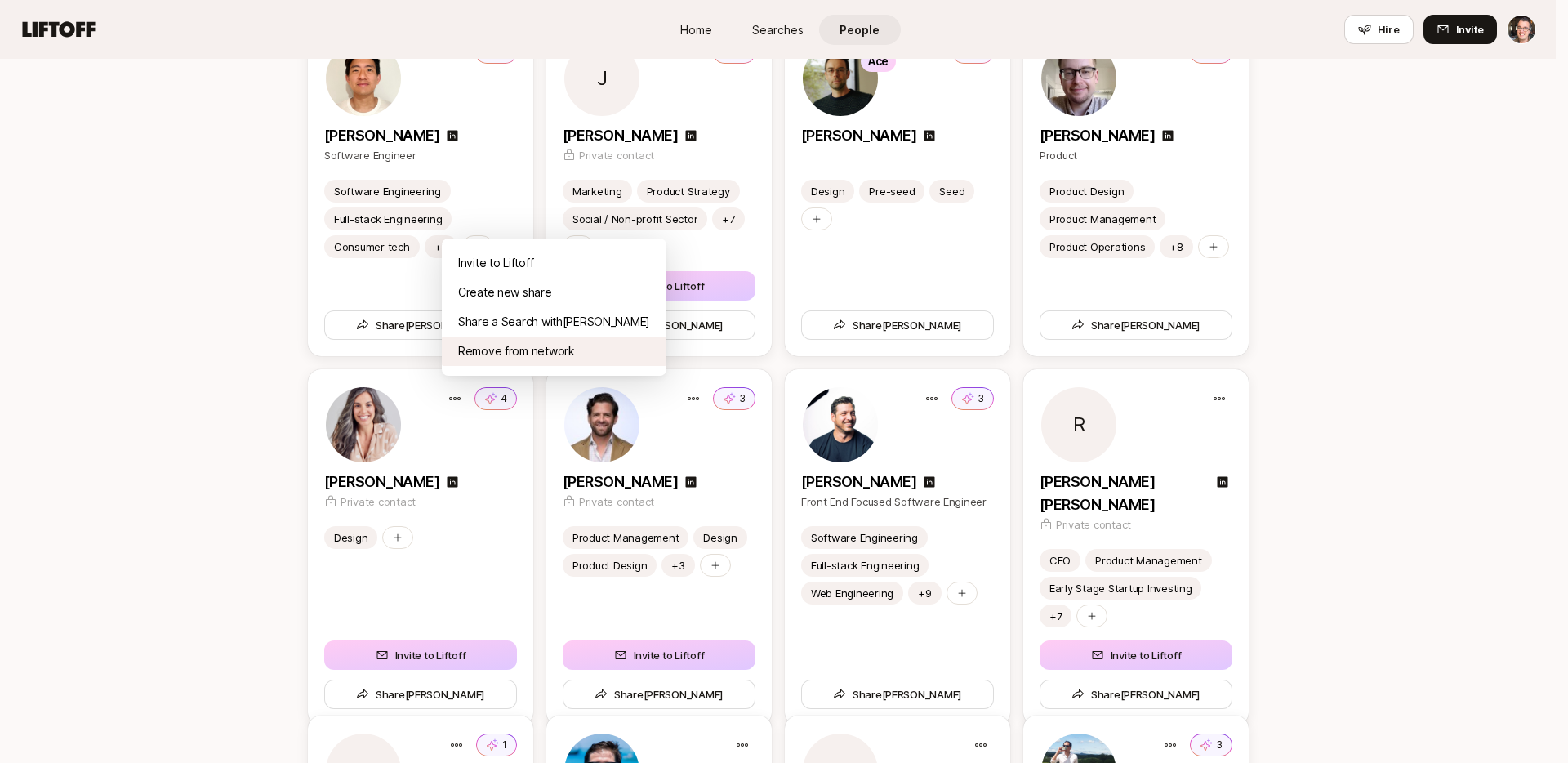click on "Remove from network" at bounding box center (554, 351) 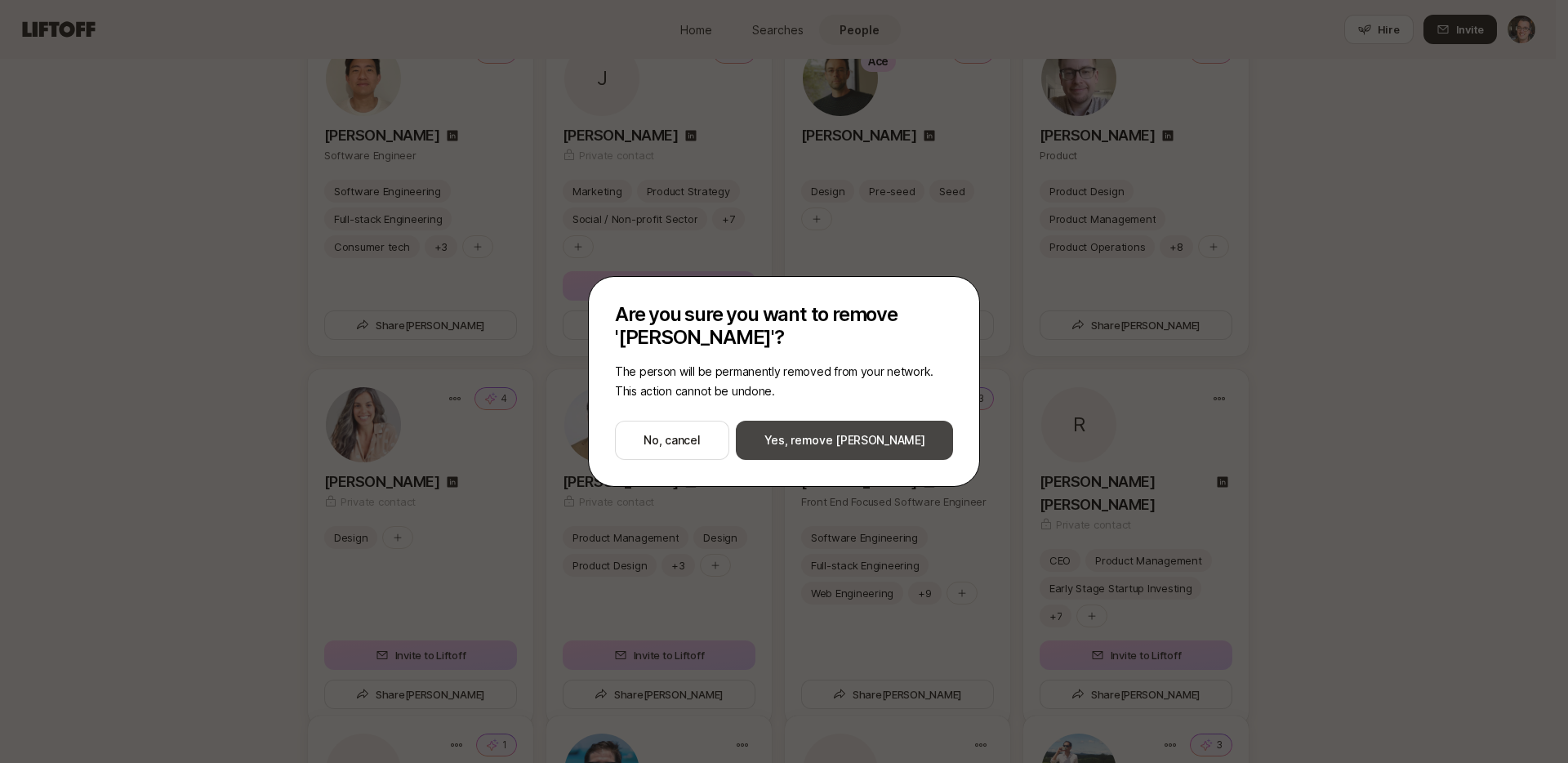 click on "Yes, remove [PERSON_NAME]" at bounding box center (844, 440) 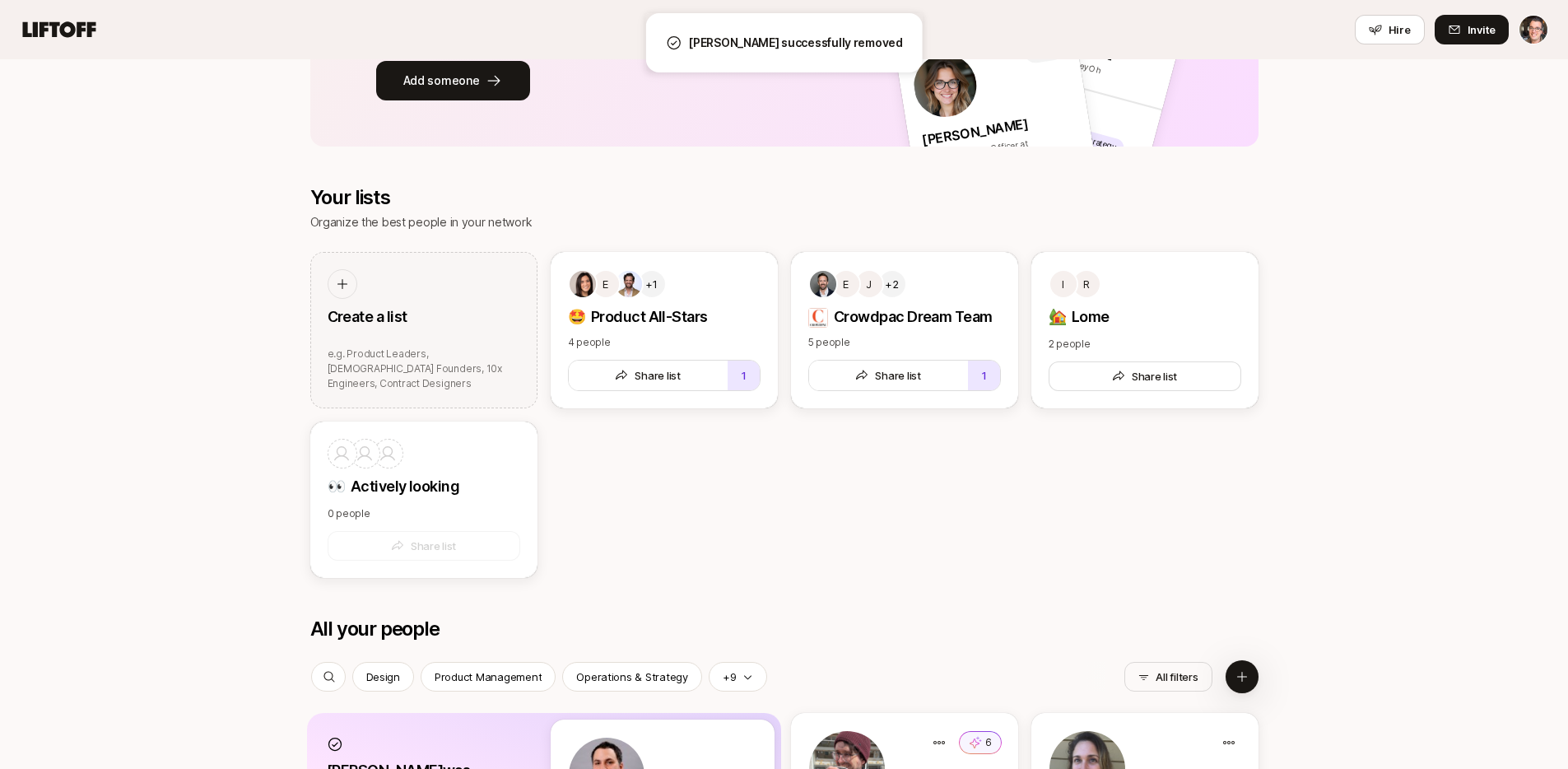 scroll, scrollTop: 331, scrollLeft: 0, axis: vertical 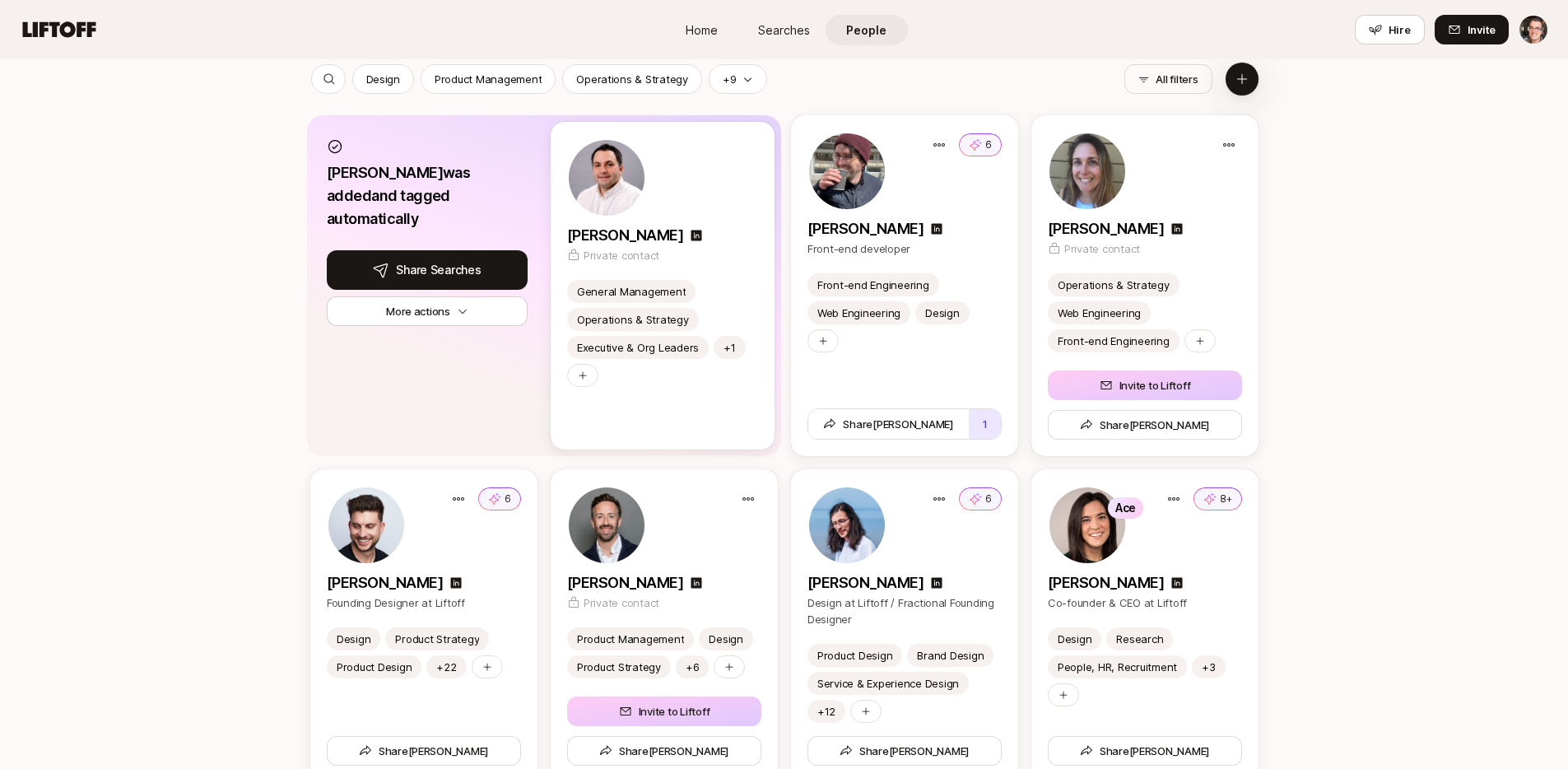 click on "People My Network Shared with you 5 Your shares  Connect the best people you know 🤫 Privately add the best people you know (they won’t be notified) ✨ Organize and recommend them discreetly 🔥 Make warm intros easily through recommendations Add someone  1 [PERSON_NAME] Engineering Leader React JavaScript AI Tooling +9 Share 1 [PERSON_NAME] Product Design at HeyOh Marketing Growth Hacking Strategy +4 Share 2 [PERSON_NAME] Chief Marketing Officer at HeyAI Design Product Design Contractor +12 Share Your lists Organize the best people in your network Create a list e.g. Product Leaders, [DEMOGRAPHIC_DATA] Founders, 10x Engineers, Contract Designers E +1 🤩    Product All-Stars 4 people Share list 1 [PERSON_NAME] +2   Crowdpac Dream Team 5 people Share list 1 I R 🏡    Lome 2 people Share list 👀    Actively looking 0 people Share list All your people  All filters Design Product Management Operations & Strategy +9  All filters [PERSON_NAME]  was added  and tagged automatically Share Searches  with  [PERSON_NAME] More actions +1 6 [PERSON_NAME]" at bounding box center [784, 731] 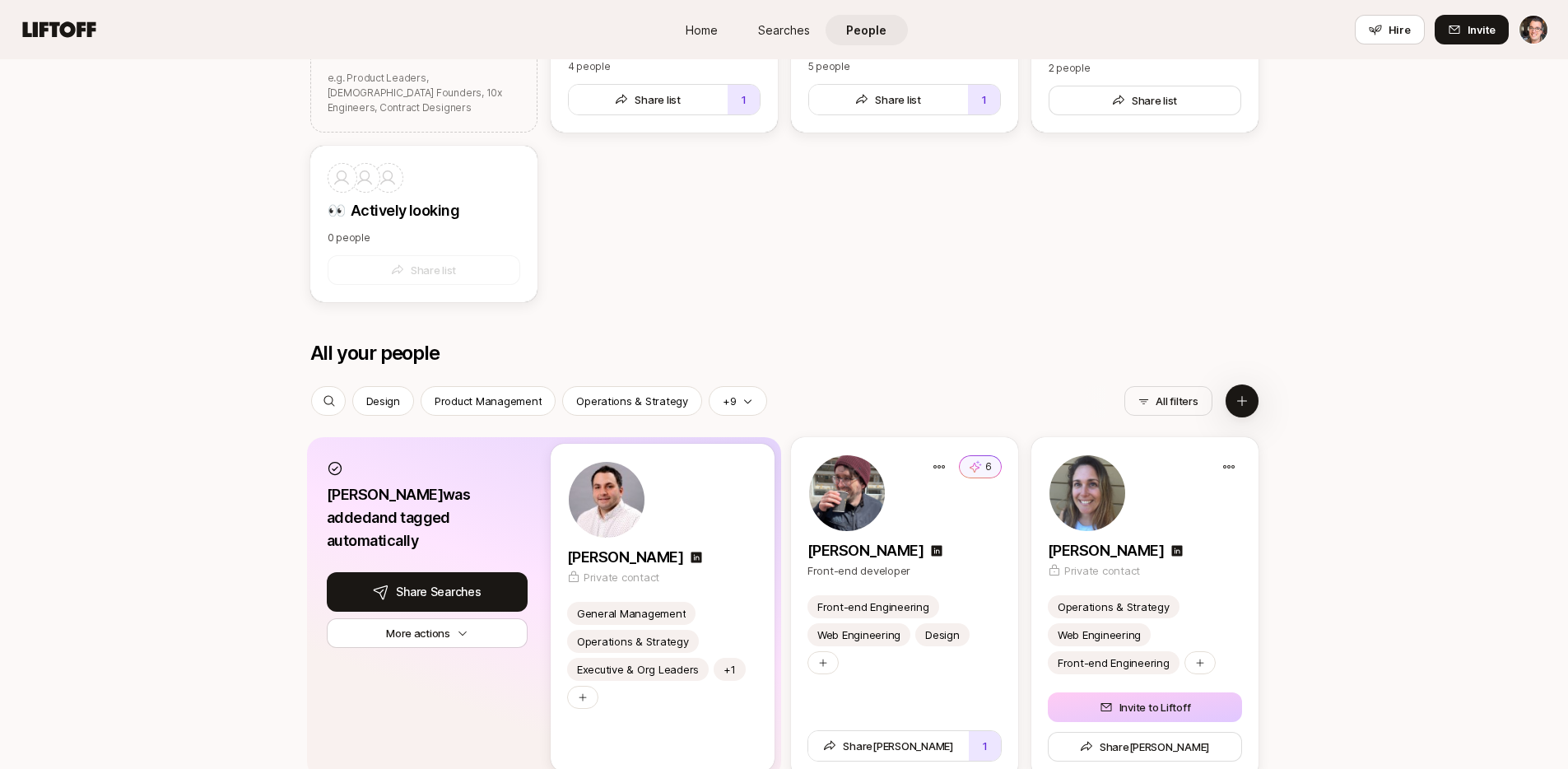 scroll, scrollTop: 633, scrollLeft: 0, axis: vertical 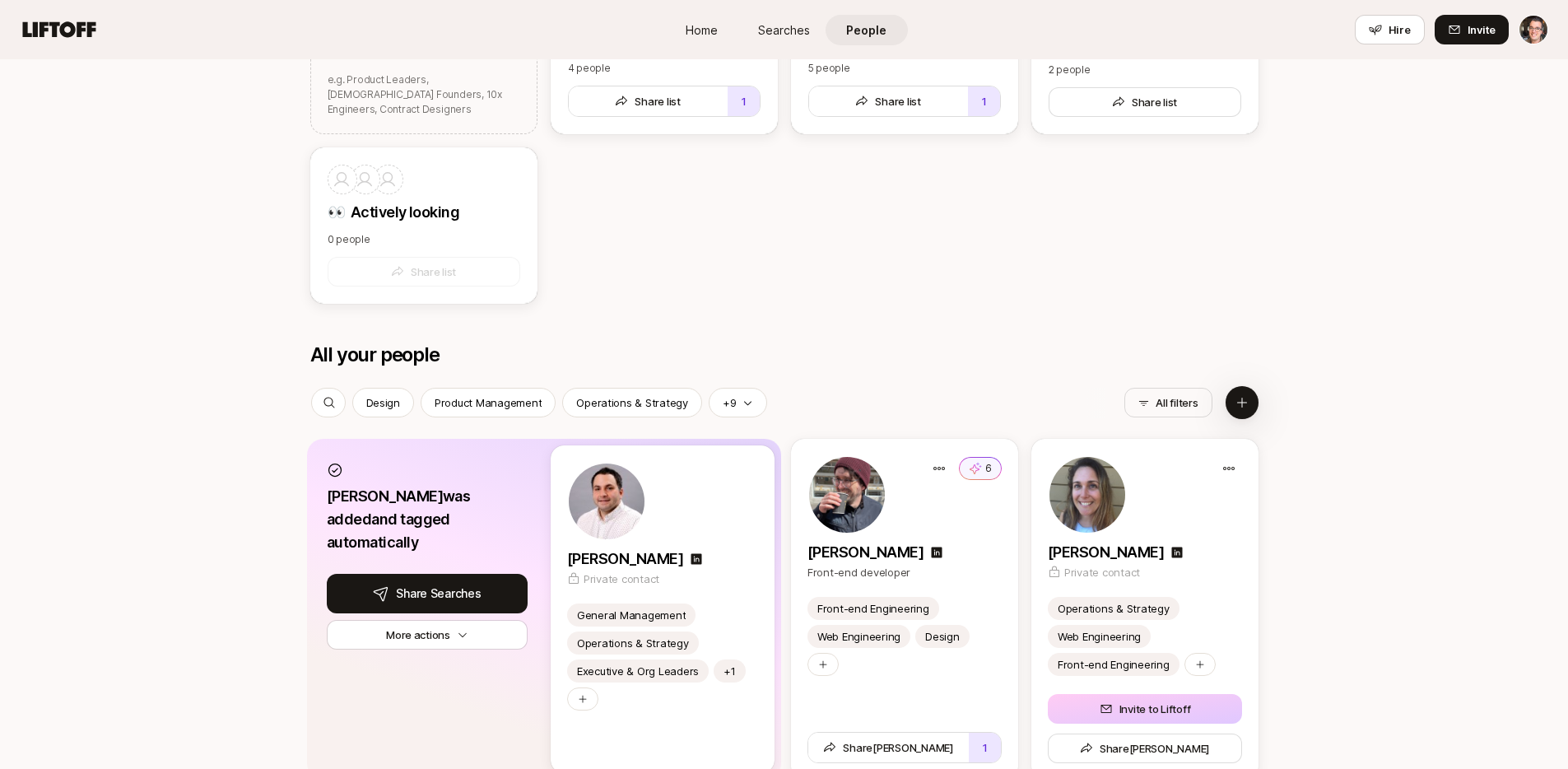 click on "People My Network Shared with you 5 Your shares  Connect the best people you know 🤫 Privately add the best people you know (they won’t be notified) ✨ Organize and recommend them discreetly 🔥 Make warm intros easily through recommendations Add someone  1 [PERSON_NAME] Engineering Leader React JavaScript AI Tooling +9 Share 1 [PERSON_NAME] Product Design at HeyOh Marketing Growth Hacking Strategy +4 Share 2 [PERSON_NAME] Chief Marketing Officer at HeyAI Design Product Design Contractor +12 Share Your lists Organize the best people in your network Create a list e.g. Product Leaders, [DEMOGRAPHIC_DATA] Founders, 10x Engineers, Contract Designers E +1 🤩    Product All-Stars 4 people Share list 1 [PERSON_NAME] +2   Crowdpac Dream Team 5 people Share list 1 I R 🏡    Lome 2 people Share list 👀    Actively looking 0 people Share list All your people  All filters Design Product Management Operations & Strategy +9  All filters [PERSON_NAME]  was added  and tagged automatically Share Searches  with  [PERSON_NAME] More actions +1 6 [PERSON_NAME]" at bounding box center (784, 1055) 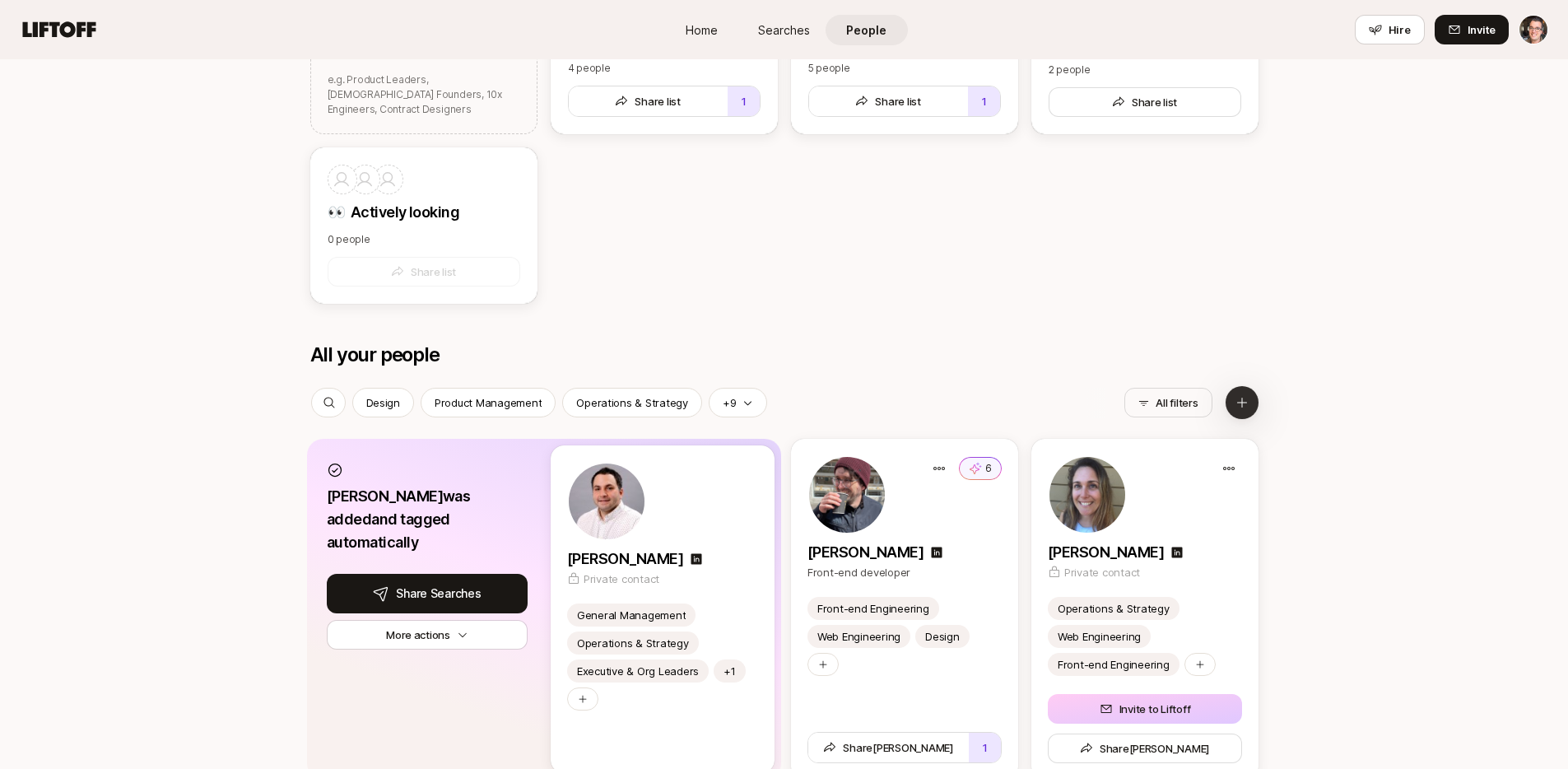 click 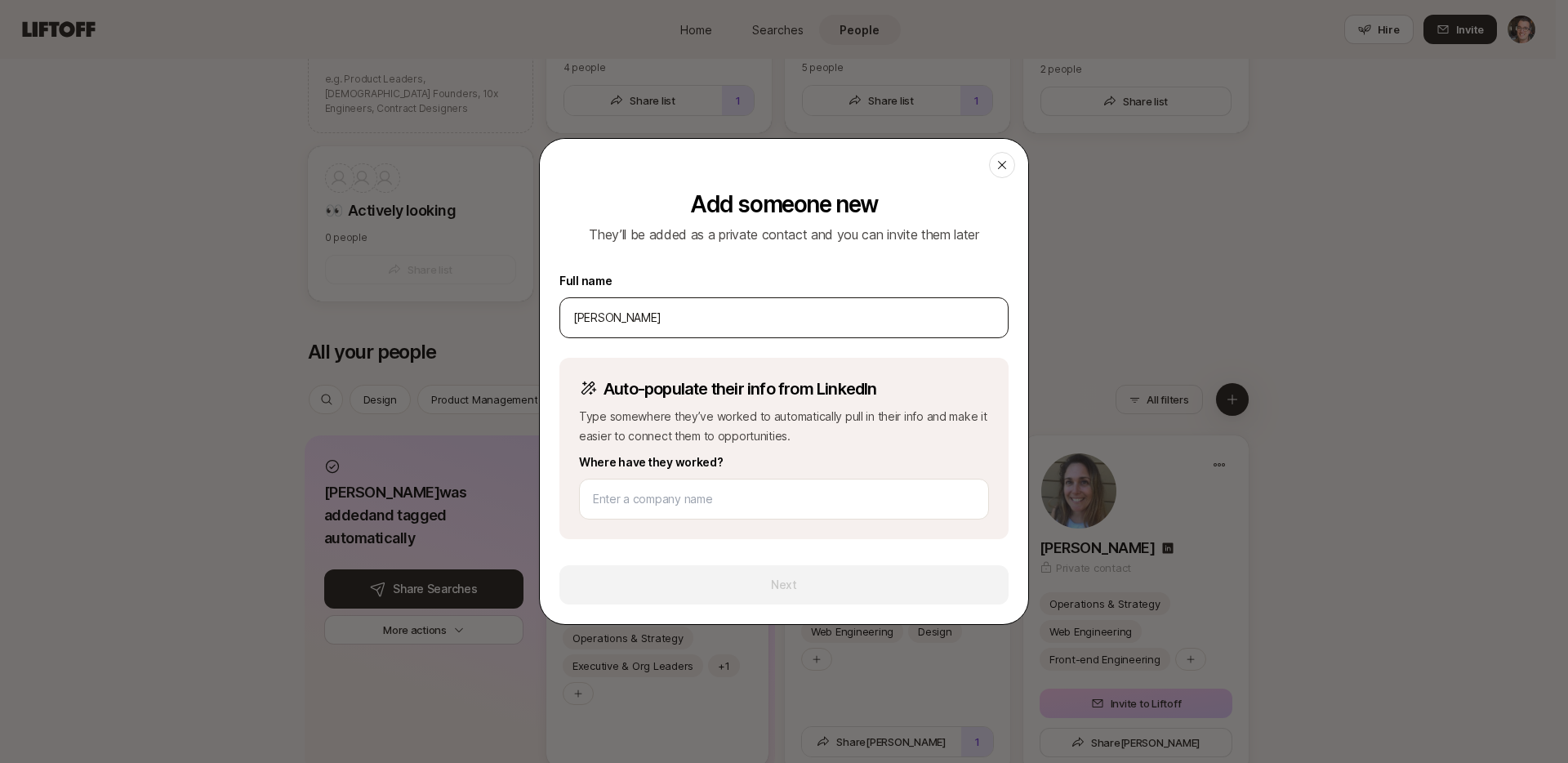 type on "[PERSON_NAME]" 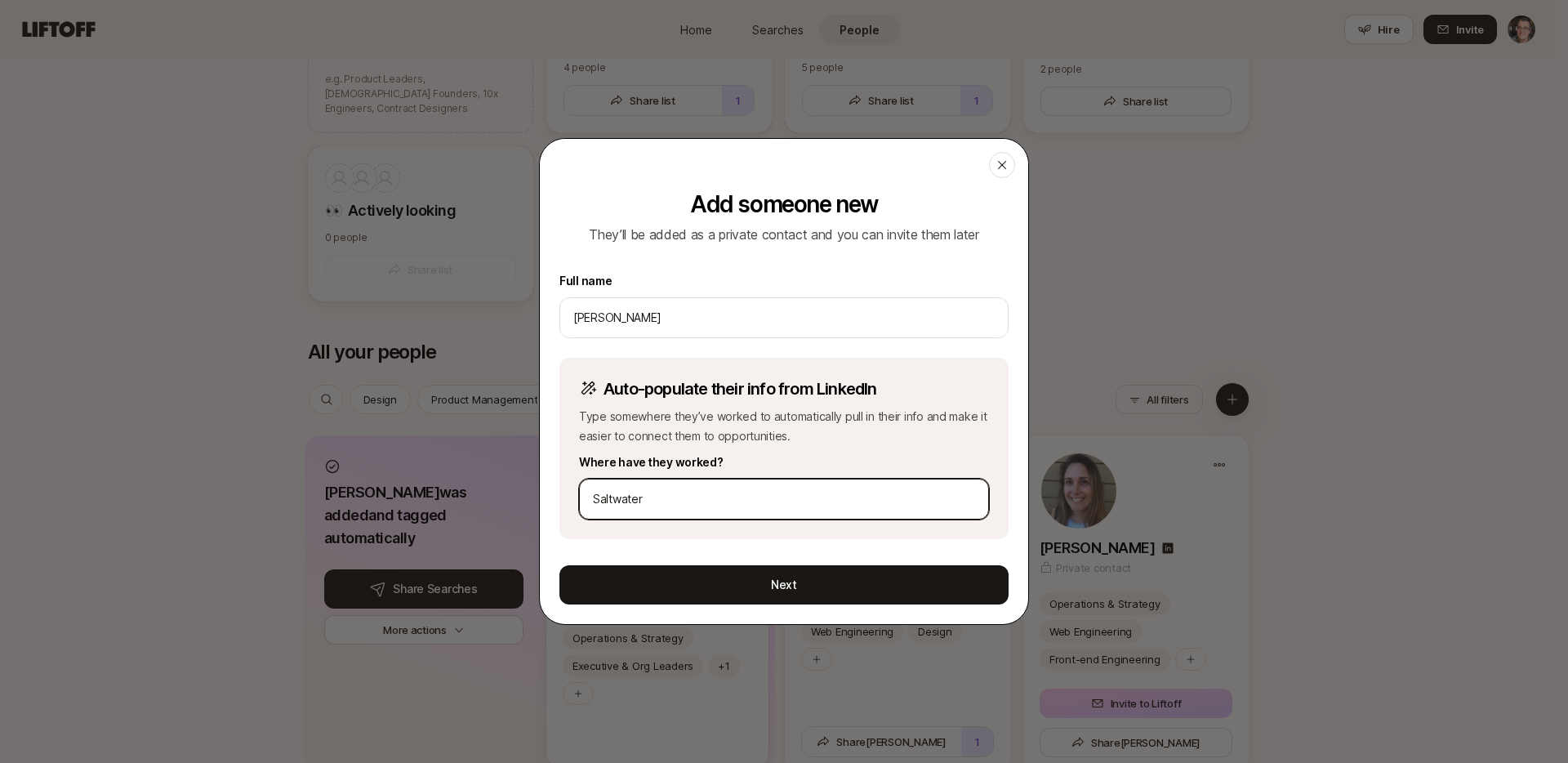 type on "Saltwater" 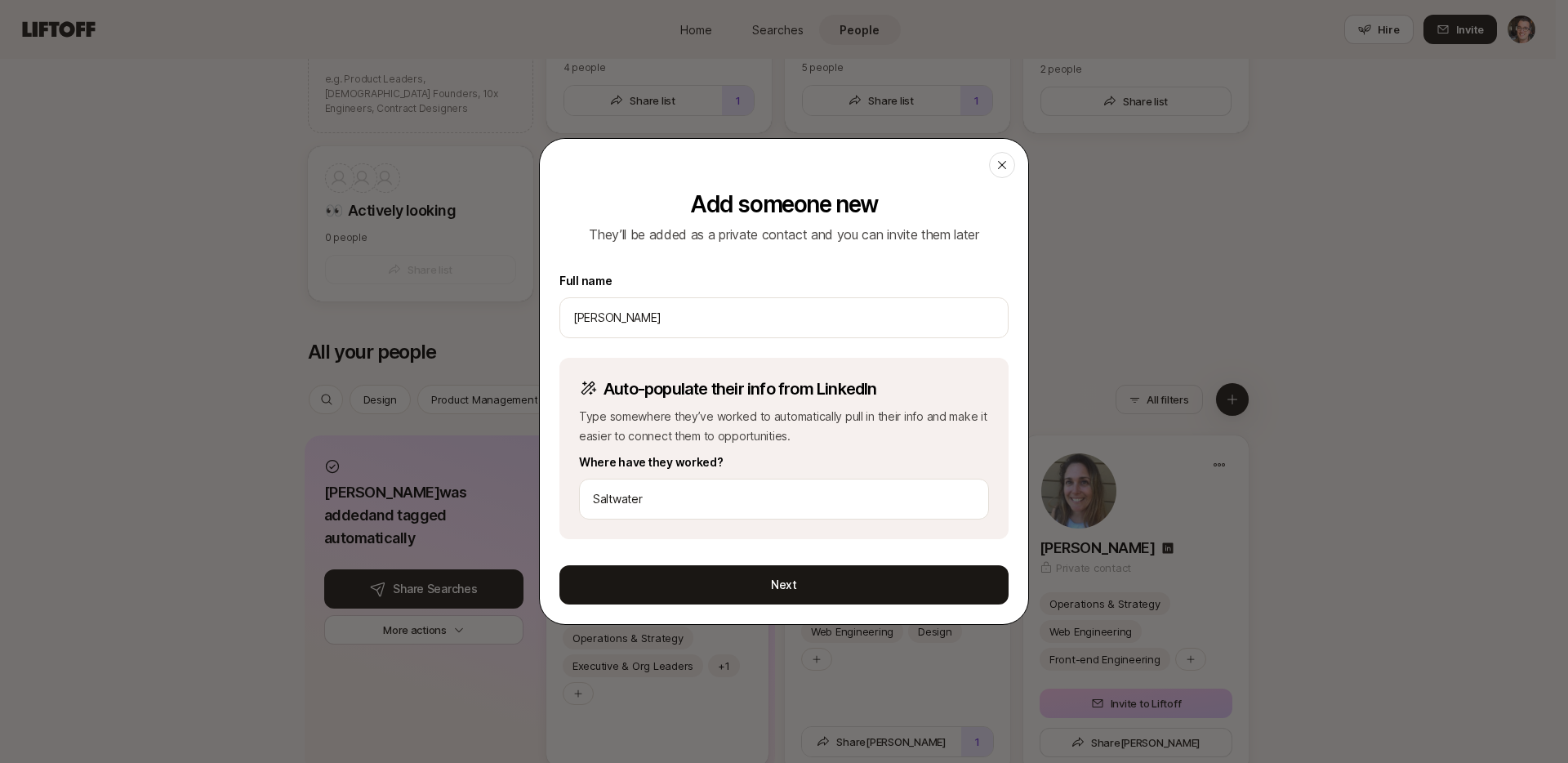 click on "Next" at bounding box center [784, 585] 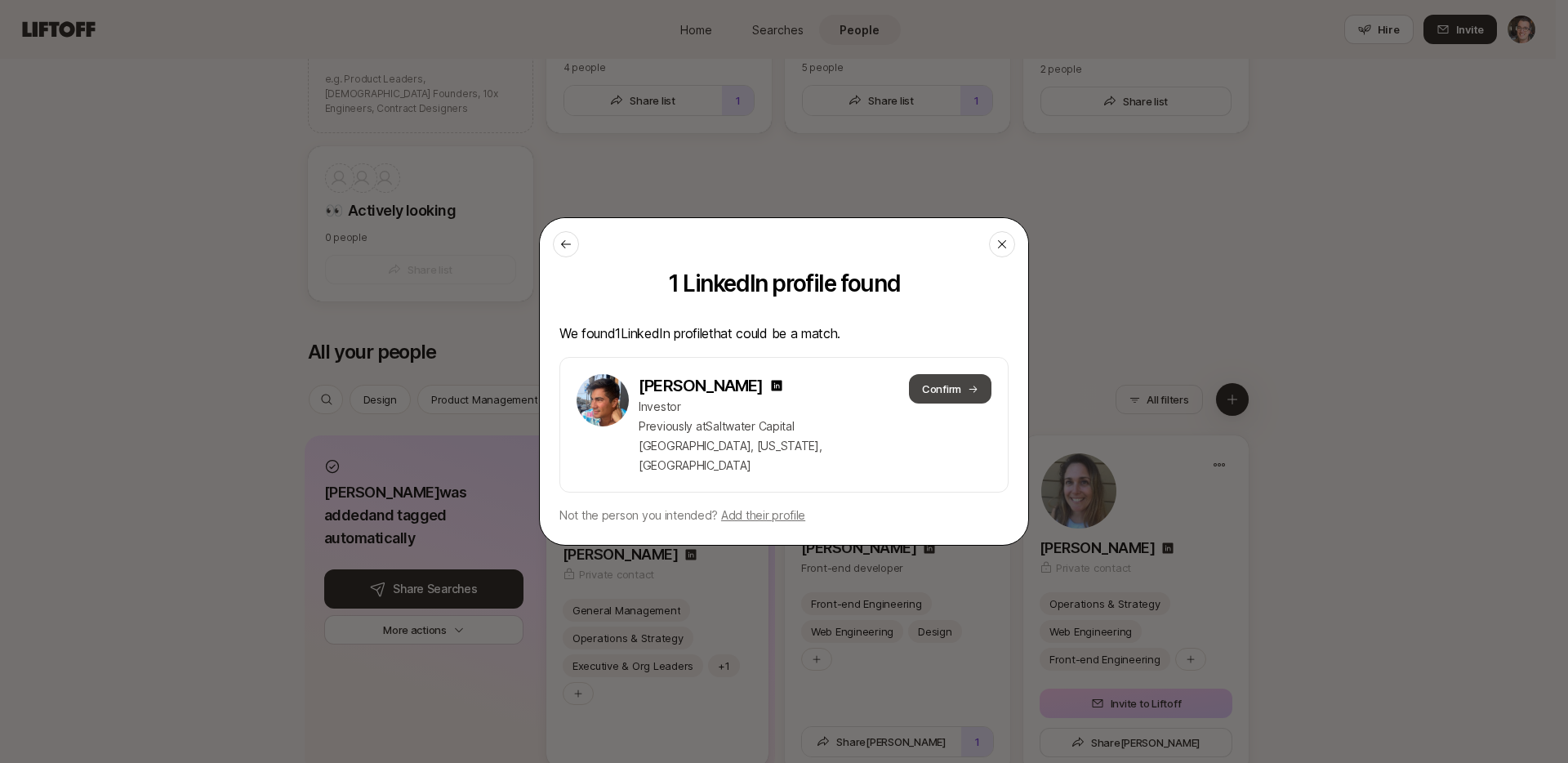 click on "Confirm" at bounding box center (950, 389) 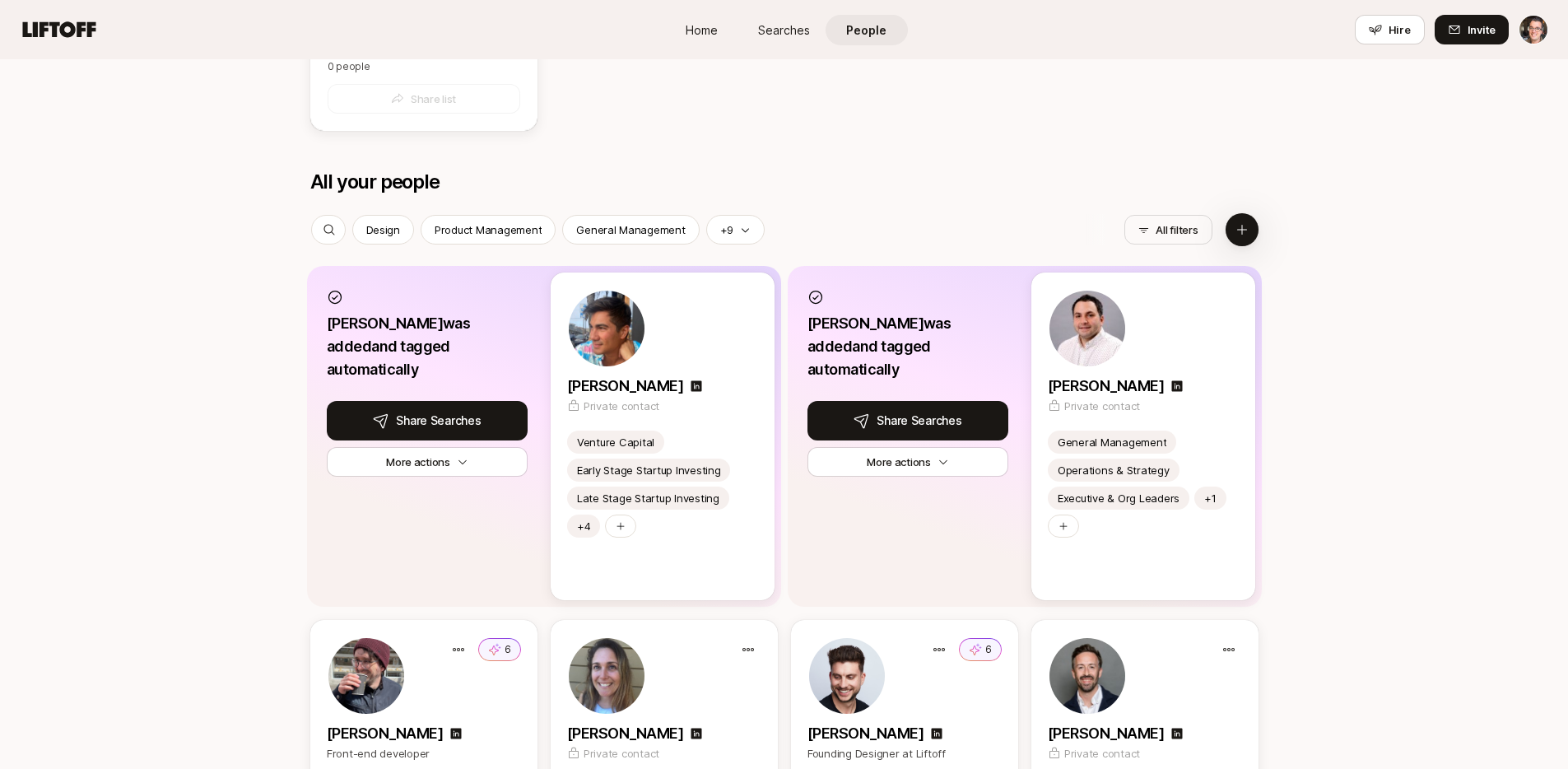 scroll, scrollTop: 713, scrollLeft: 0, axis: vertical 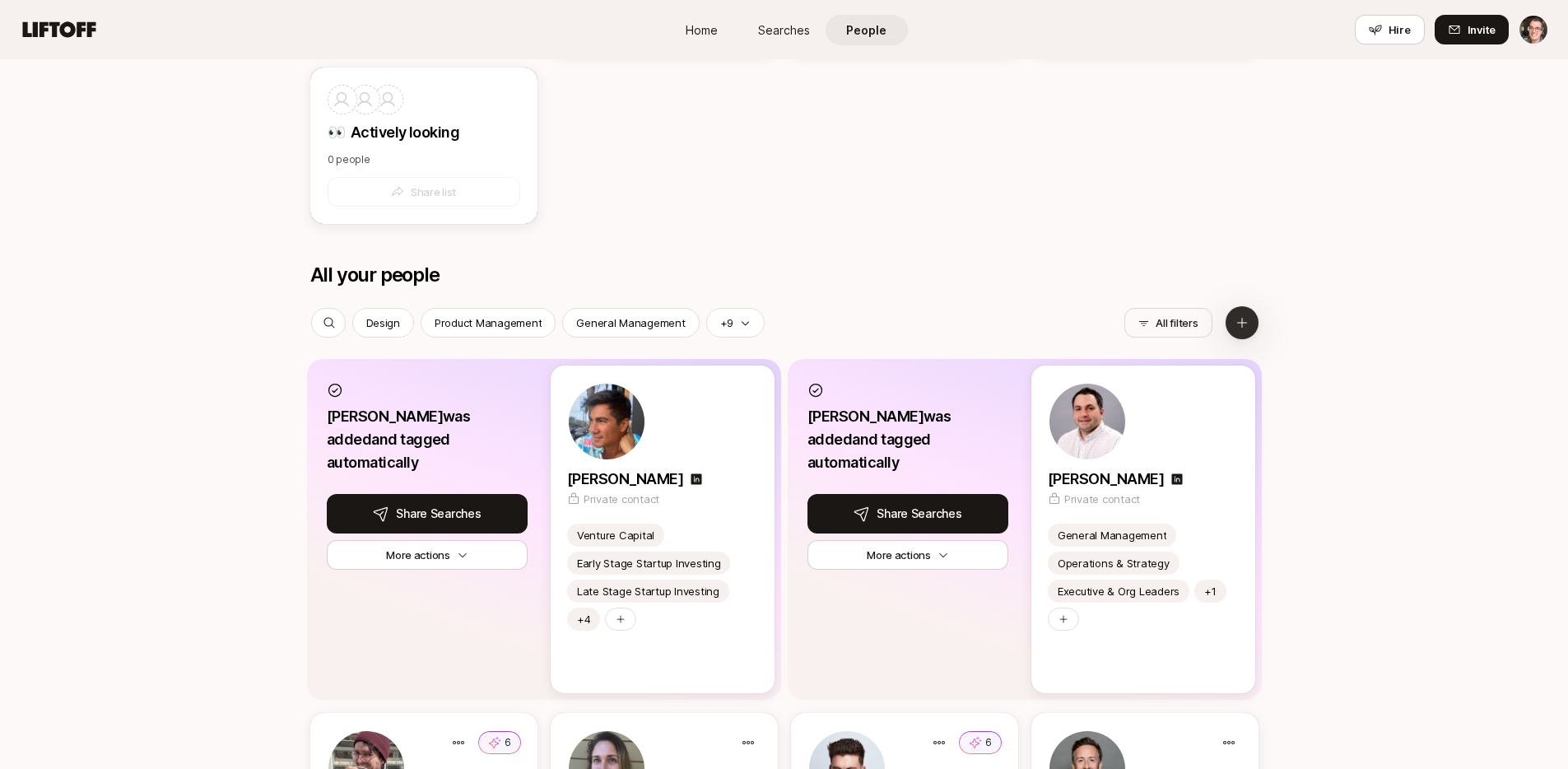 click at bounding box center [1242, 323] 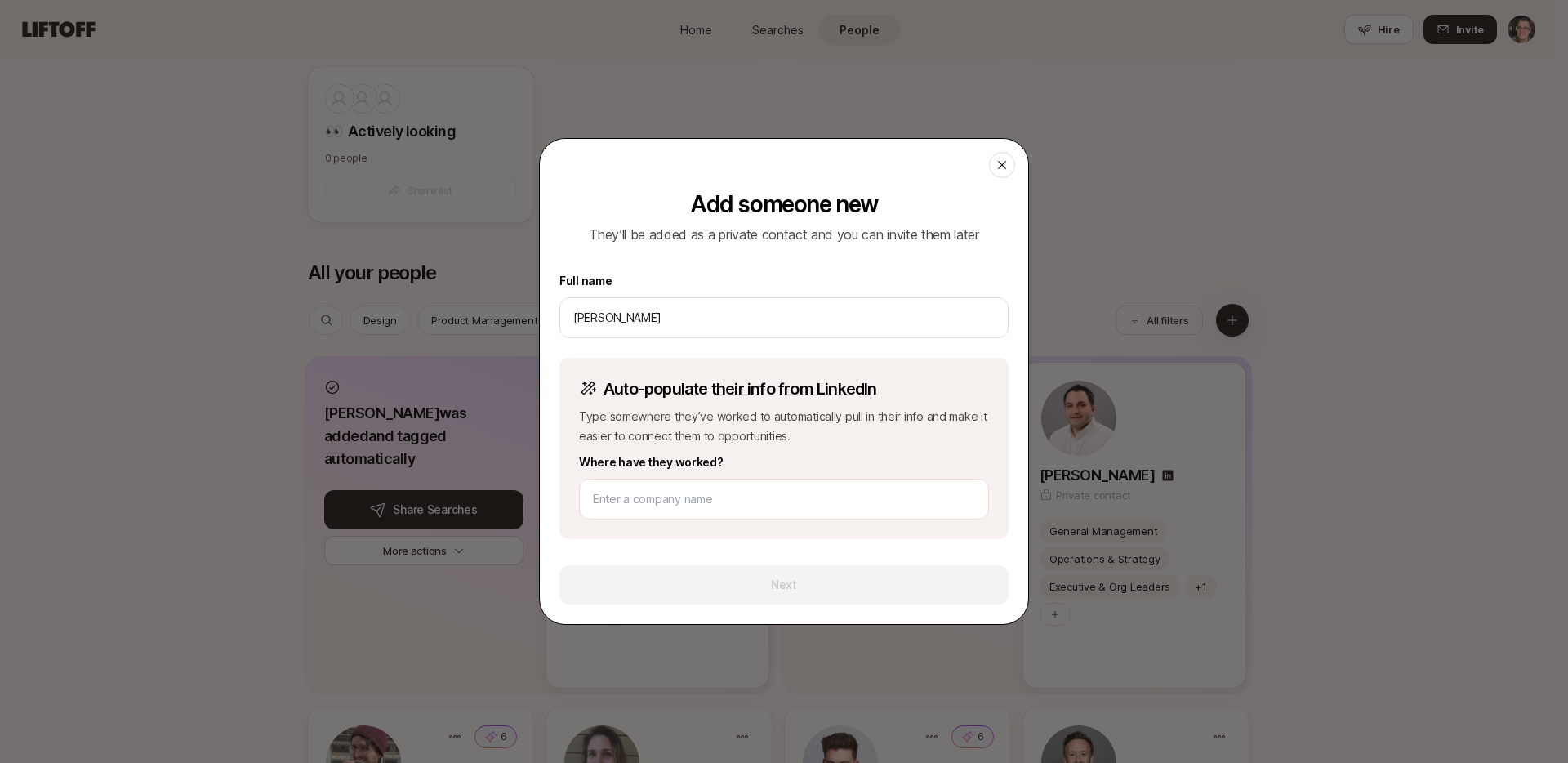 type on "[PERSON_NAME]" 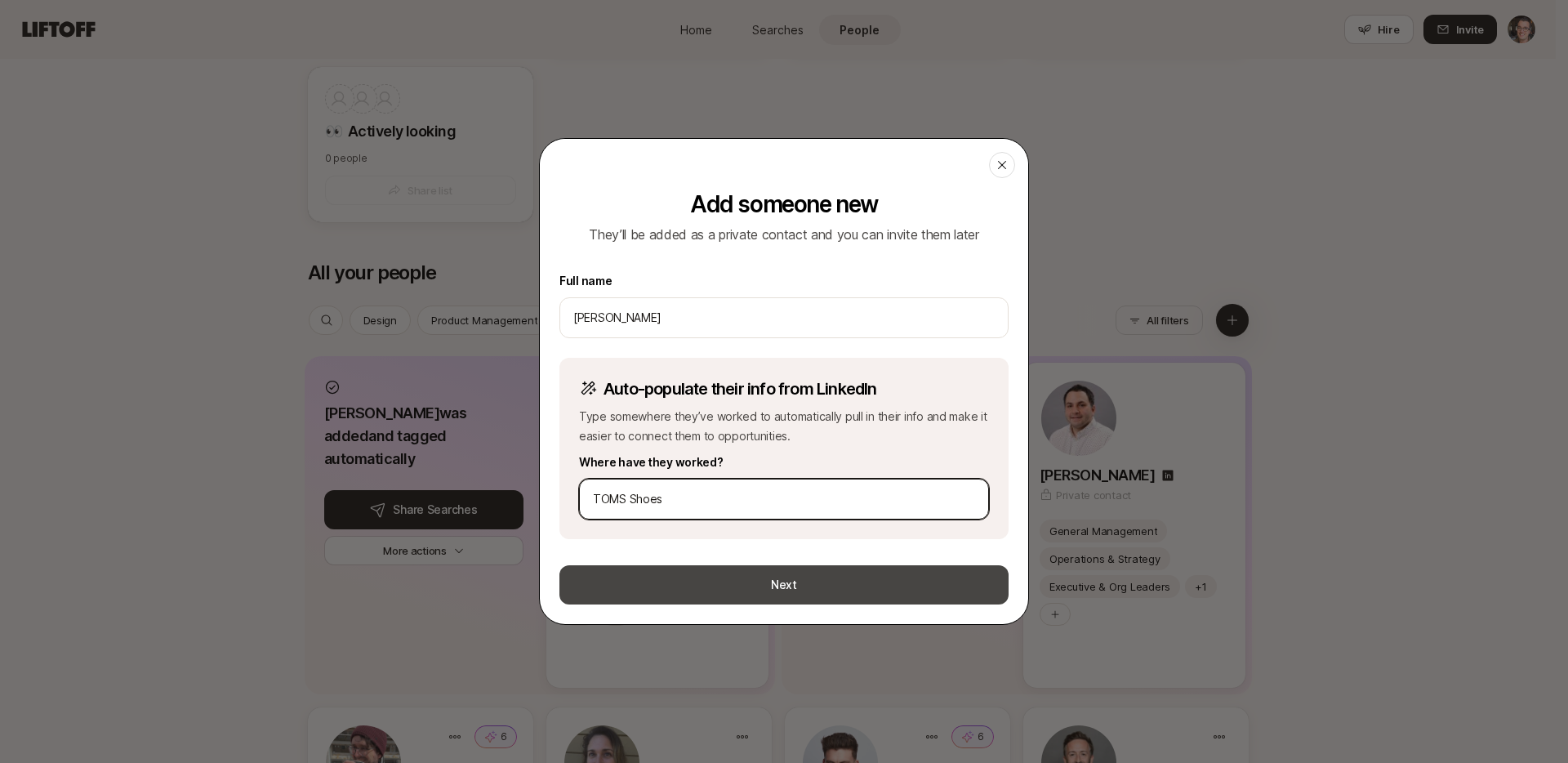 type on "TOMS Shoes" 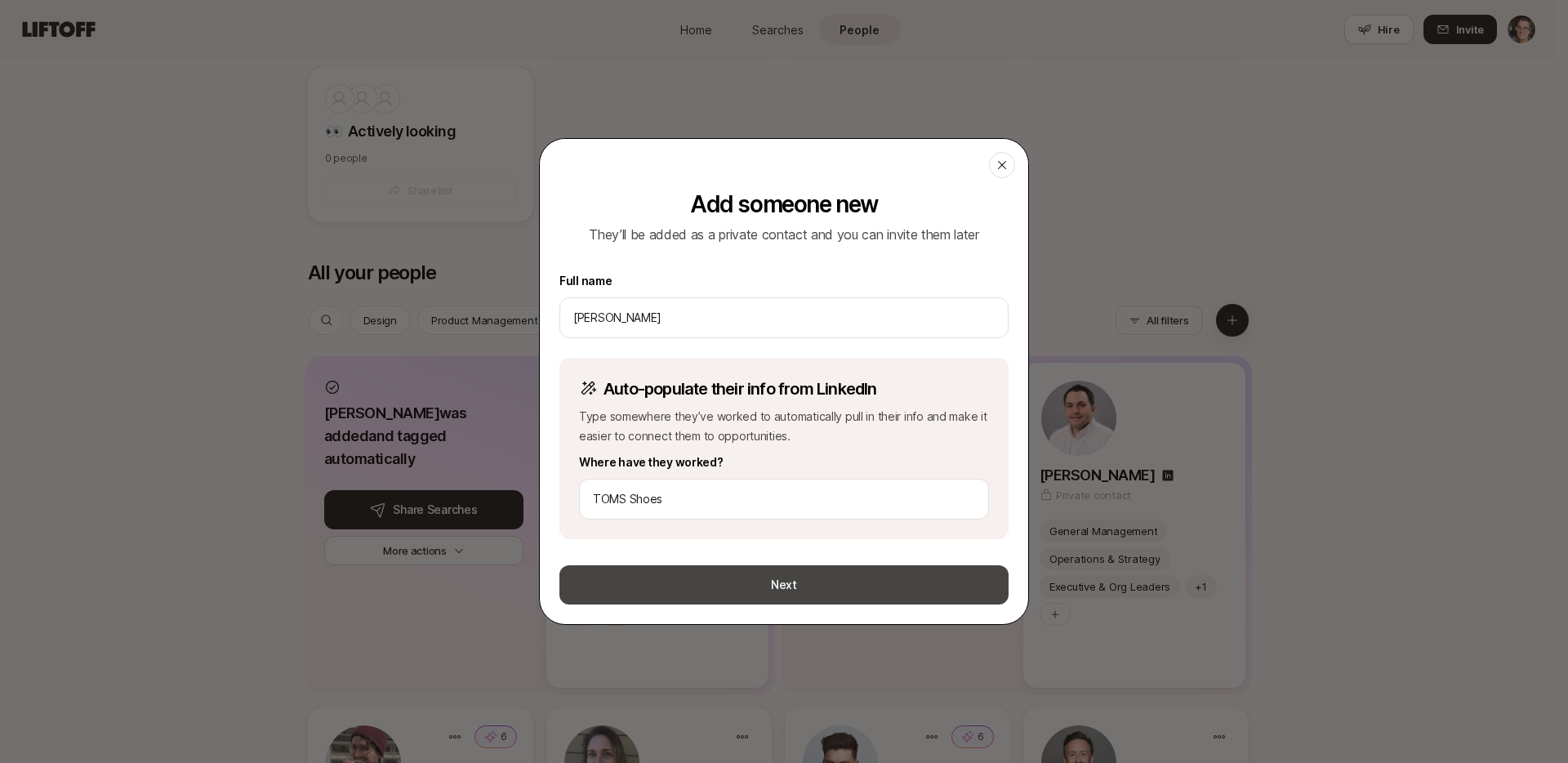 click on "Next" at bounding box center [784, 585] 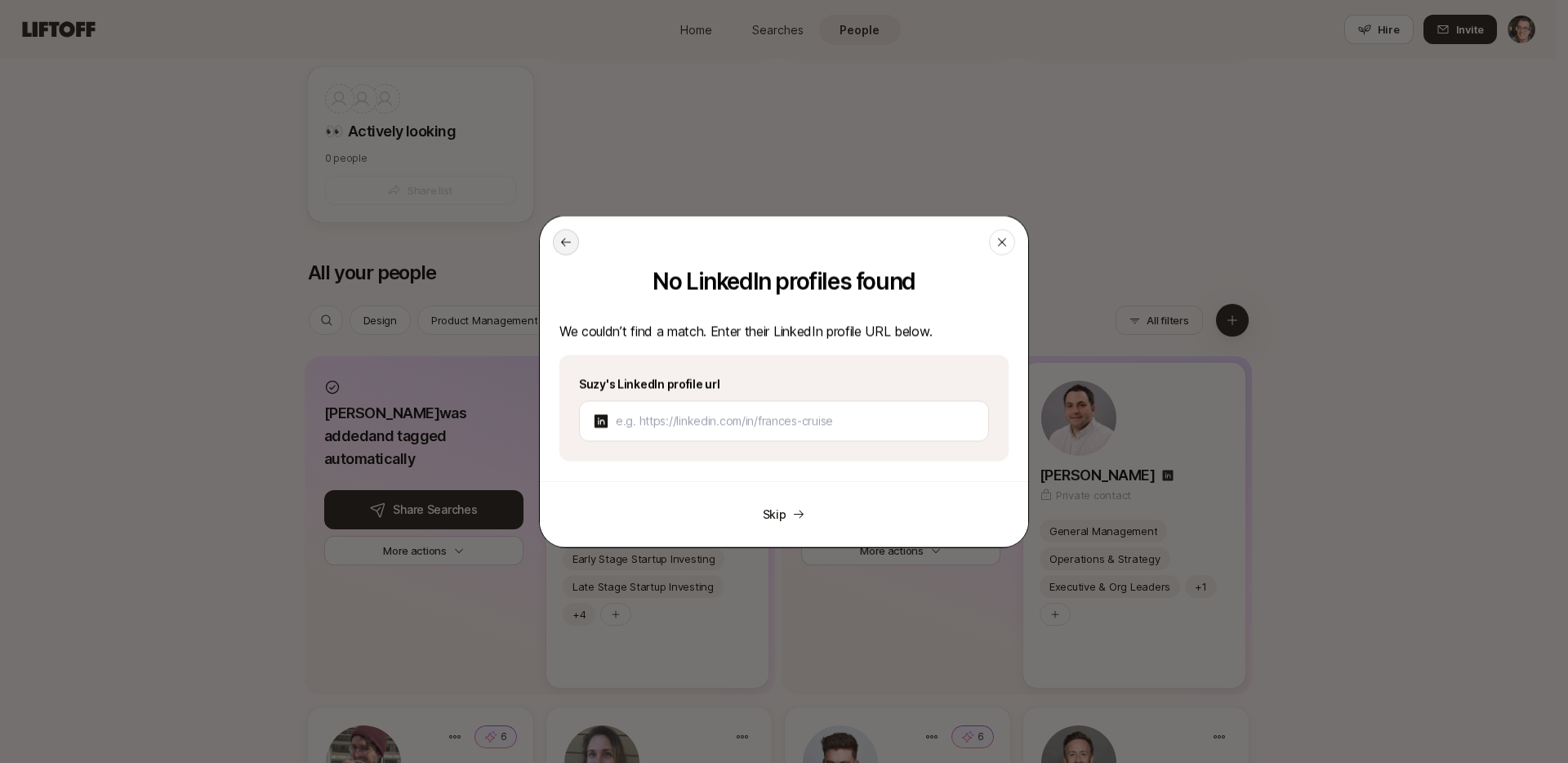 click at bounding box center [566, 243] 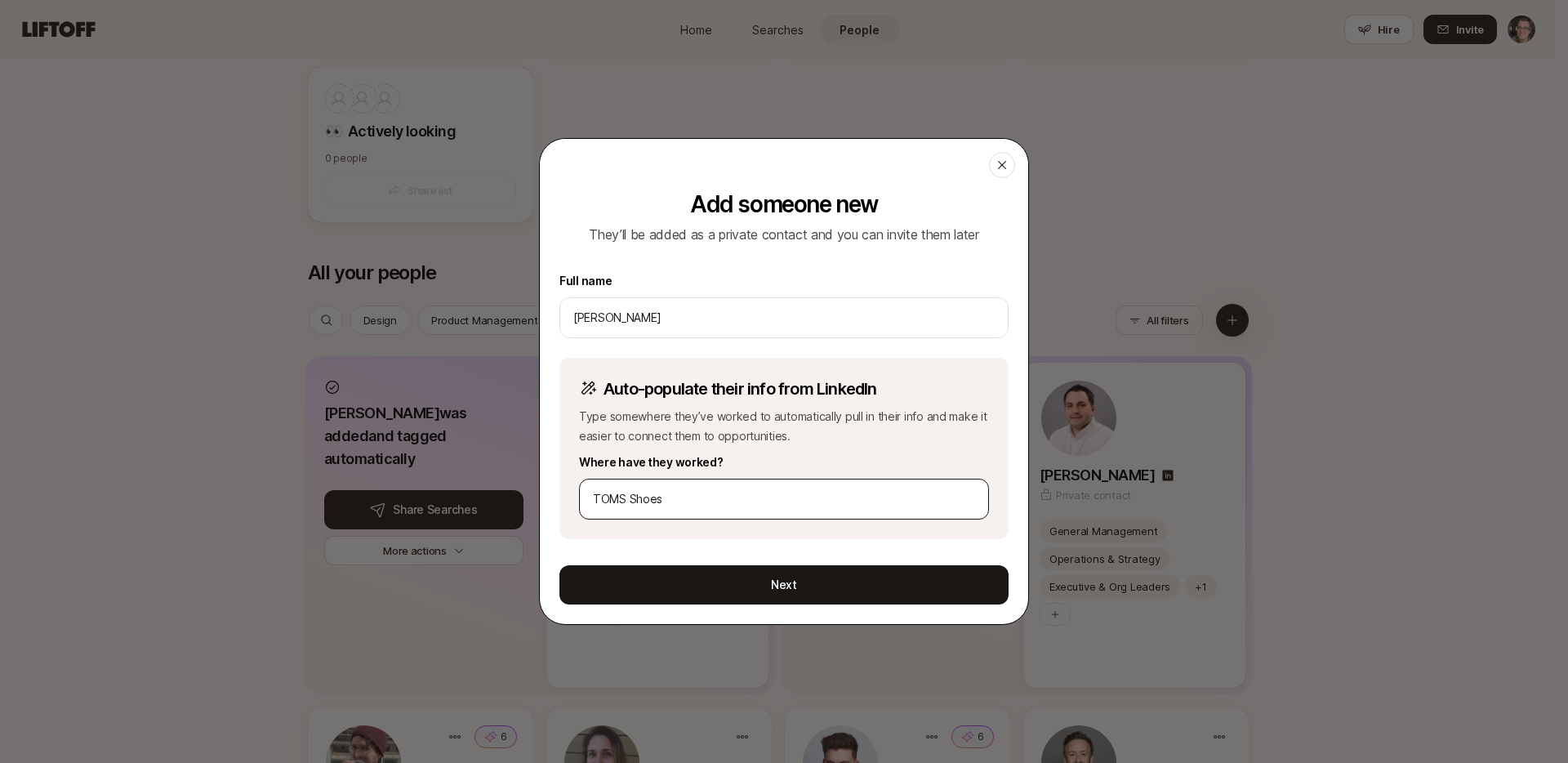 click on "TOMS Shoes" at bounding box center [784, 499] 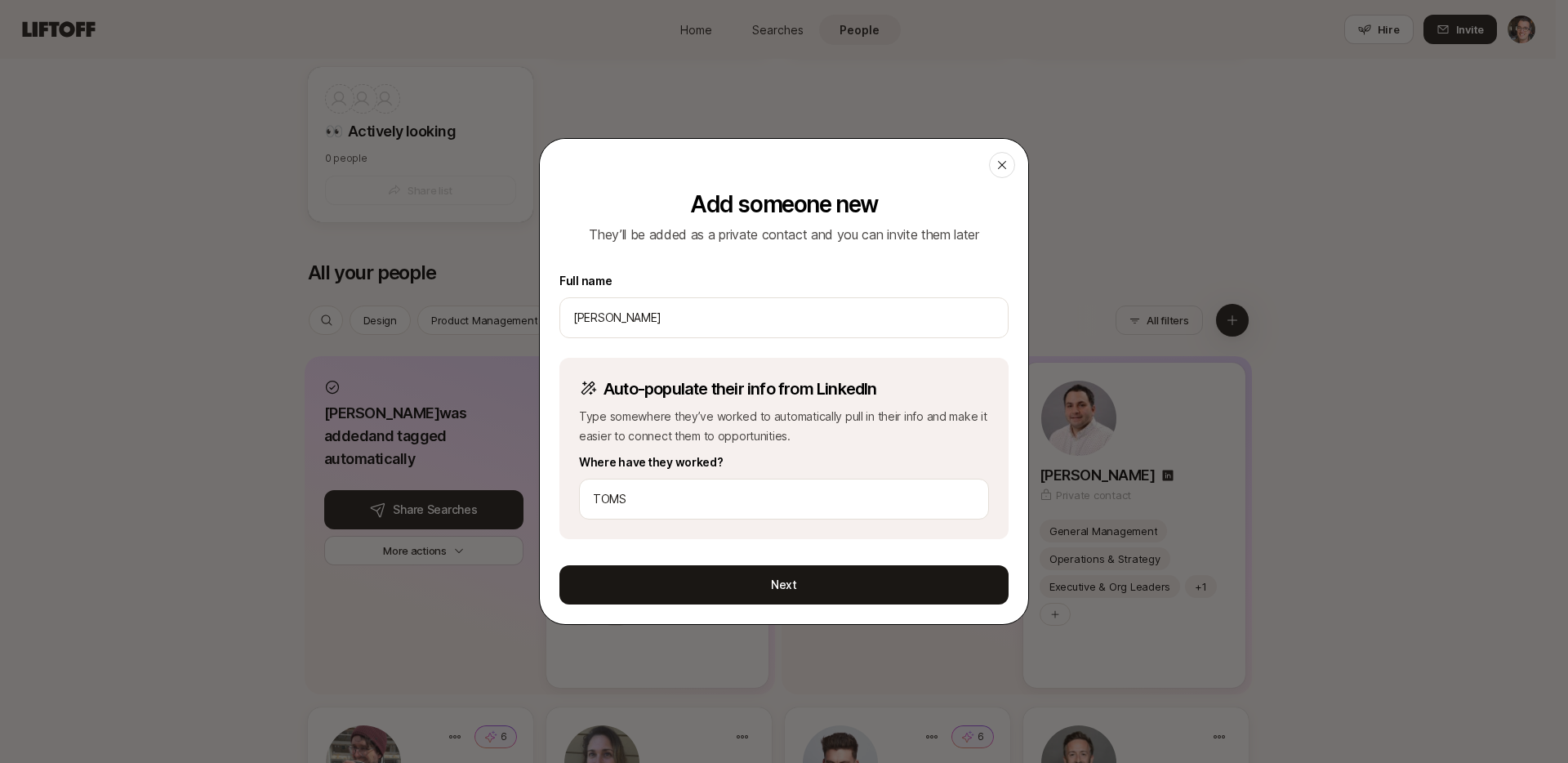 type on "TOMS" 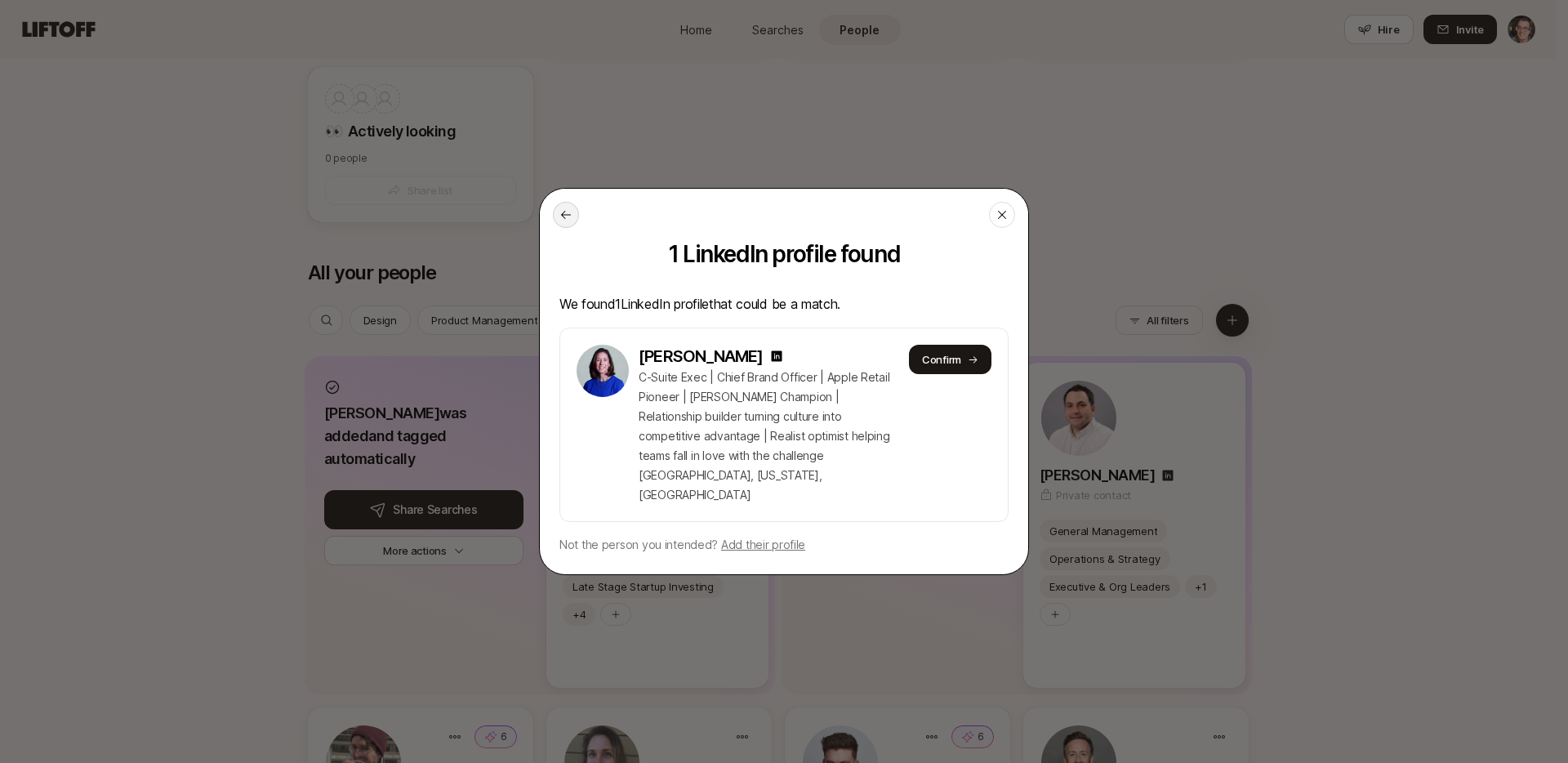 click 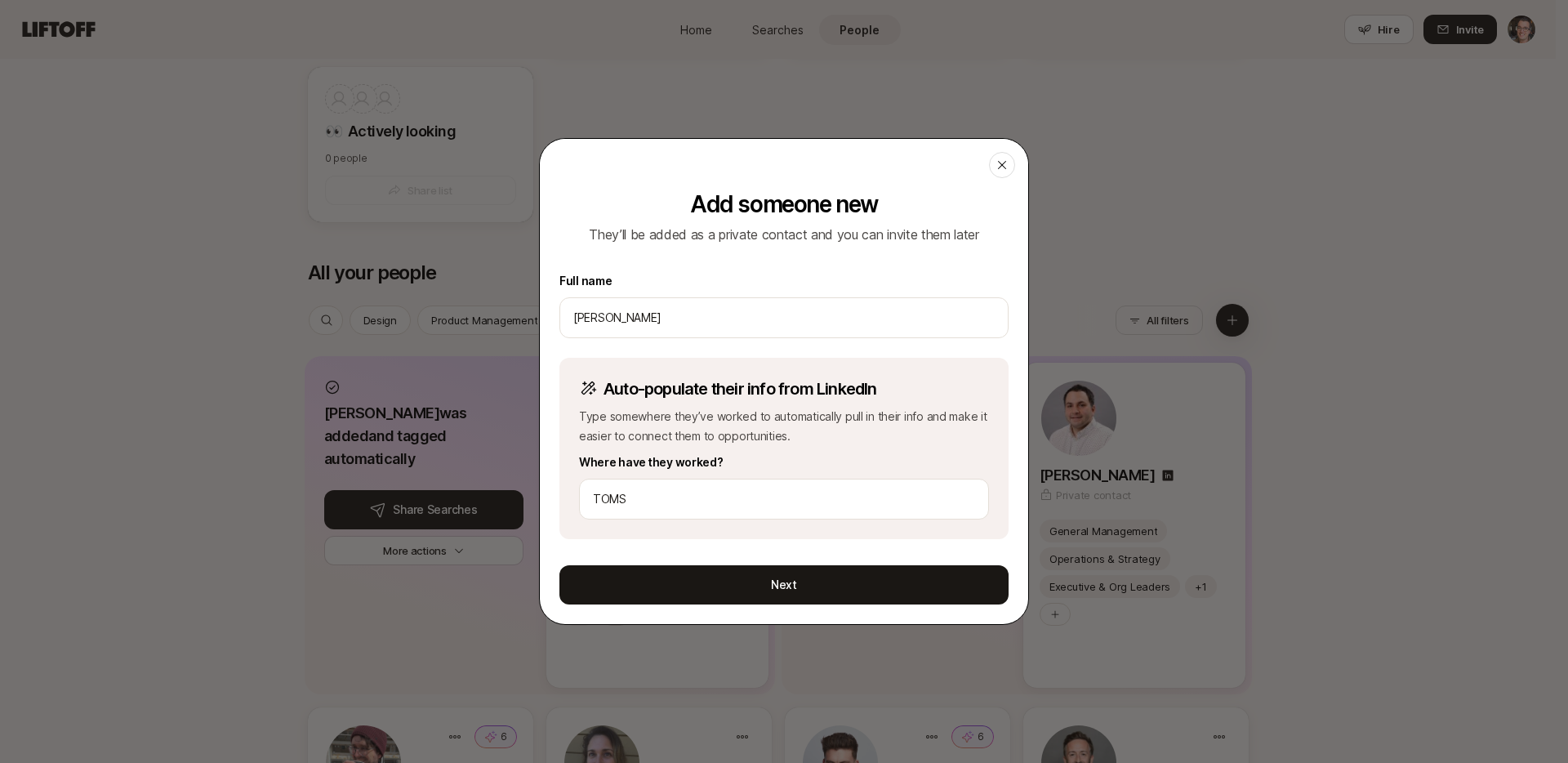 drag, startPoint x: 658, startPoint y: 502, endPoint x: 550, endPoint y: 484, distance: 109.48973 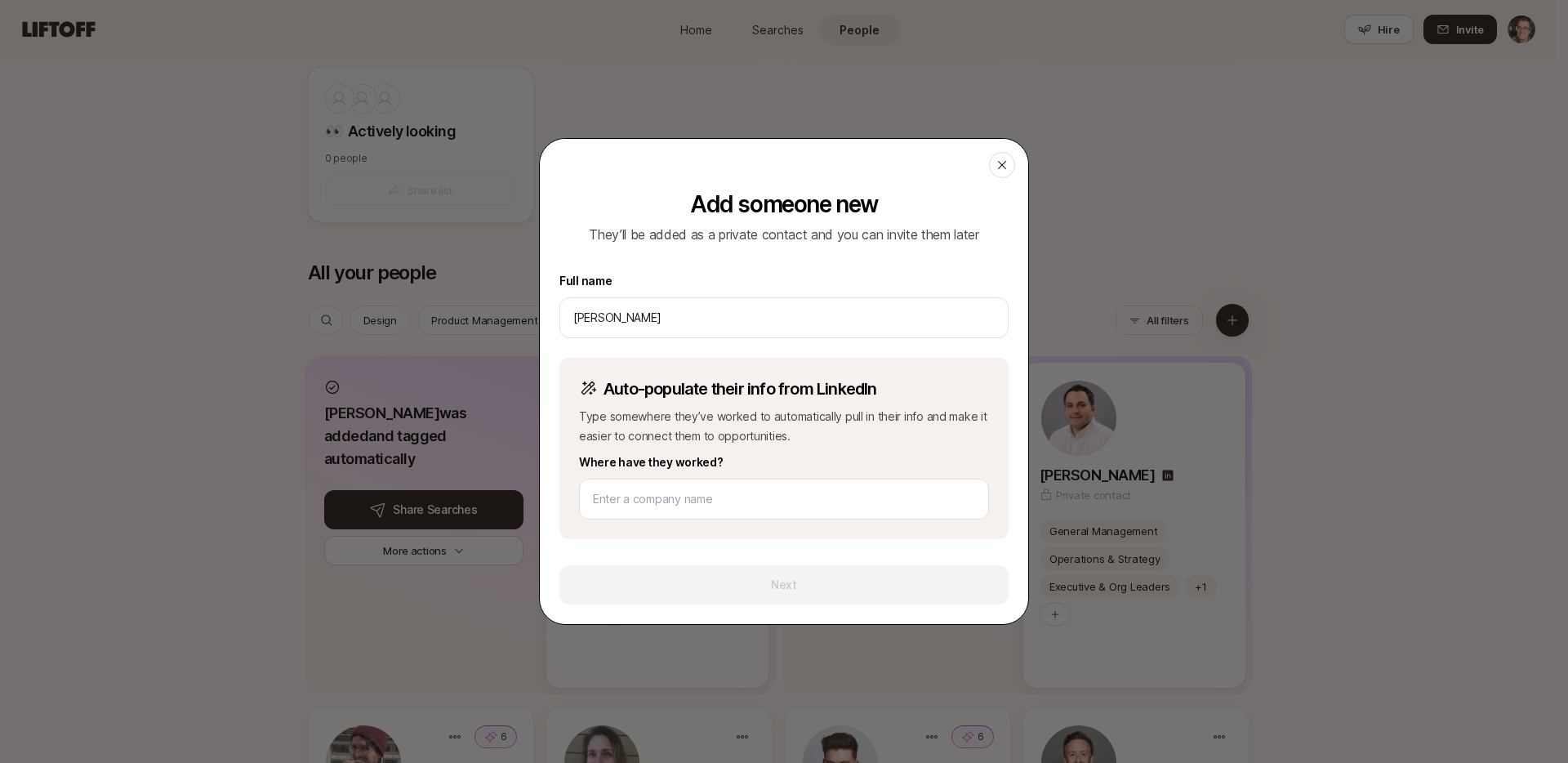 type 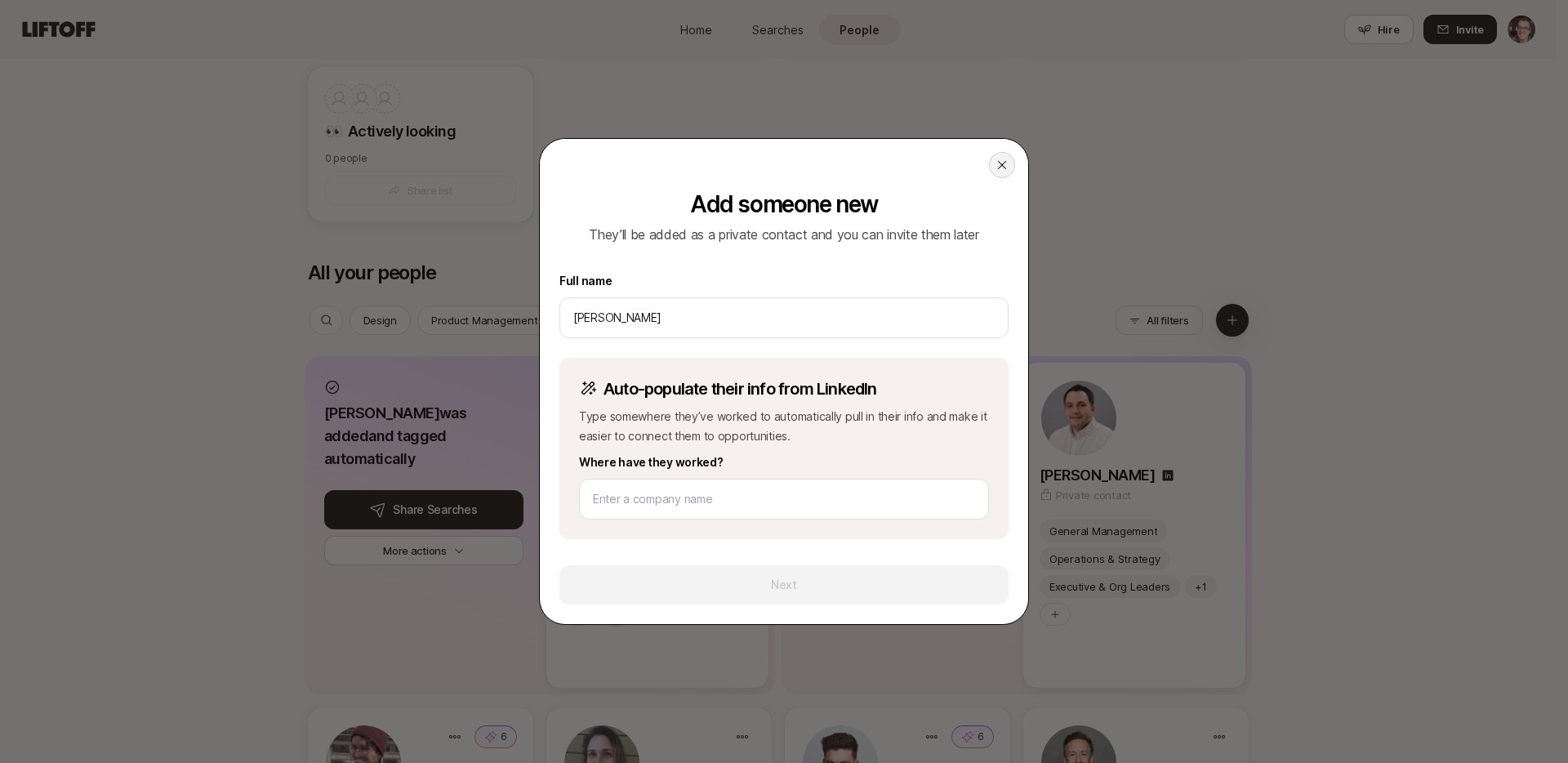 click 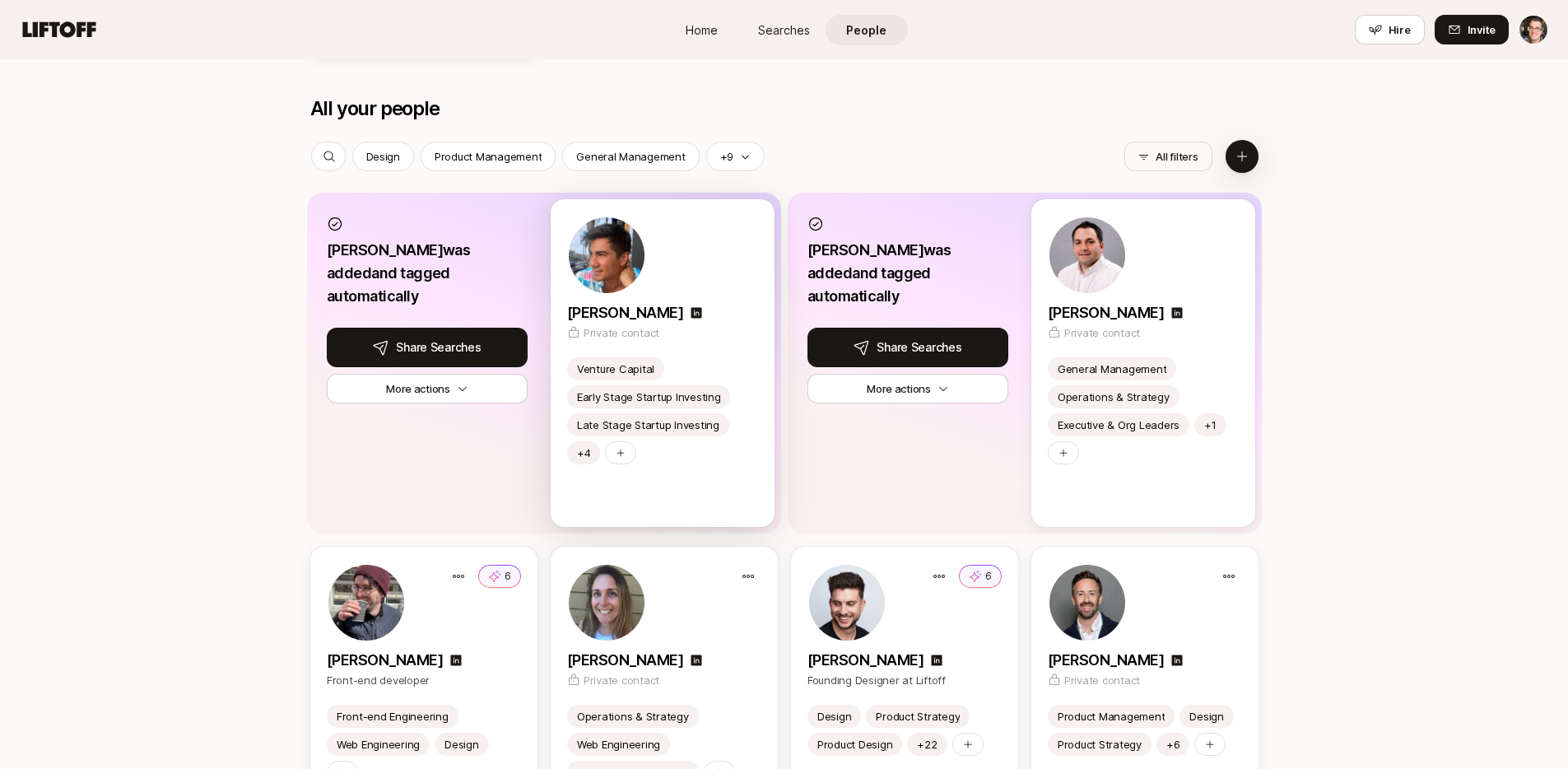 scroll, scrollTop: 869, scrollLeft: 0, axis: vertical 